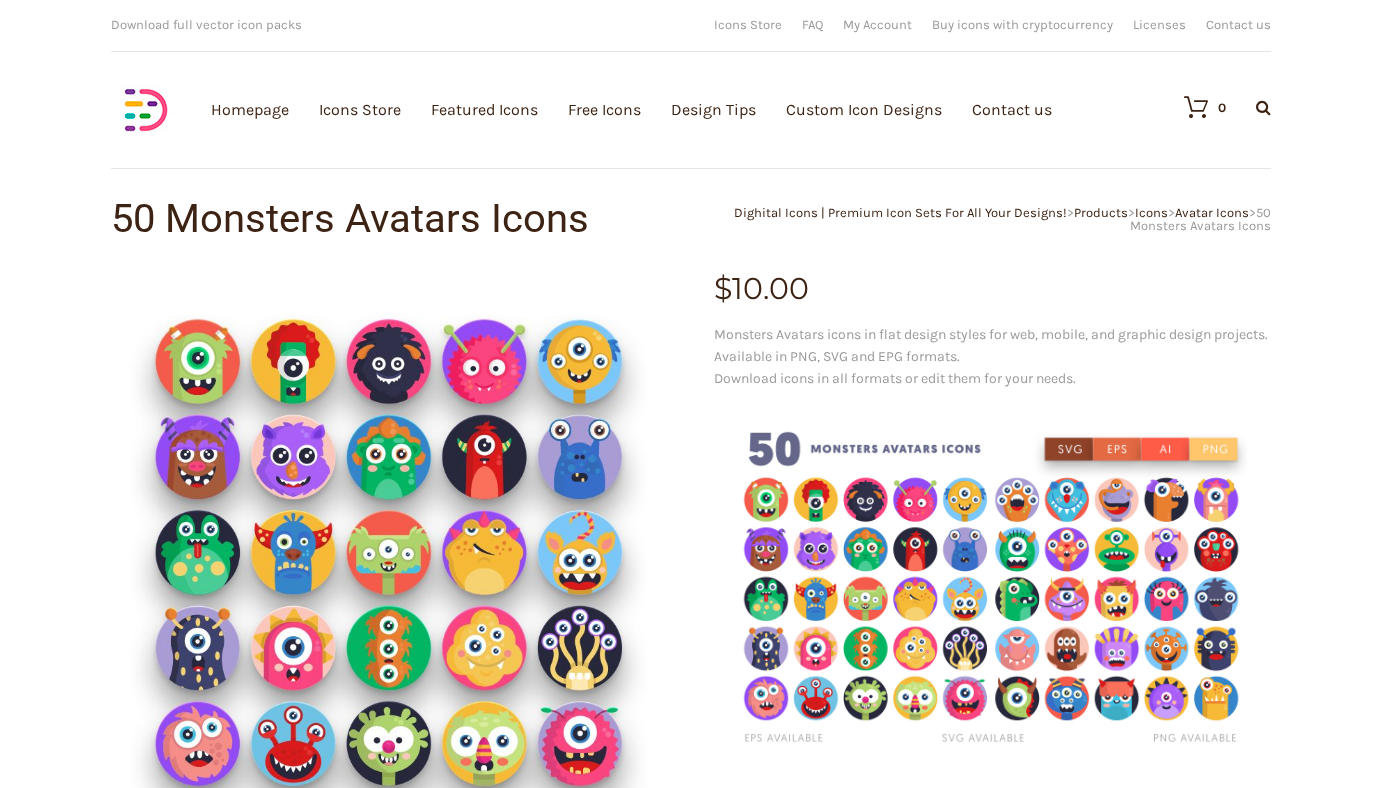 scroll, scrollTop: 0, scrollLeft: 0, axis: both 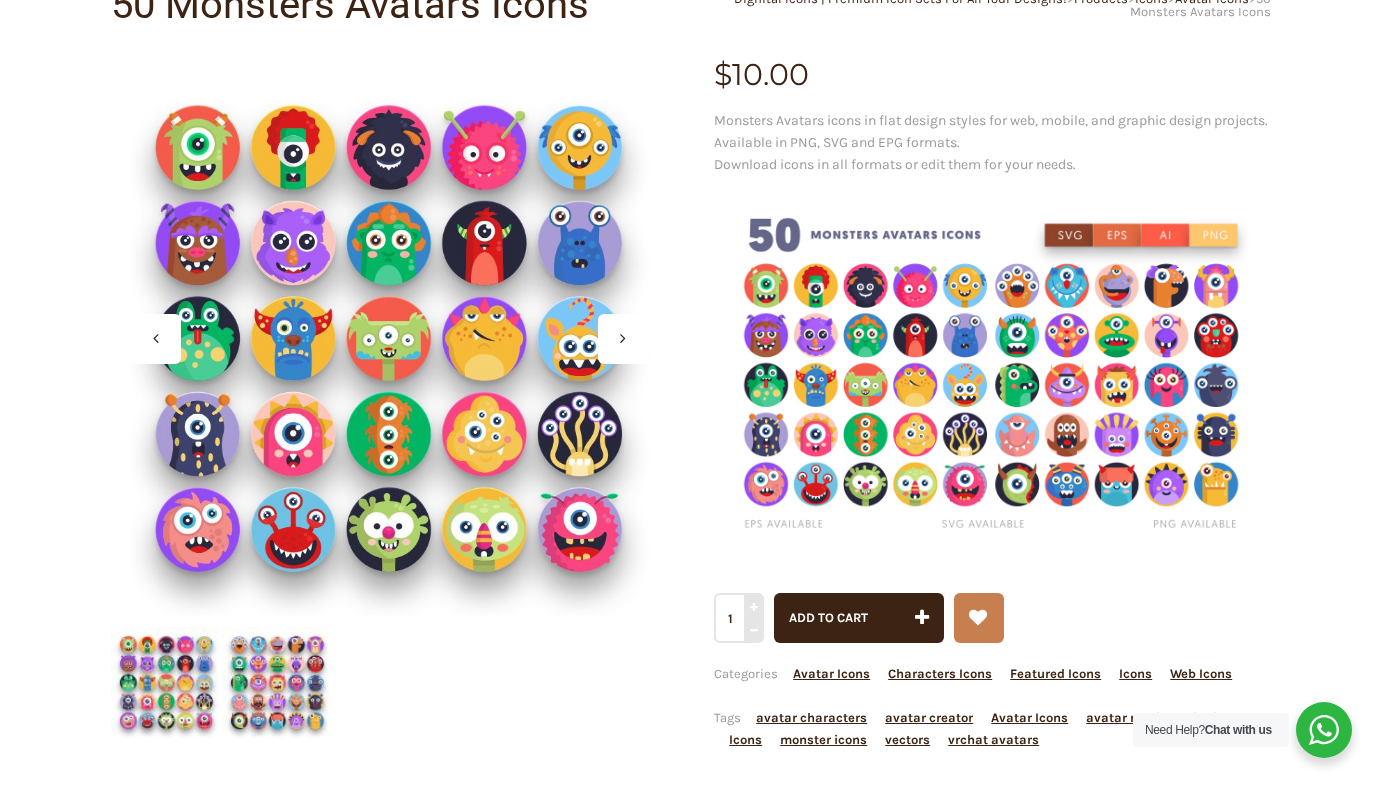 click at bounding box center [277, 682] 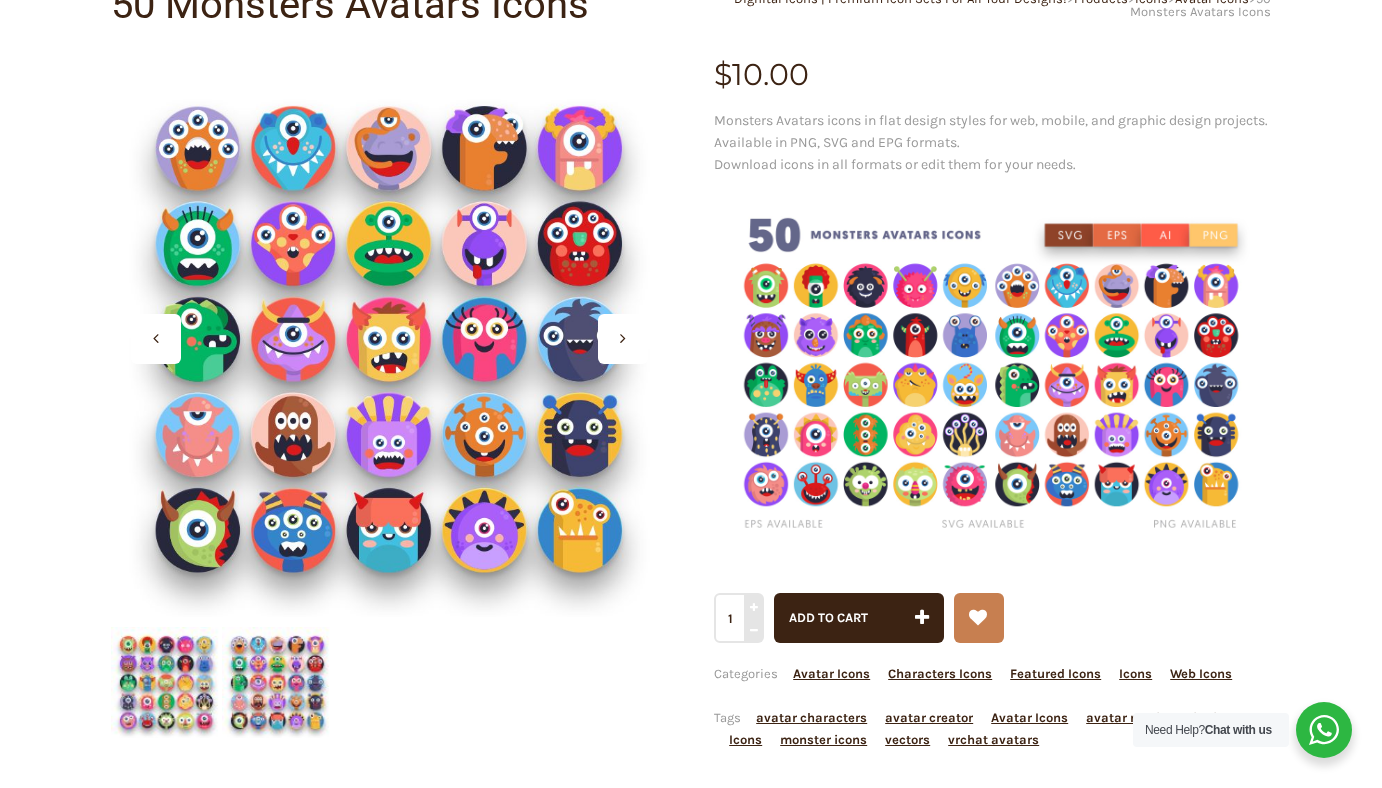 click at bounding box center (166, 682) 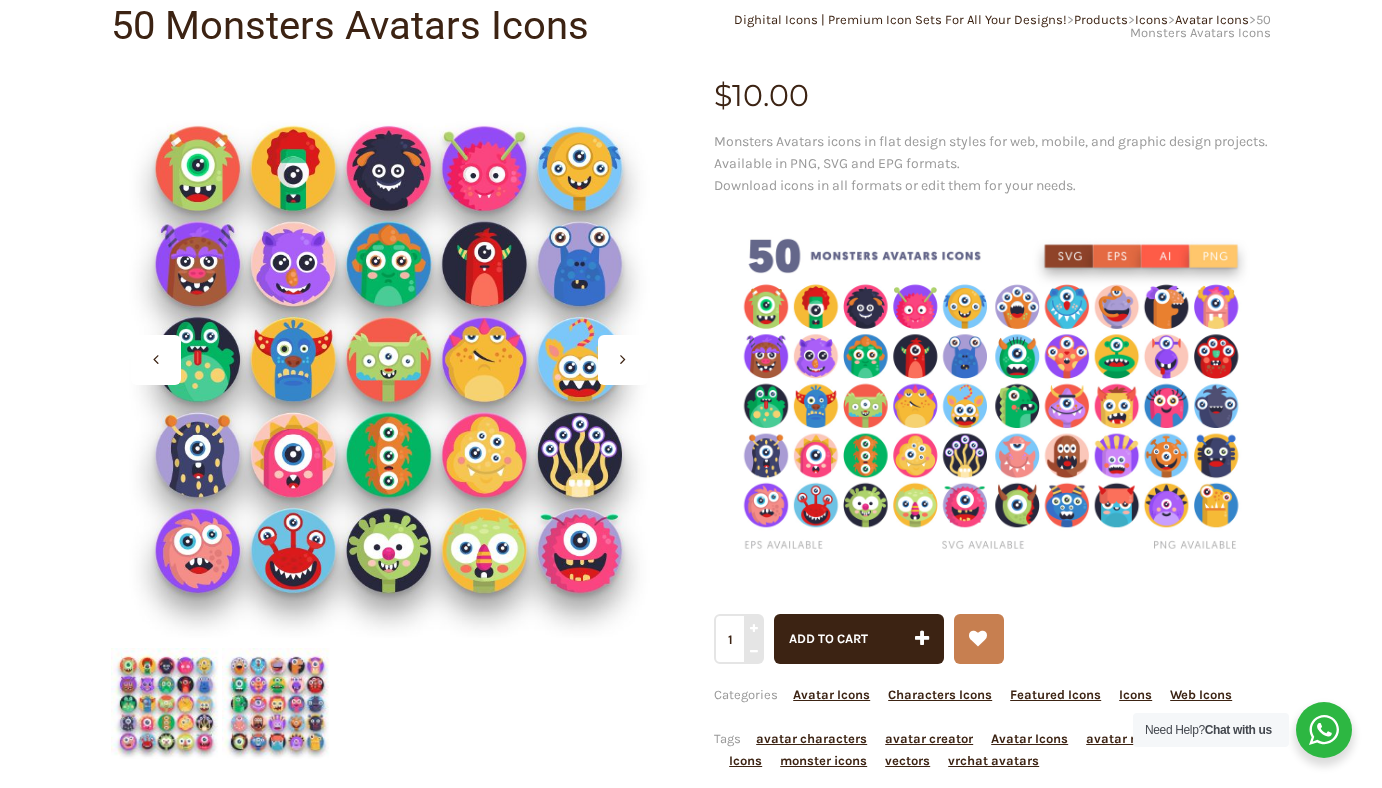 scroll, scrollTop: 0, scrollLeft: 0, axis: both 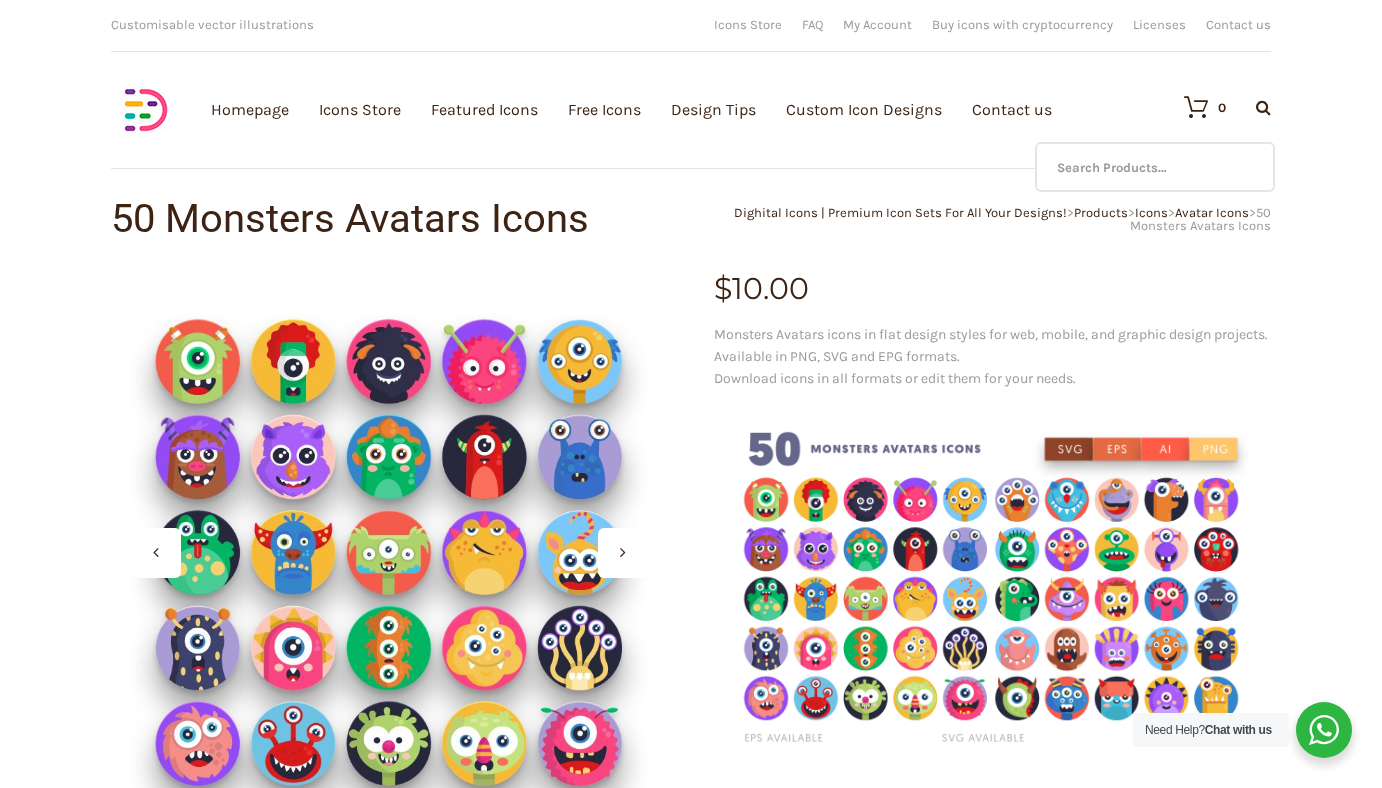 click at bounding box center [1263, 107] 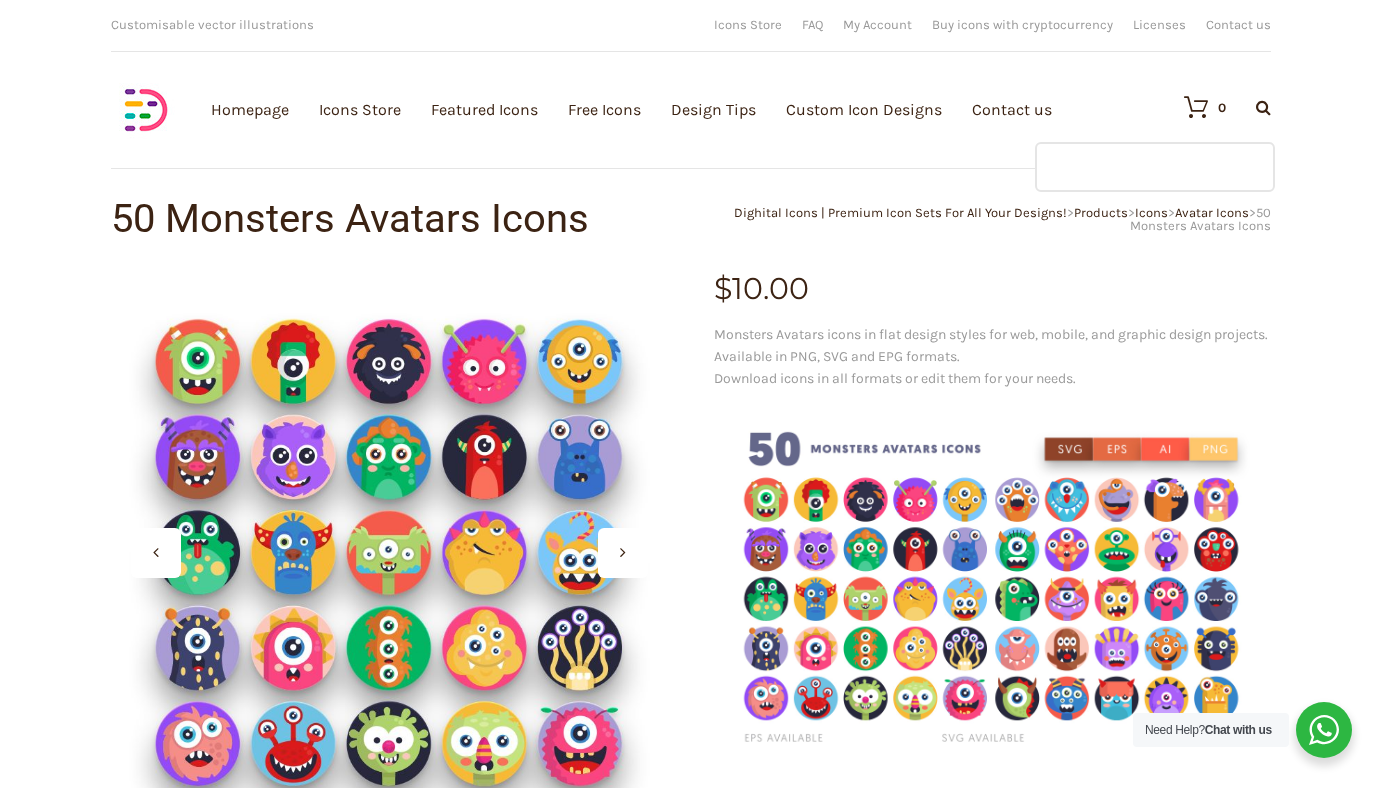 click at bounding box center (1155, 167) 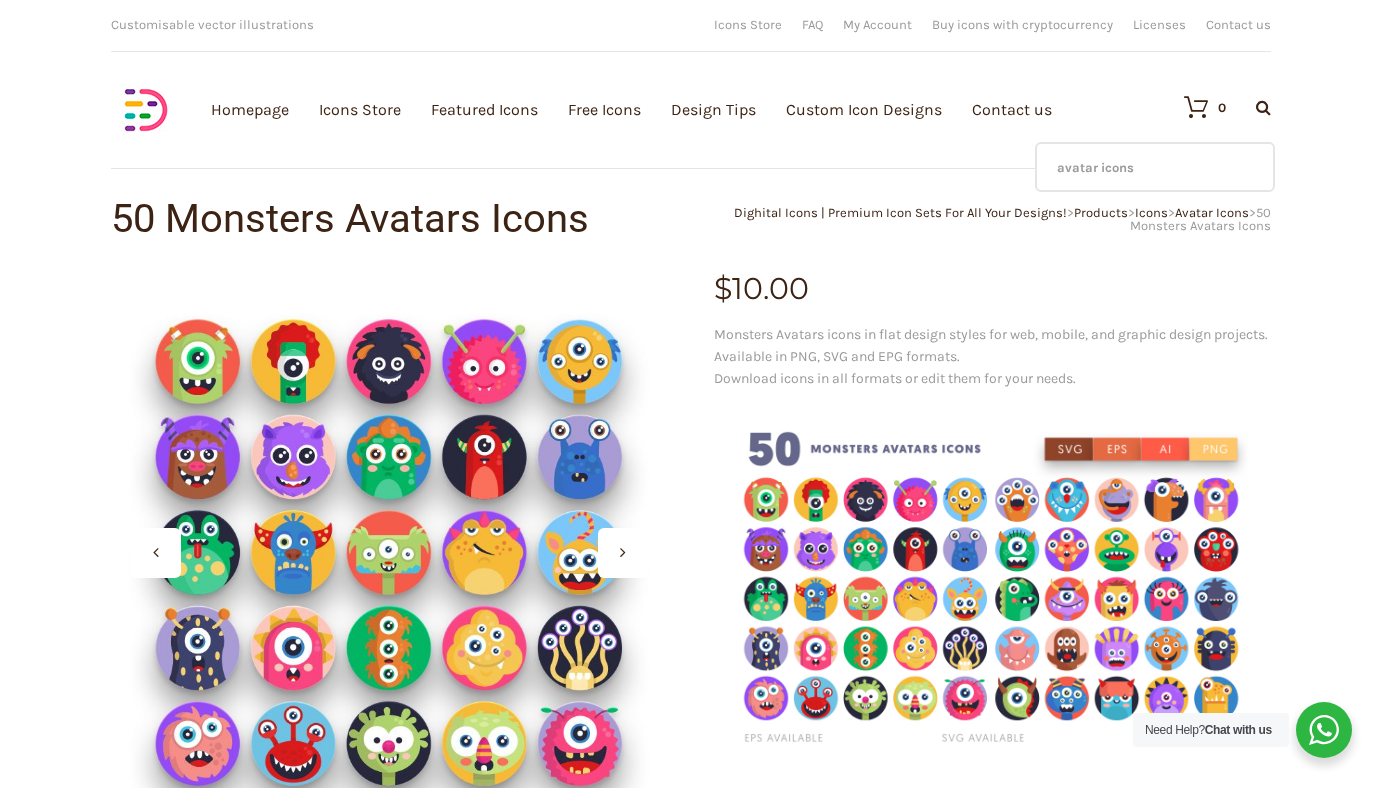 click on "0 avatar icons avatar icons No products in the cart." at bounding box center [1217, 107] 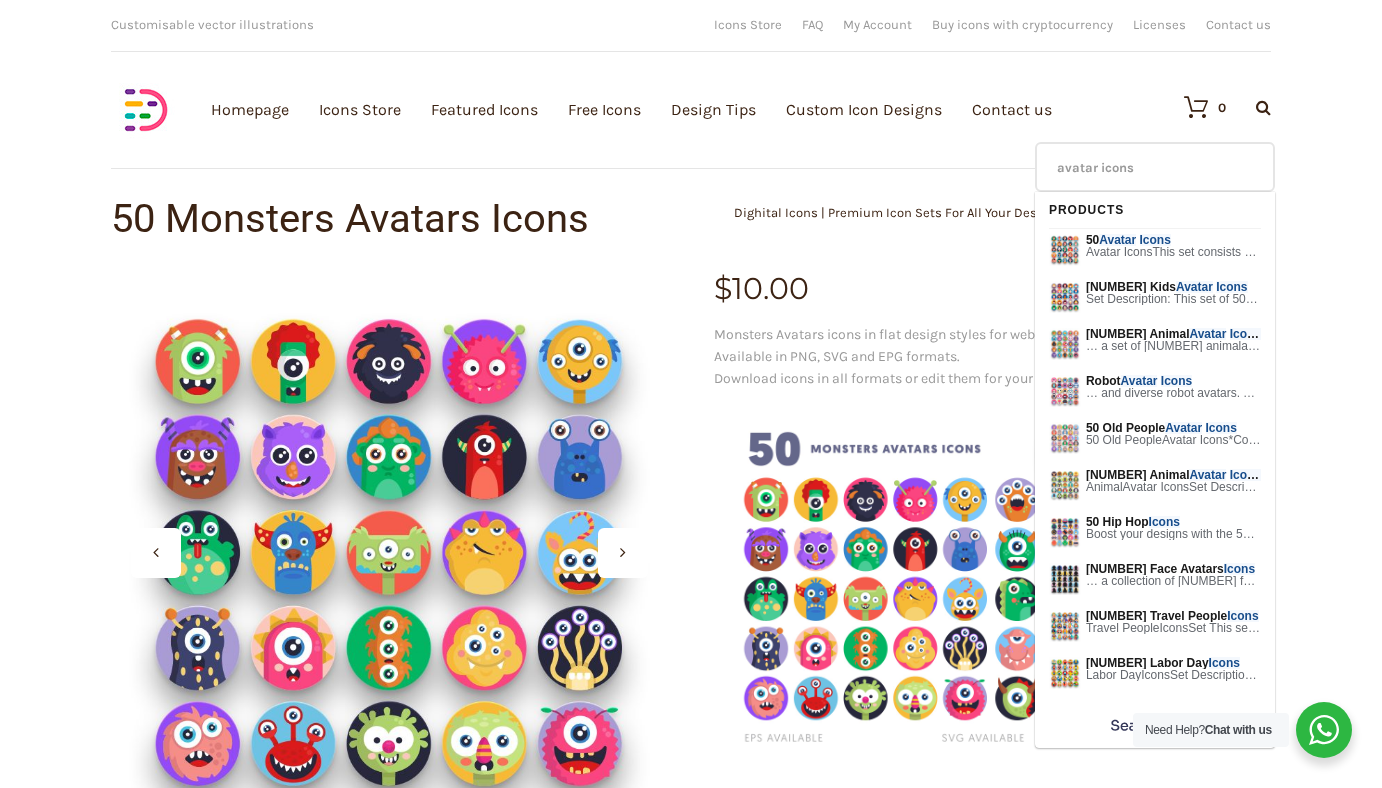 click on "avatar icons" at bounding box center (1155, 167) 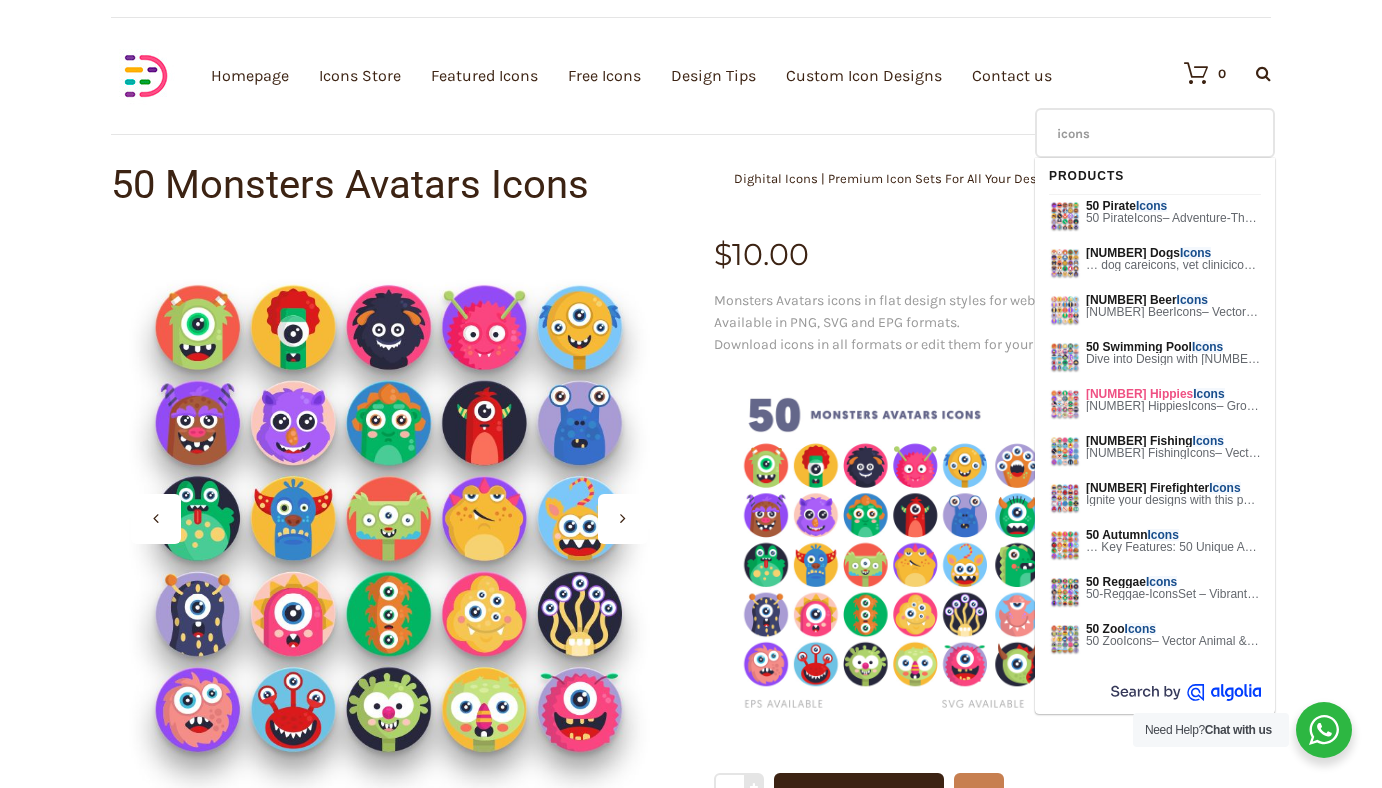 scroll, scrollTop: 36, scrollLeft: 0, axis: vertical 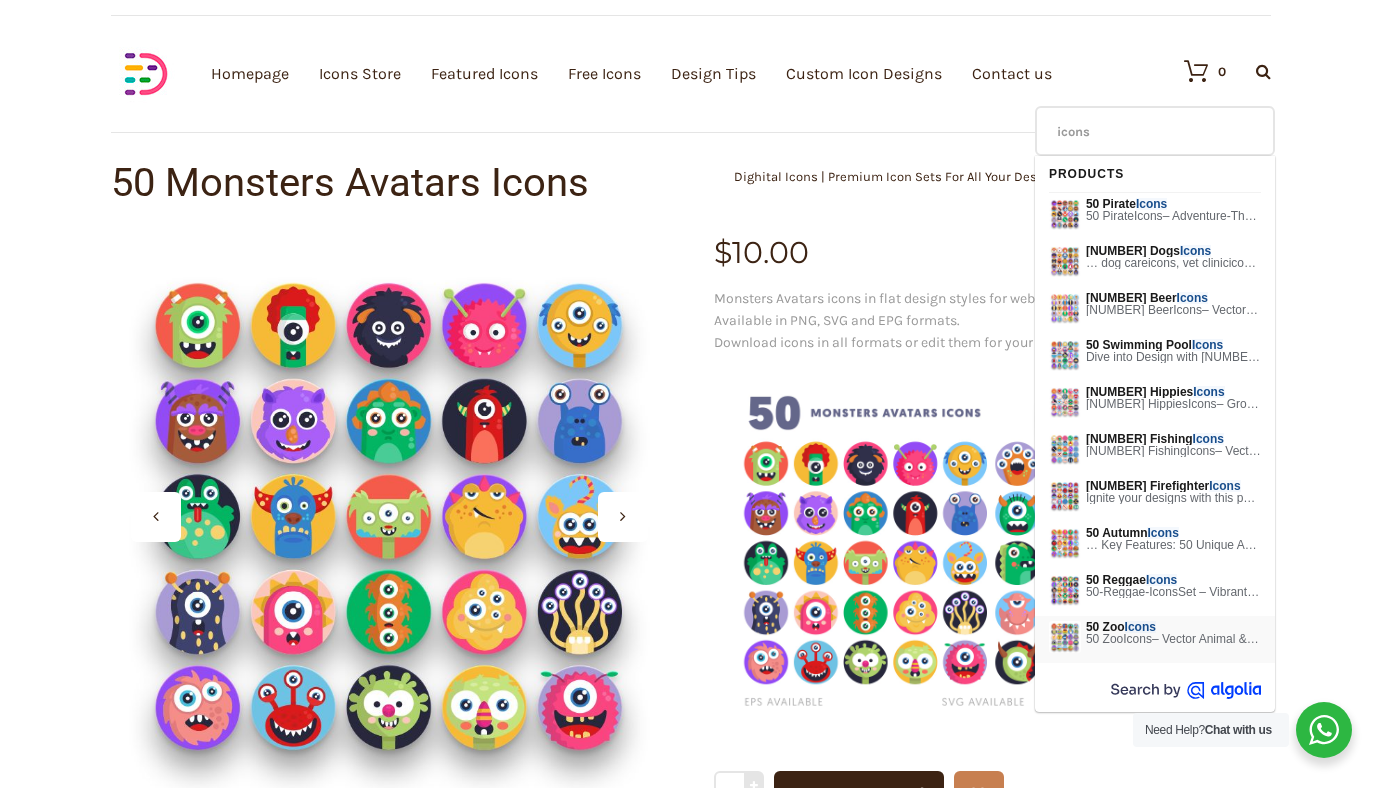 click on "icons" at bounding box center (1155, 131) 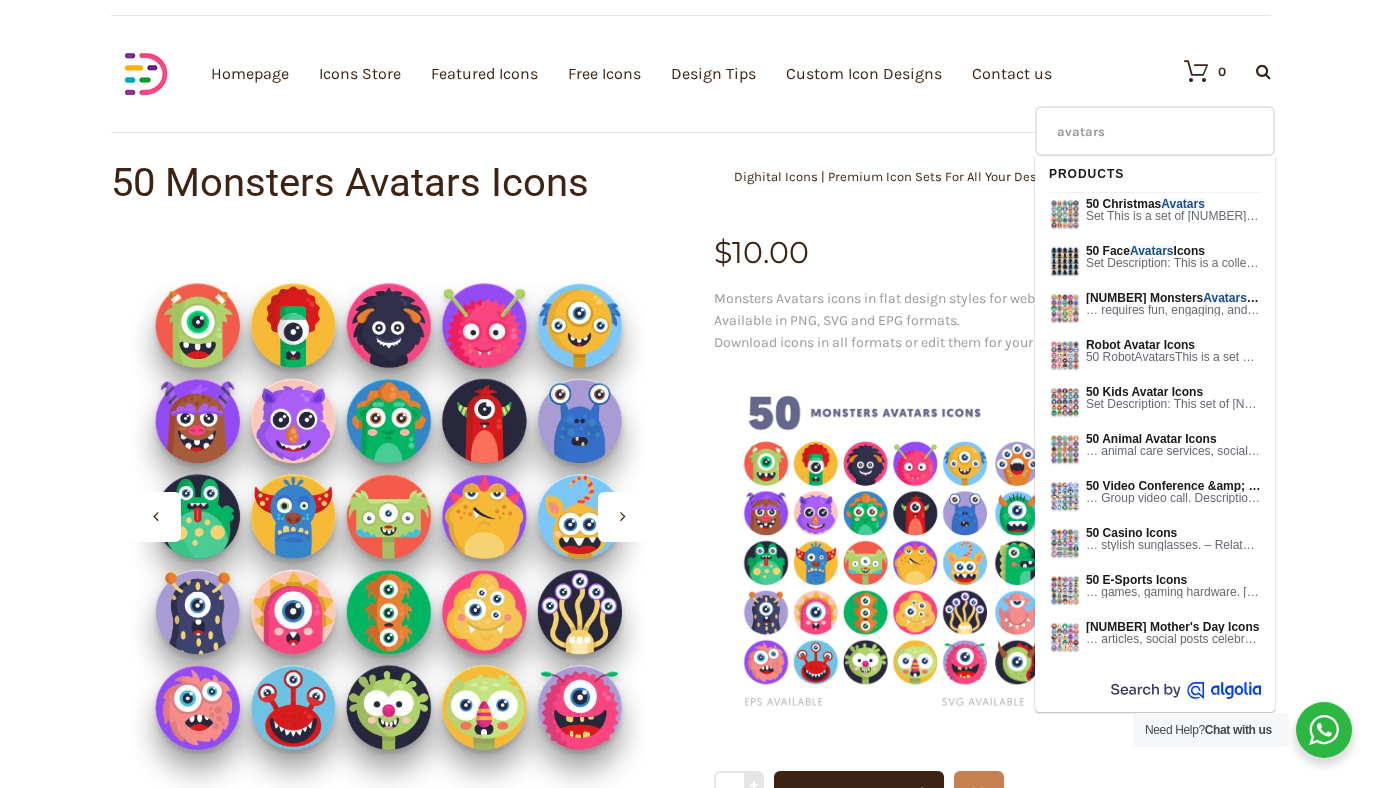 type on "avatars" 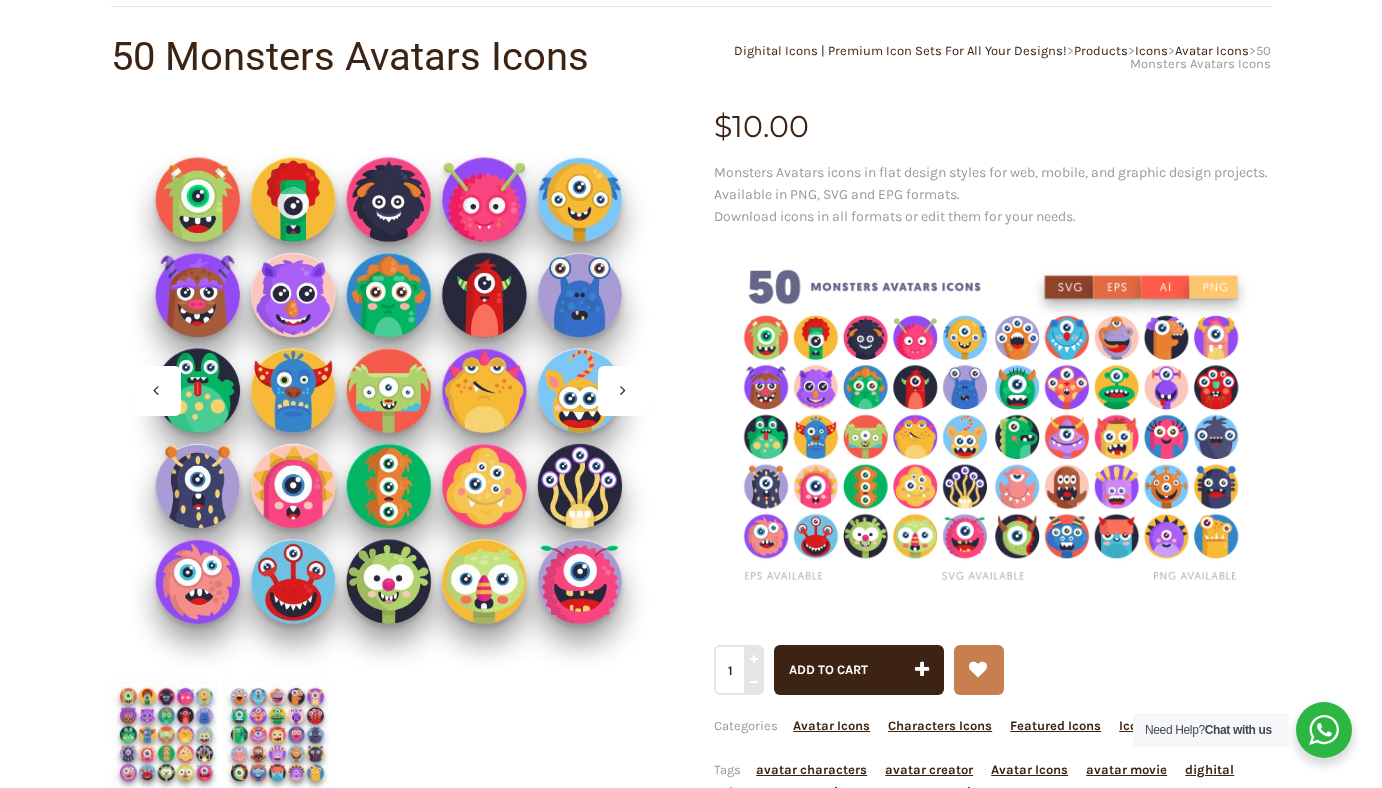 scroll, scrollTop: 218, scrollLeft: 0, axis: vertical 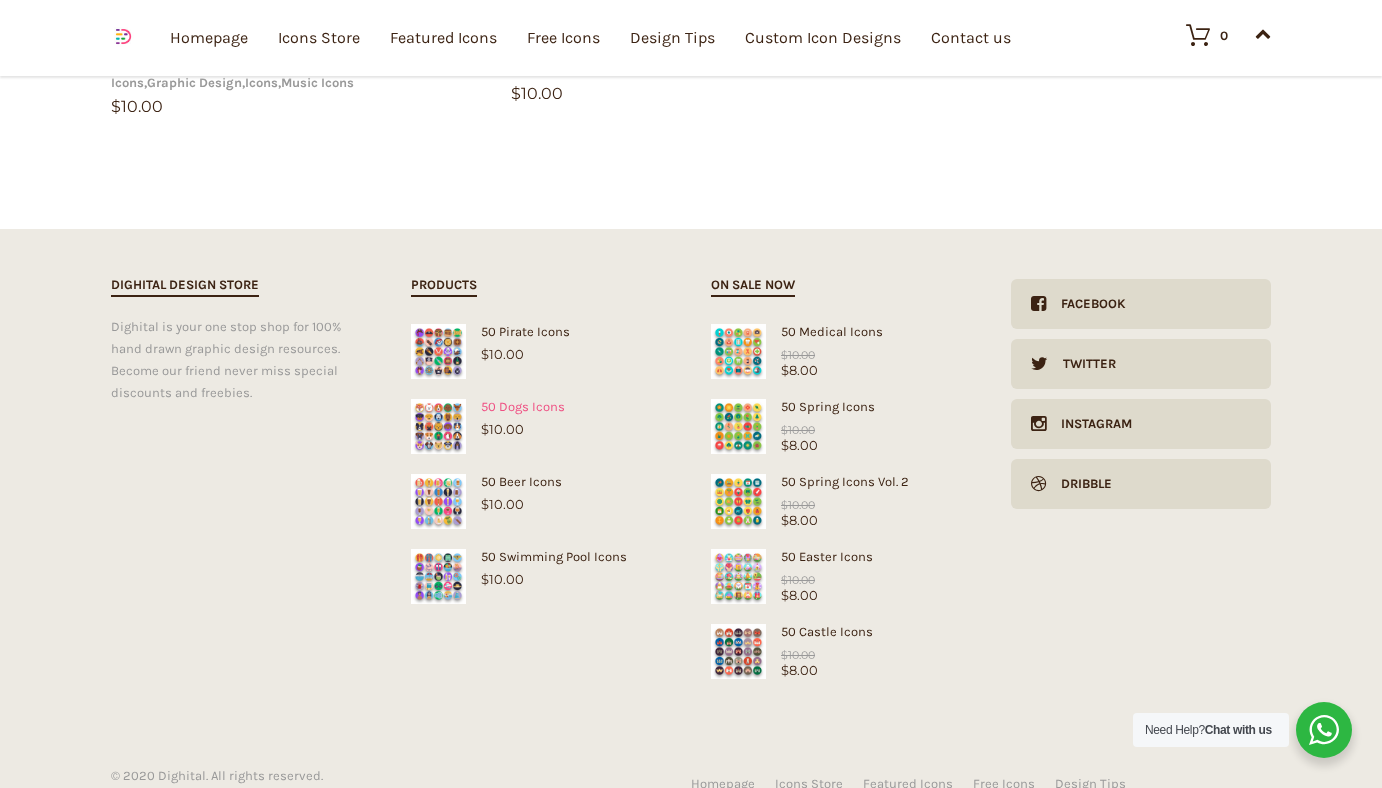 click on "50 Dogs Icons" at bounding box center (541, 406) 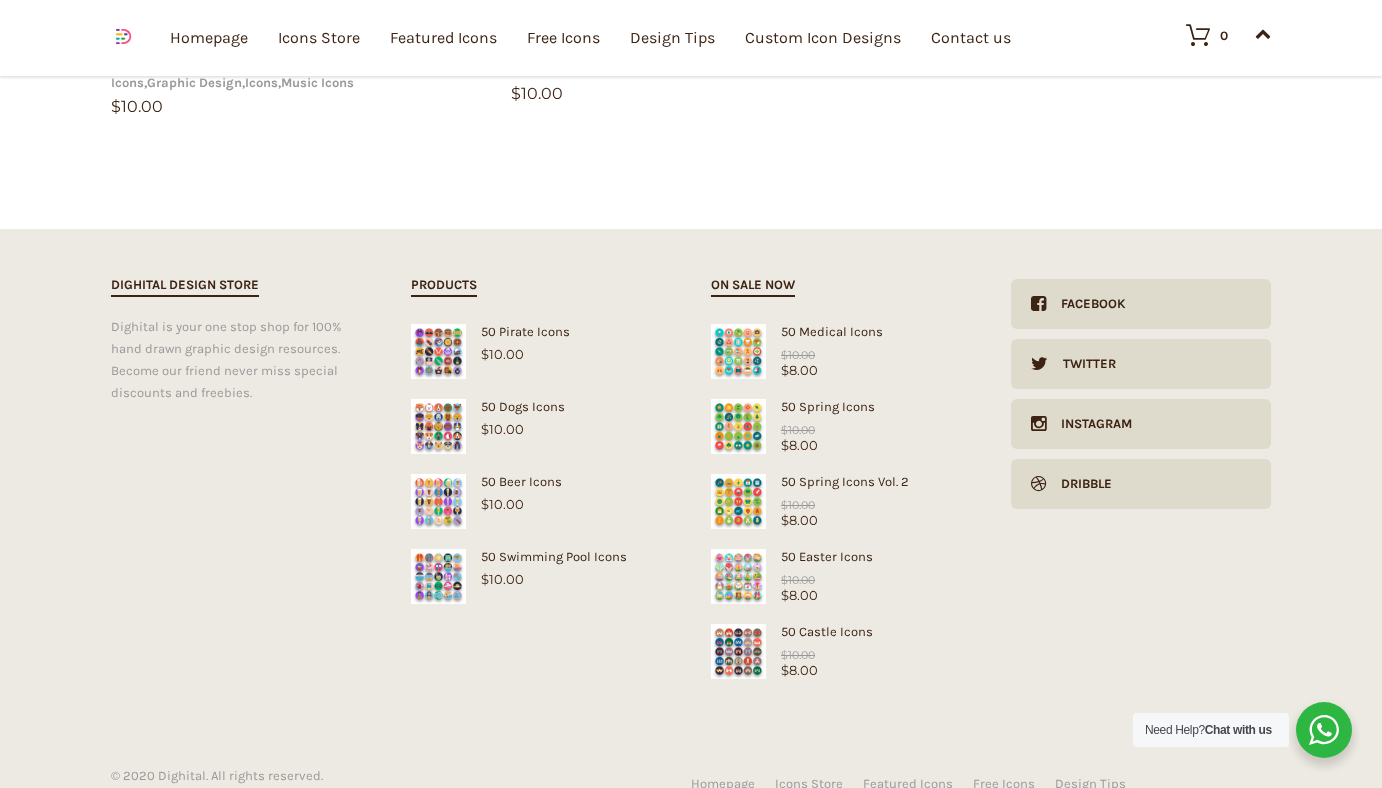 scroll, scrollTop: 0, scrollLeft: 0, axis: both 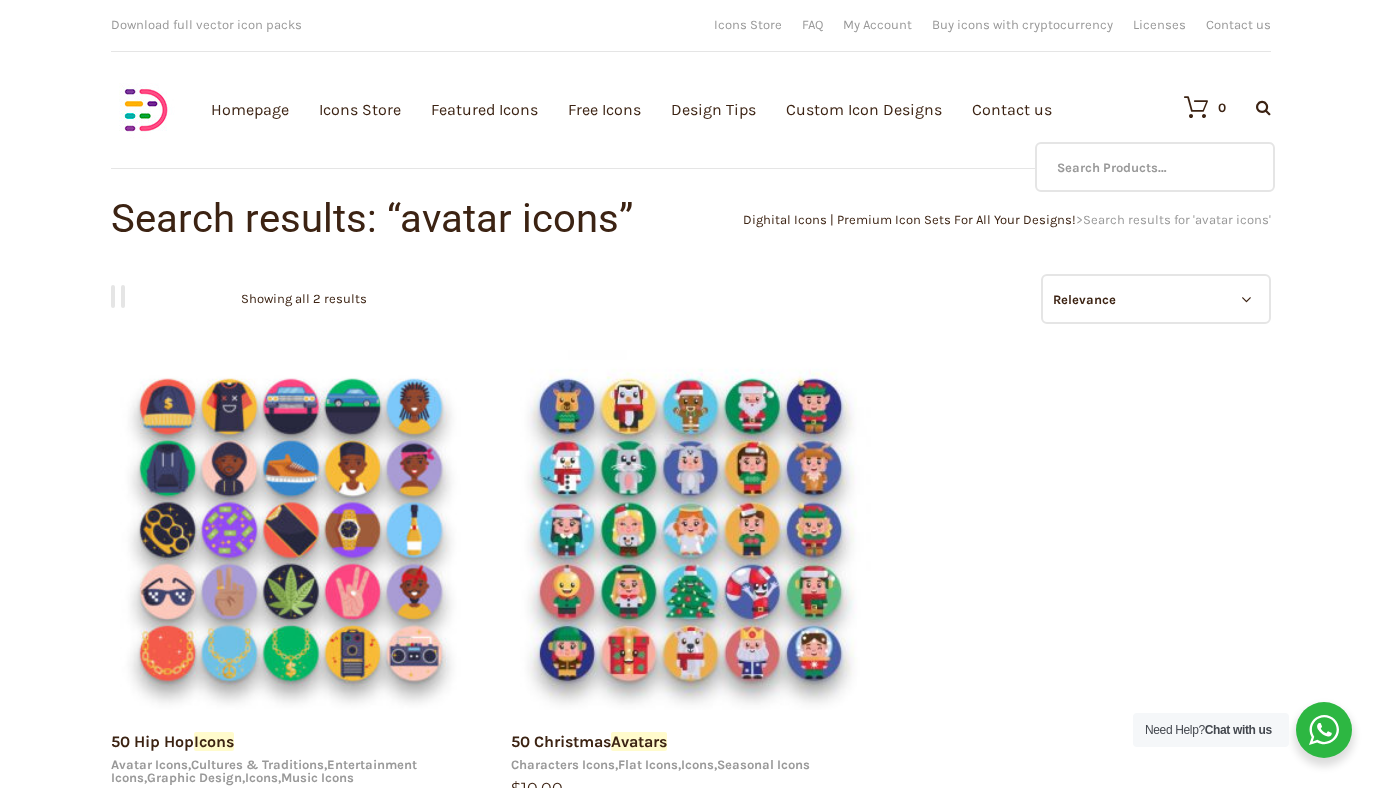 click at bounding box center [1248, 107] 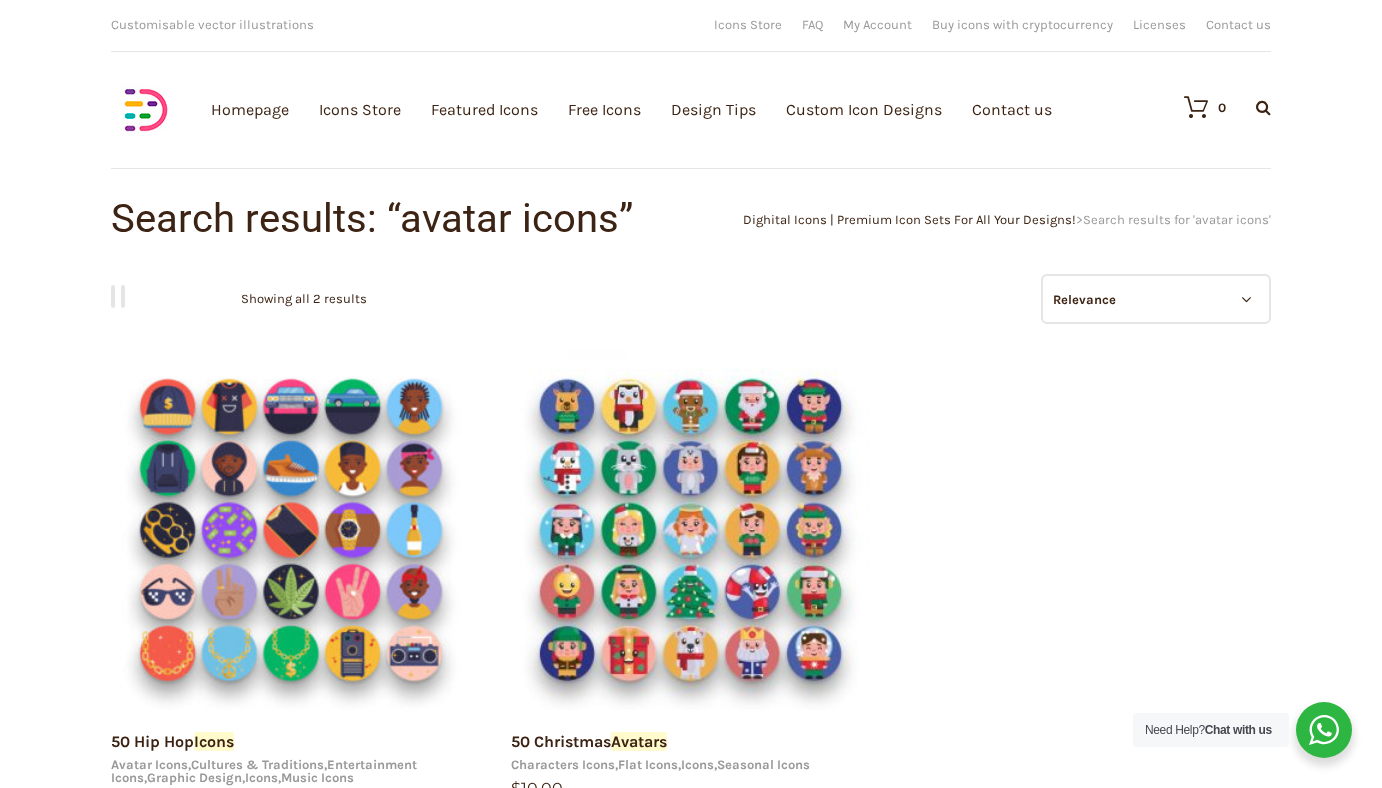 click on "0 Search Products… No products in the cart." at bounding box center [1217, 107] 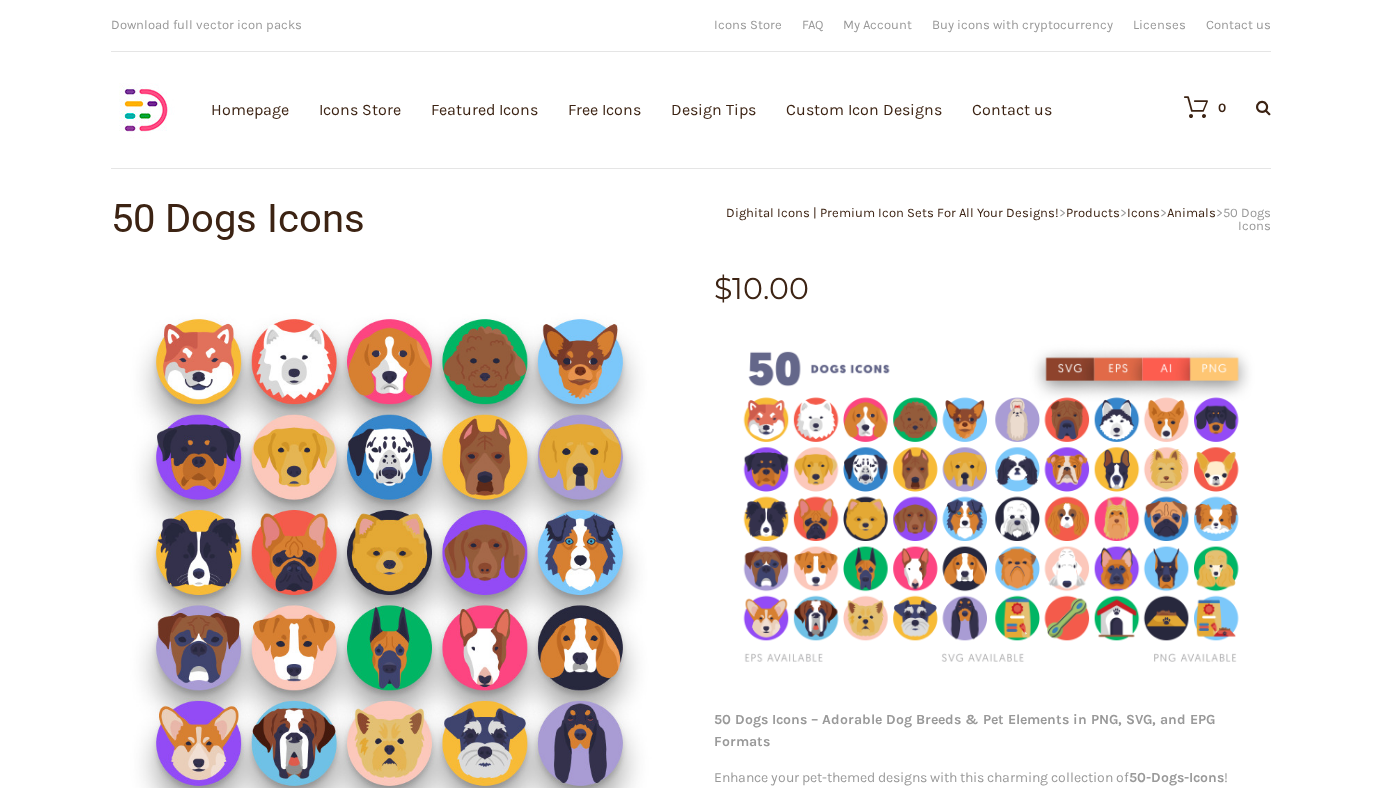 scroll, scrollTop: 0, scrollLeft: 0, axis: both 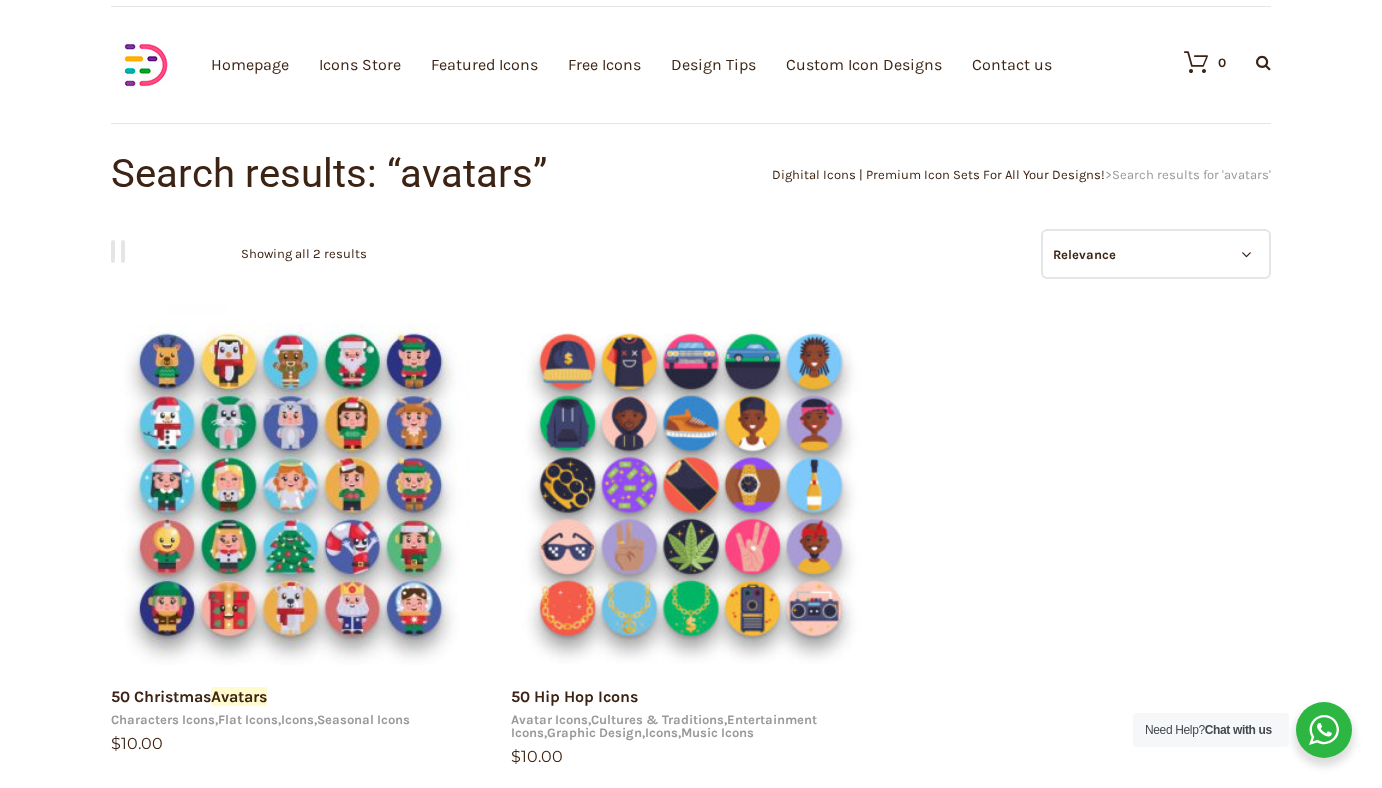 click on "Relevance
Sort by popularity
Sort by average rating
Sort by latest
Sort by price: low to high
Sort by price: high to low" at bounding box center [1156, 254] 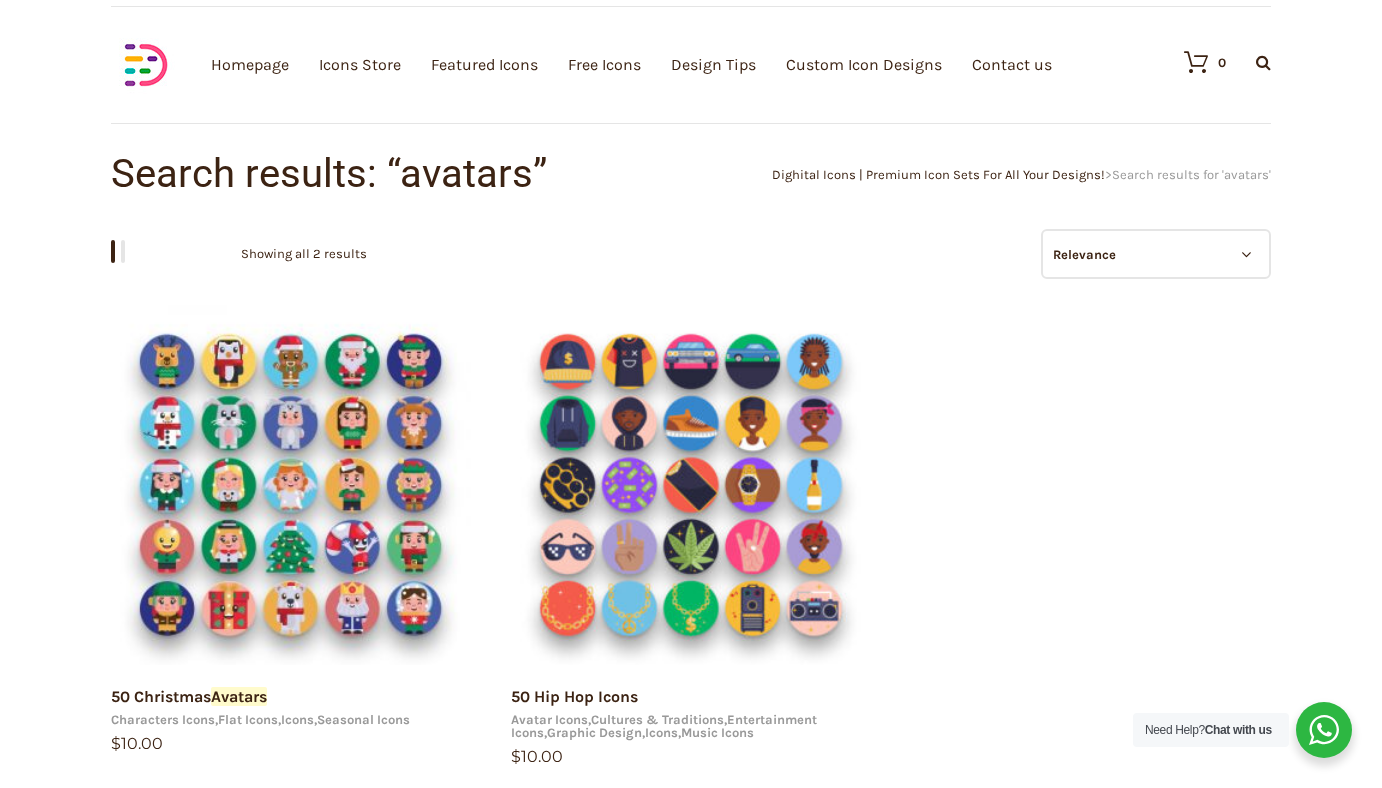 click at bounding box center [113, 251] 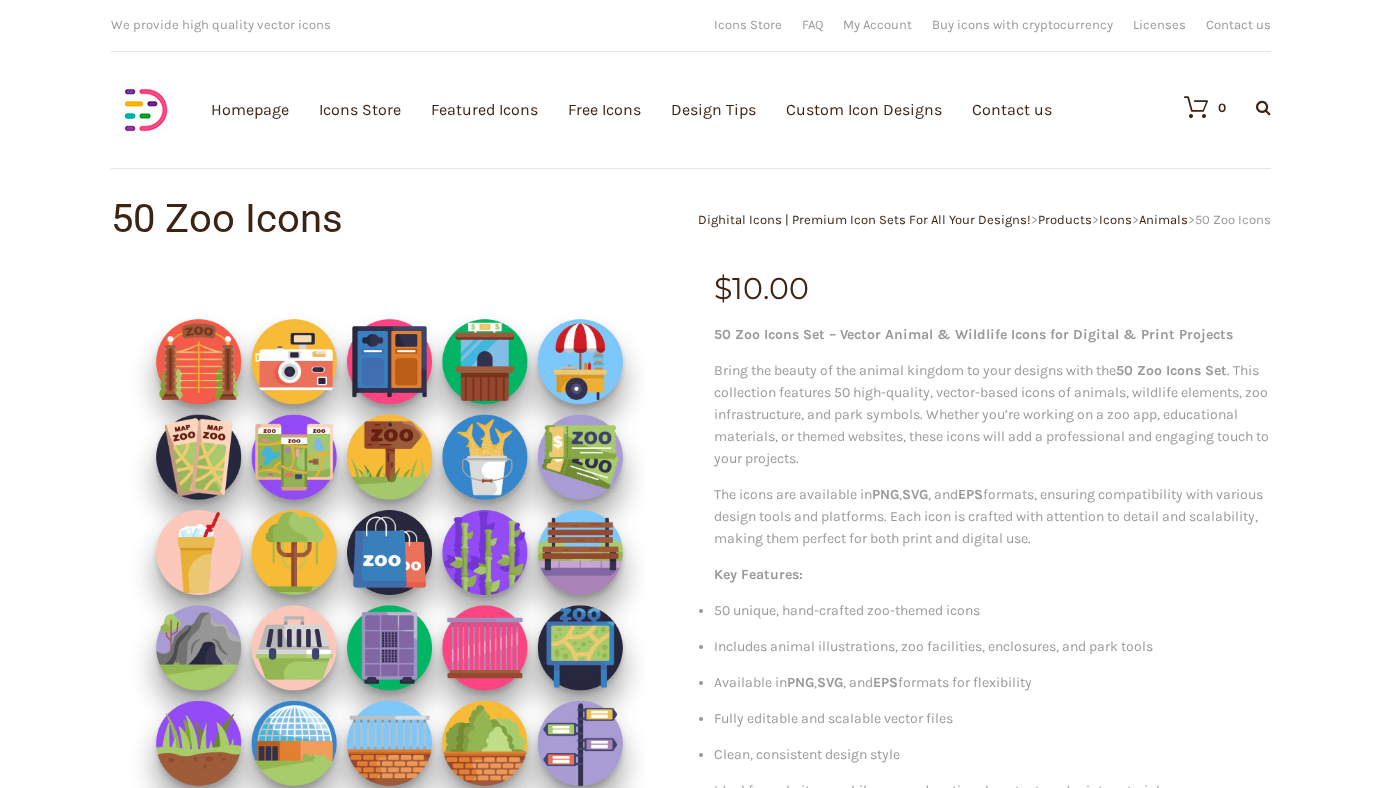 scroll, scrollTop: 0, scrollLeft: 0, axis: both 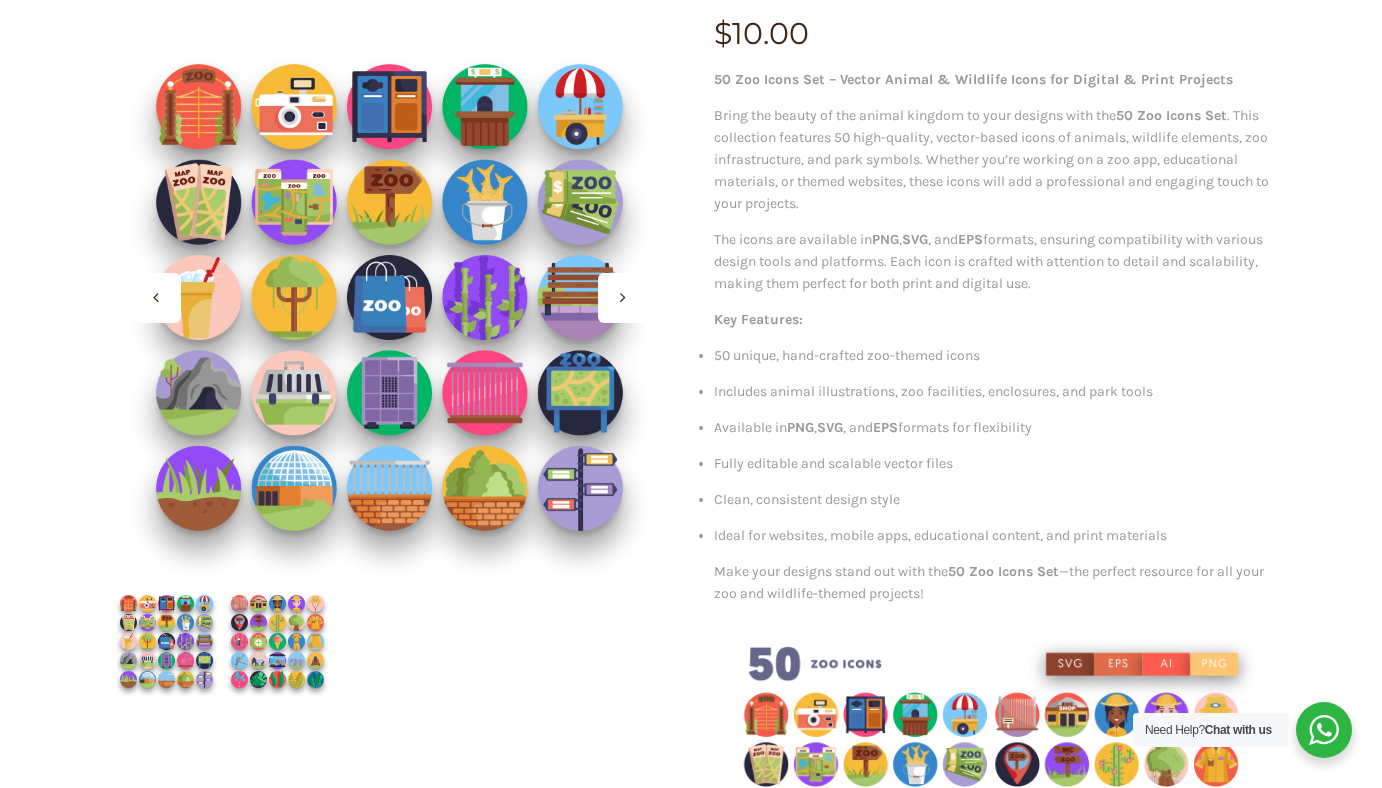 click at bounding box center (277, 641) 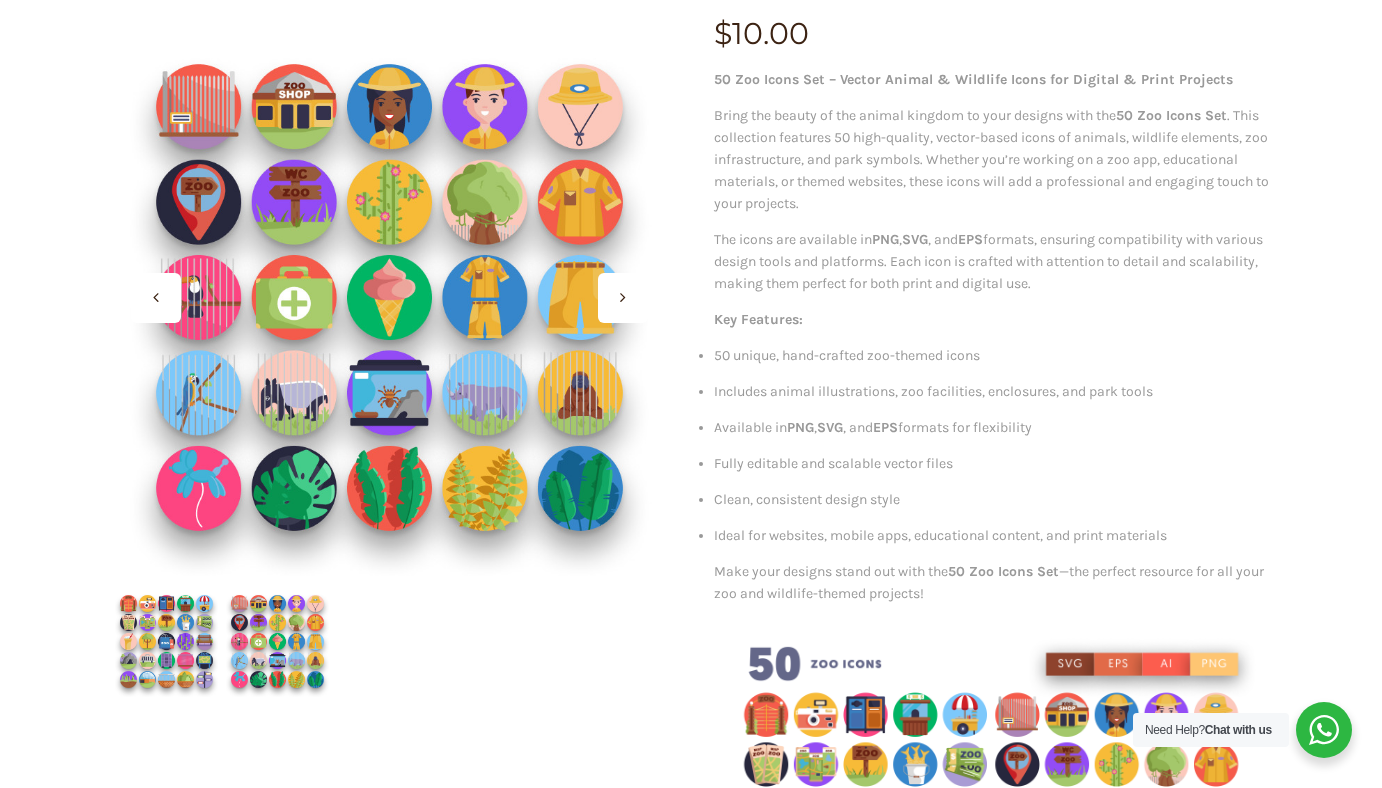 scroll, scrollTop: 0, scrollLeft: 0, axis: both 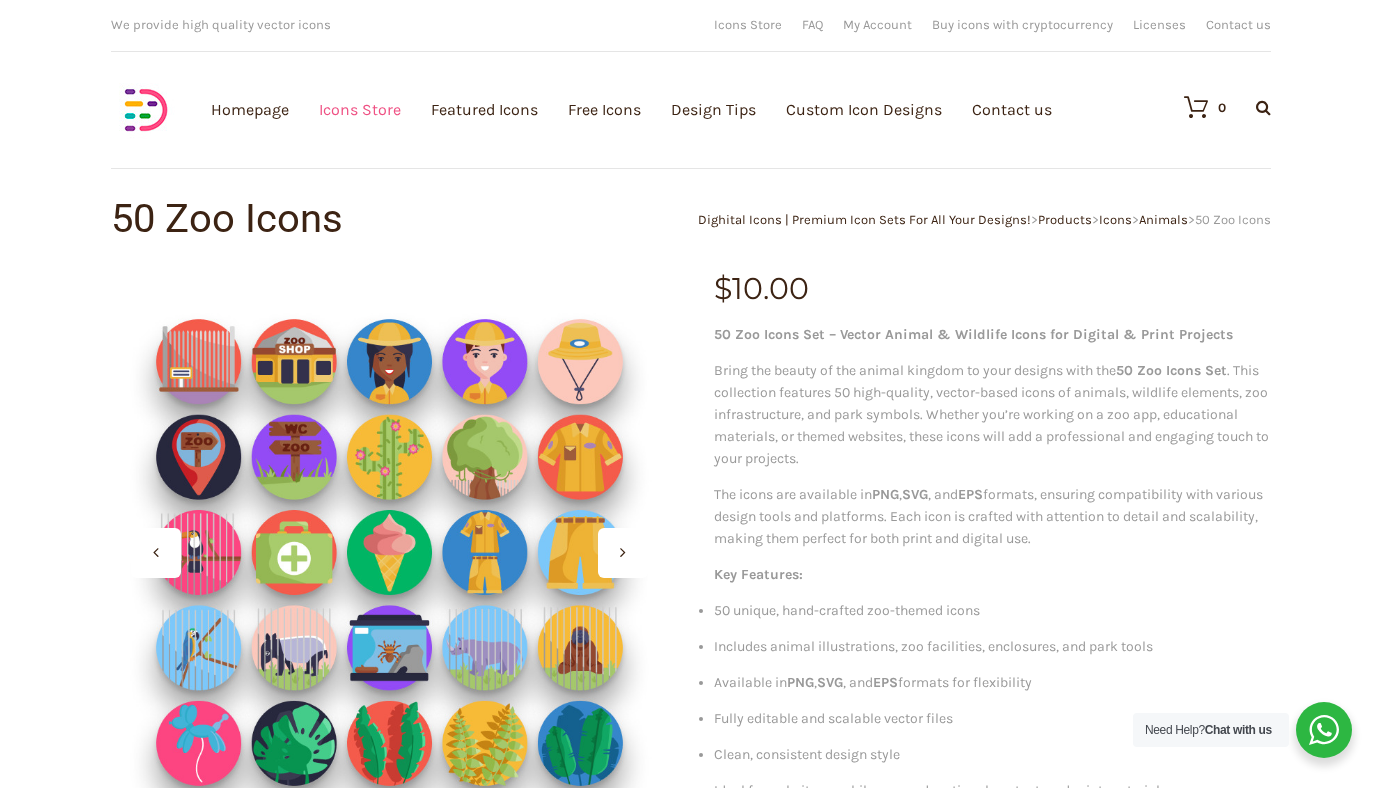 click on "Icons Store" at bounding box center (360, 109) 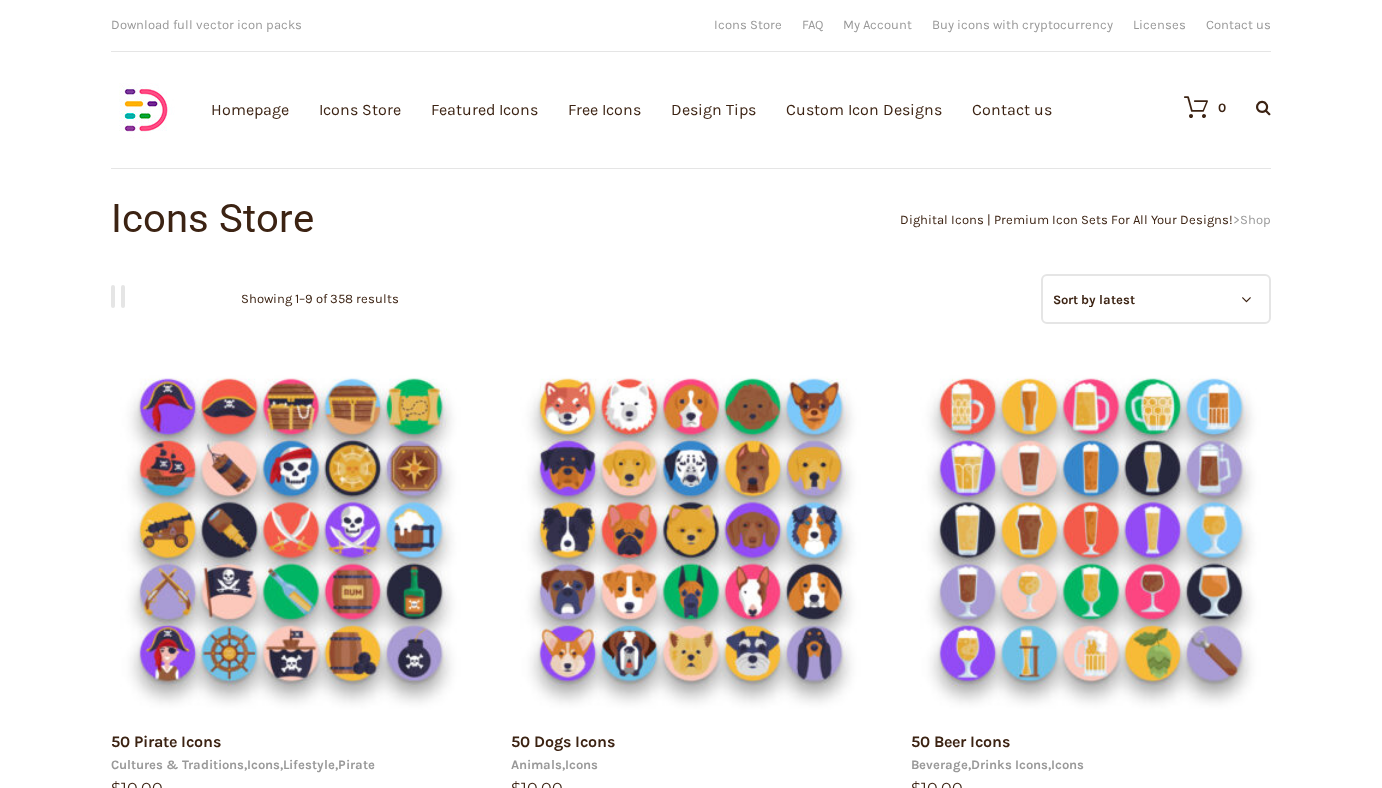 scroll, scrollTop: 0, scrollLeft: 0, axis: both 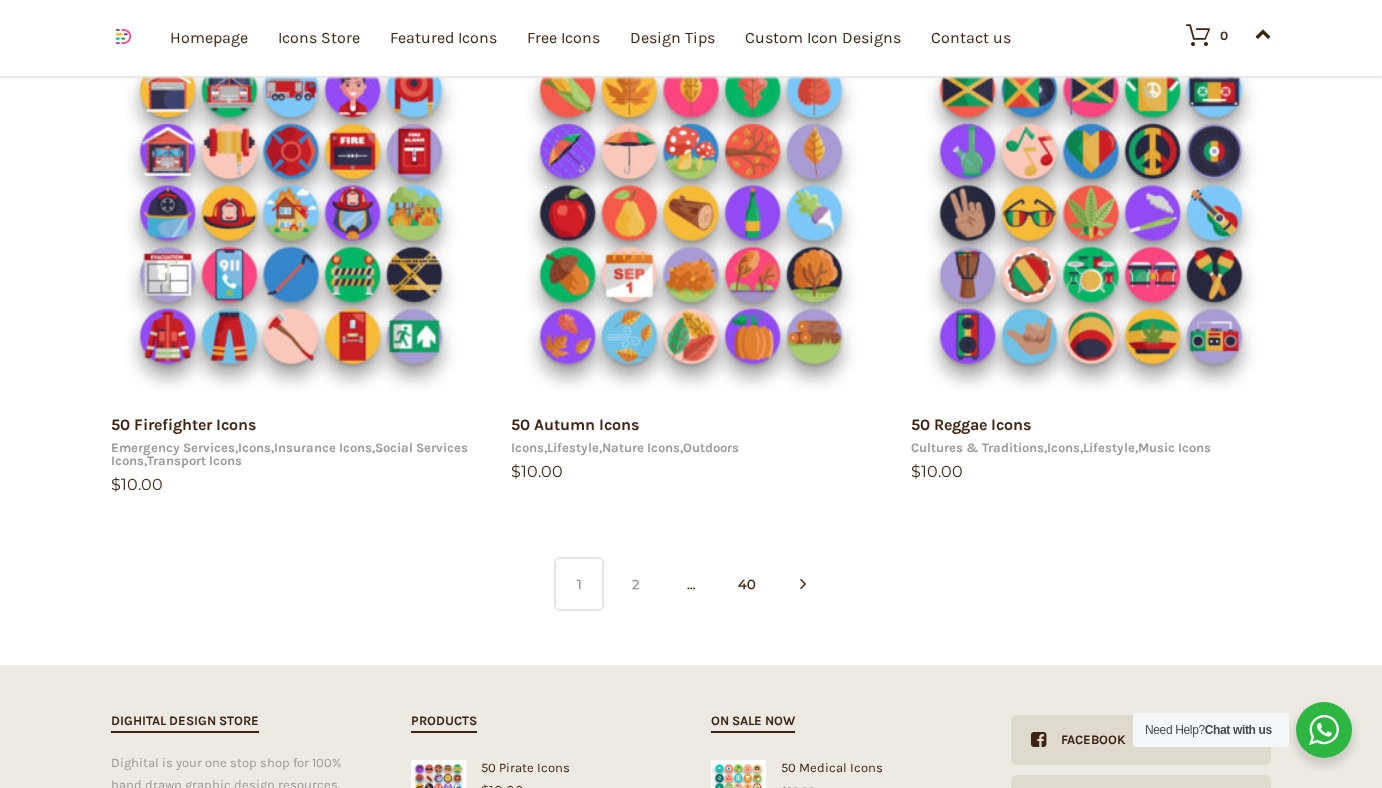 click on "2" at bounding box center [635, 584] 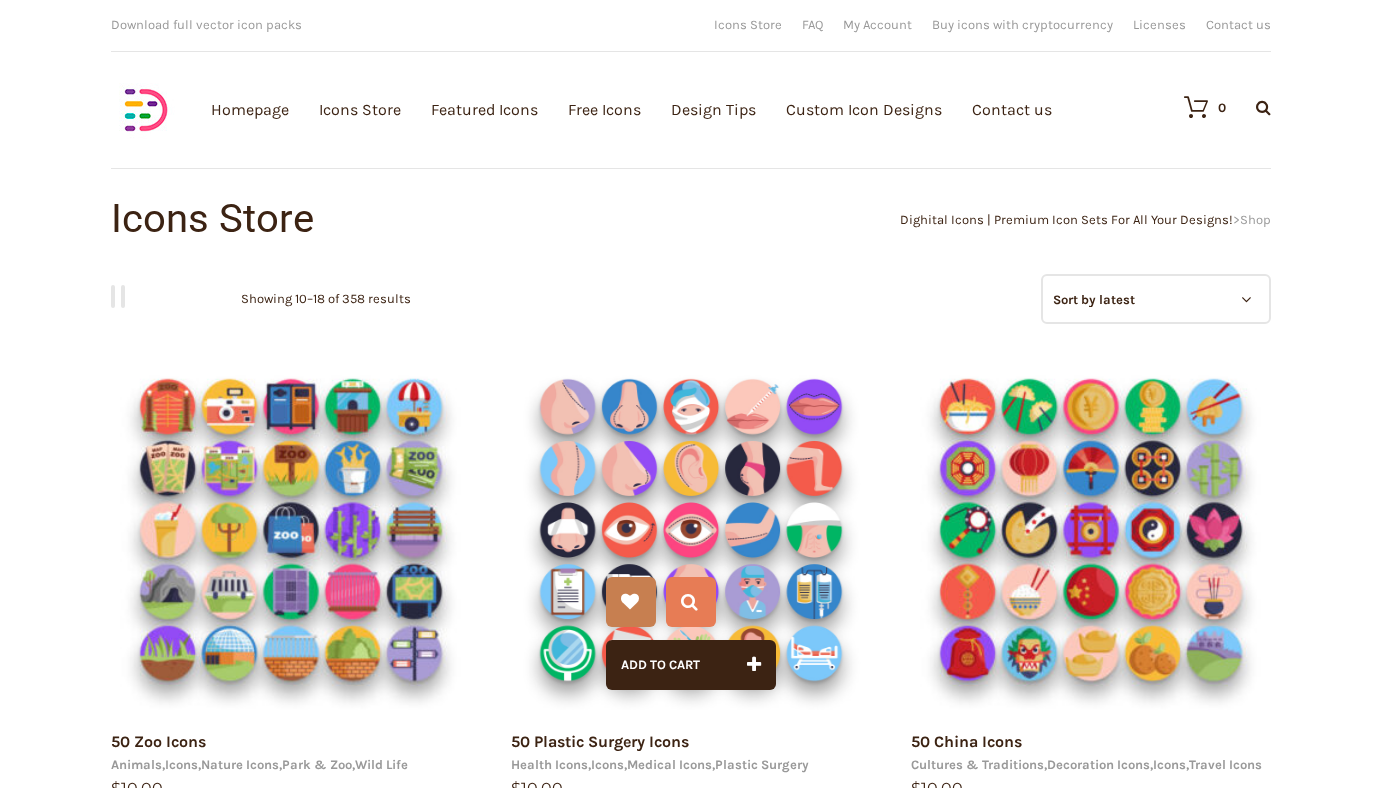 scroll, scrollTop: 0, scrollLeft: 0, axis: both 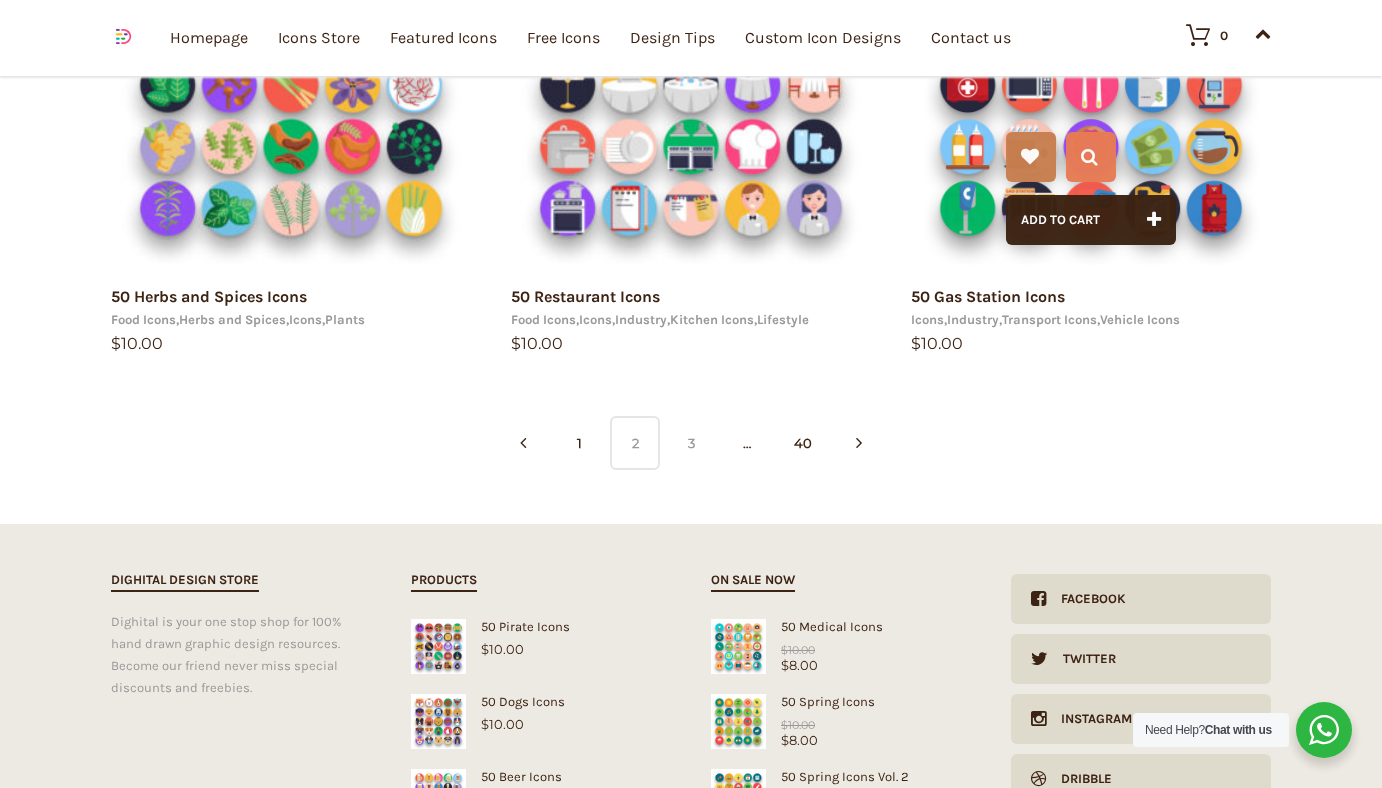 click on "3" at bounding box center [691, 443] 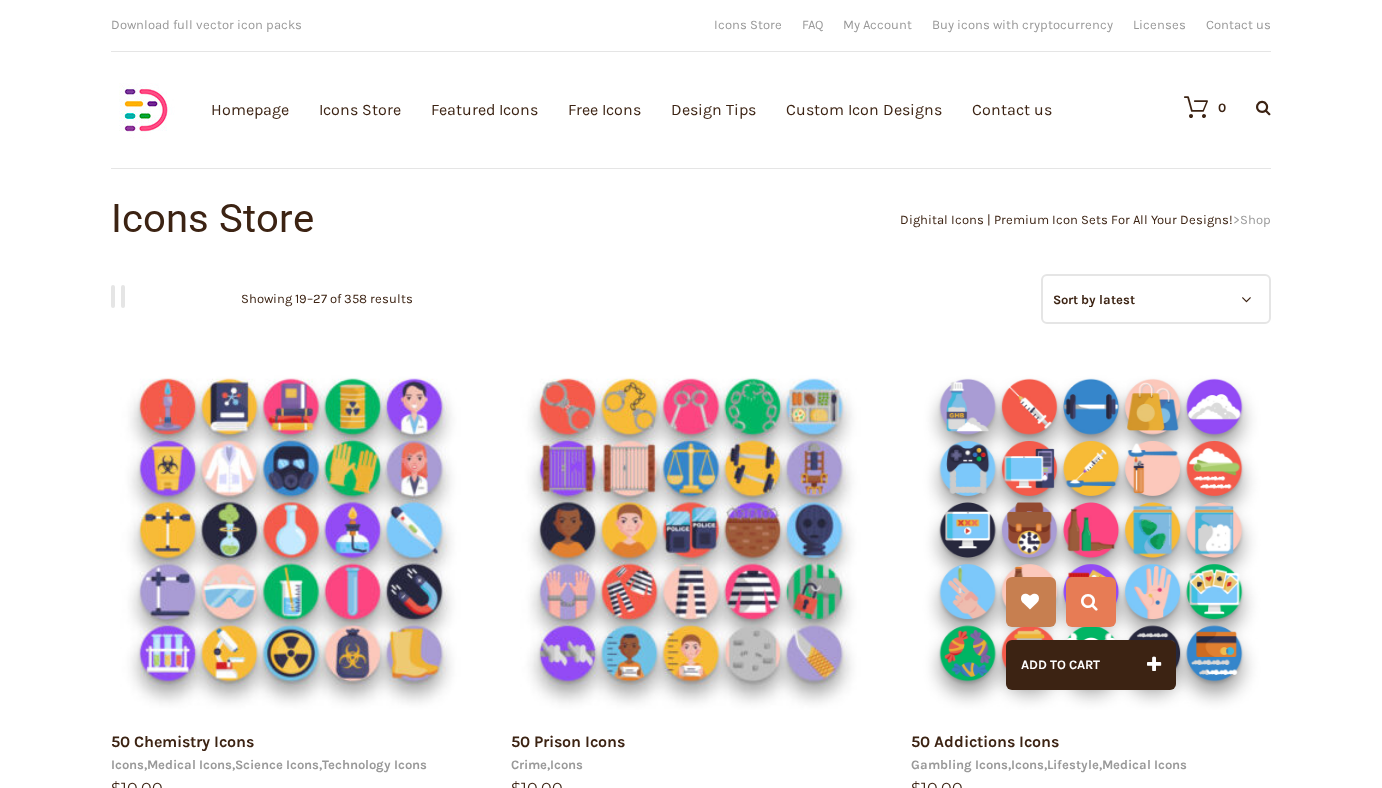 scroll, scrollTop: 0, scrollLeft: 0, axis: both 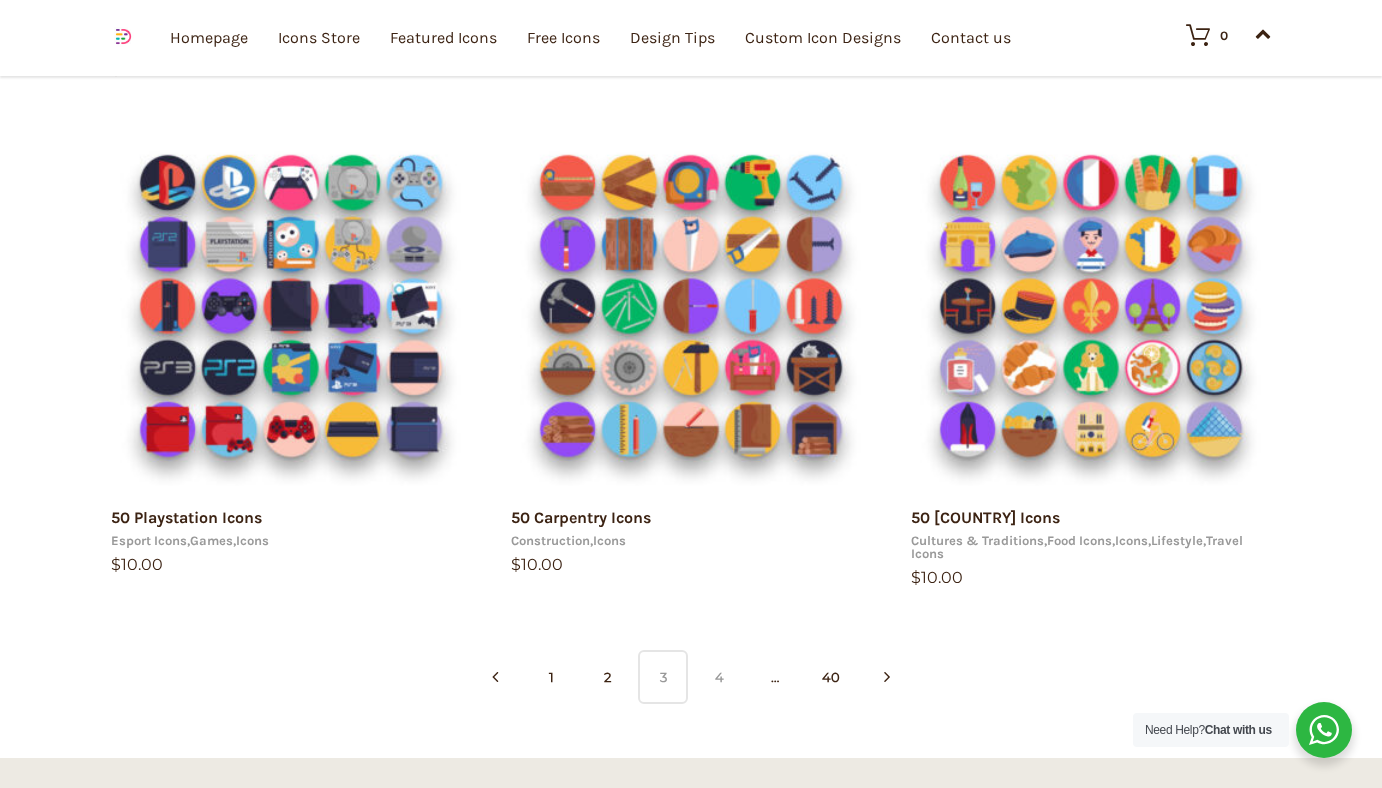 click on "4" at bounding box center [719, 677] 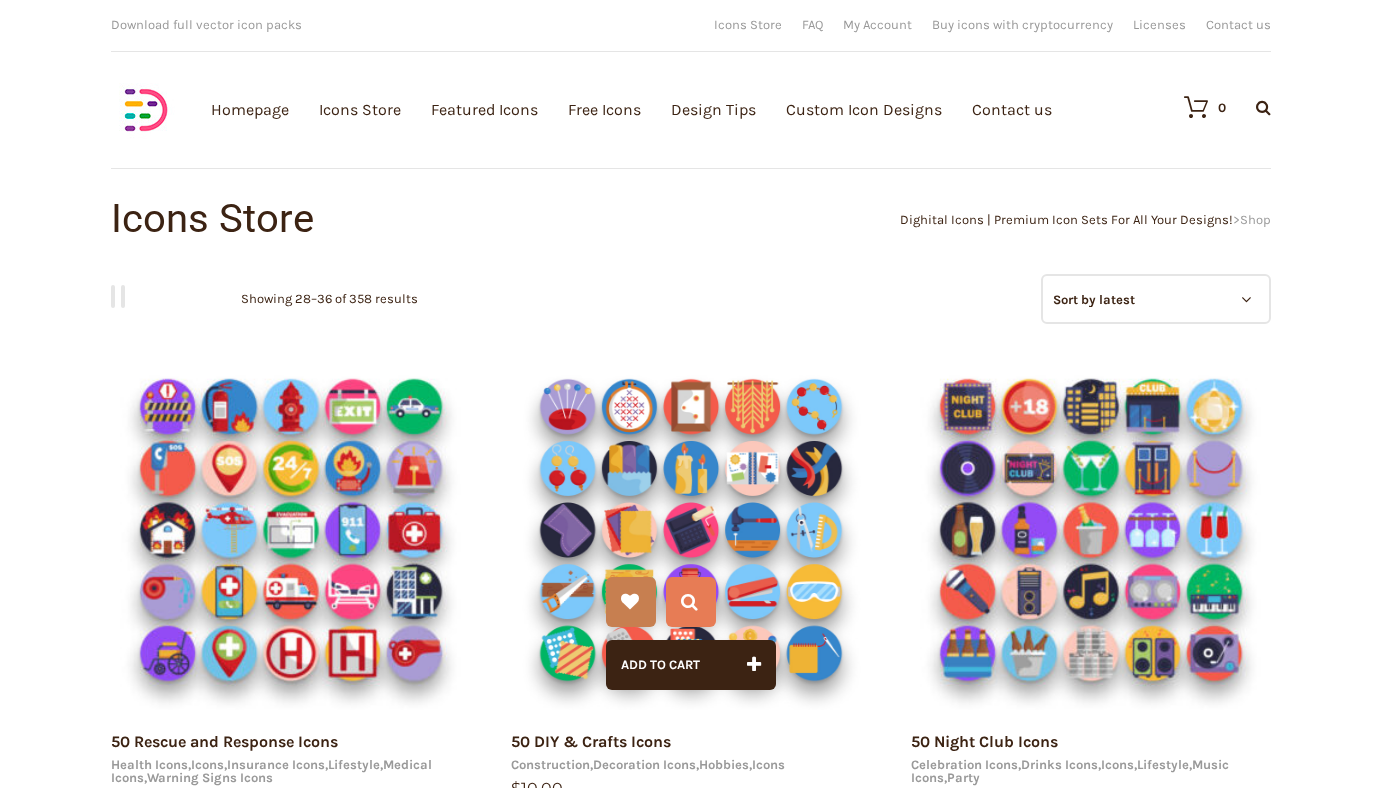 scroll, scrollTop: 0, scrollLeft: 0, axis: both 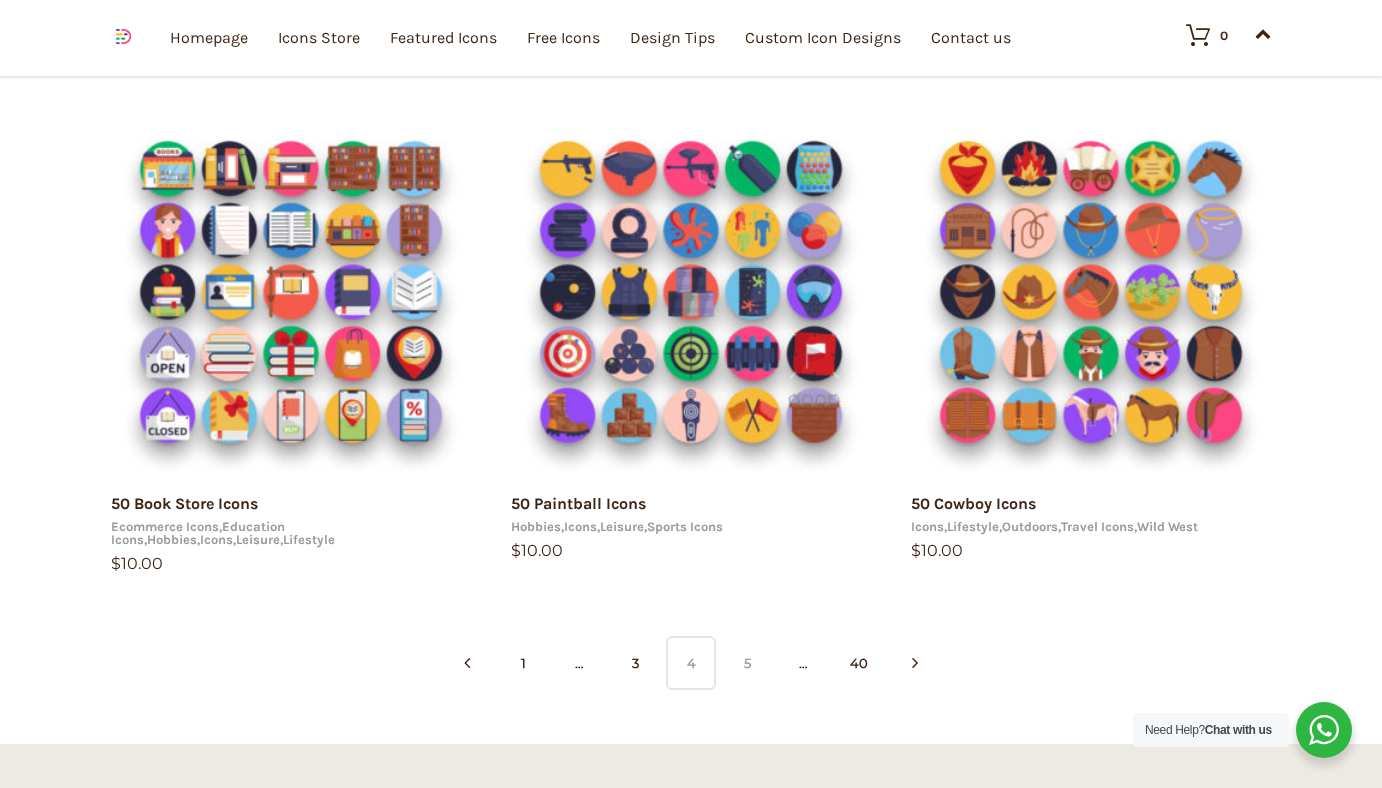 click on "5" at bounding box center (747, 663) 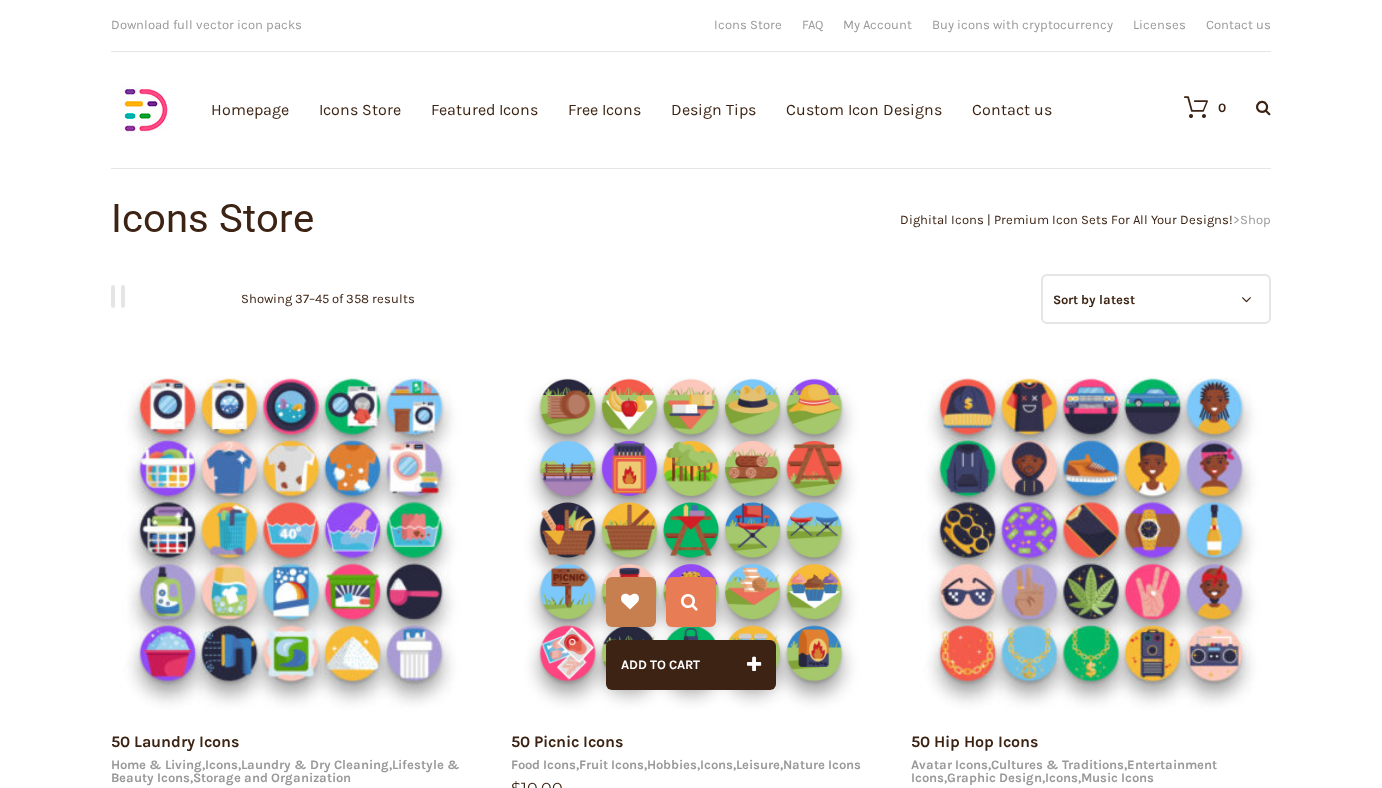 scroll, scrollTop: 0, scrollLeft: 0, axis: both 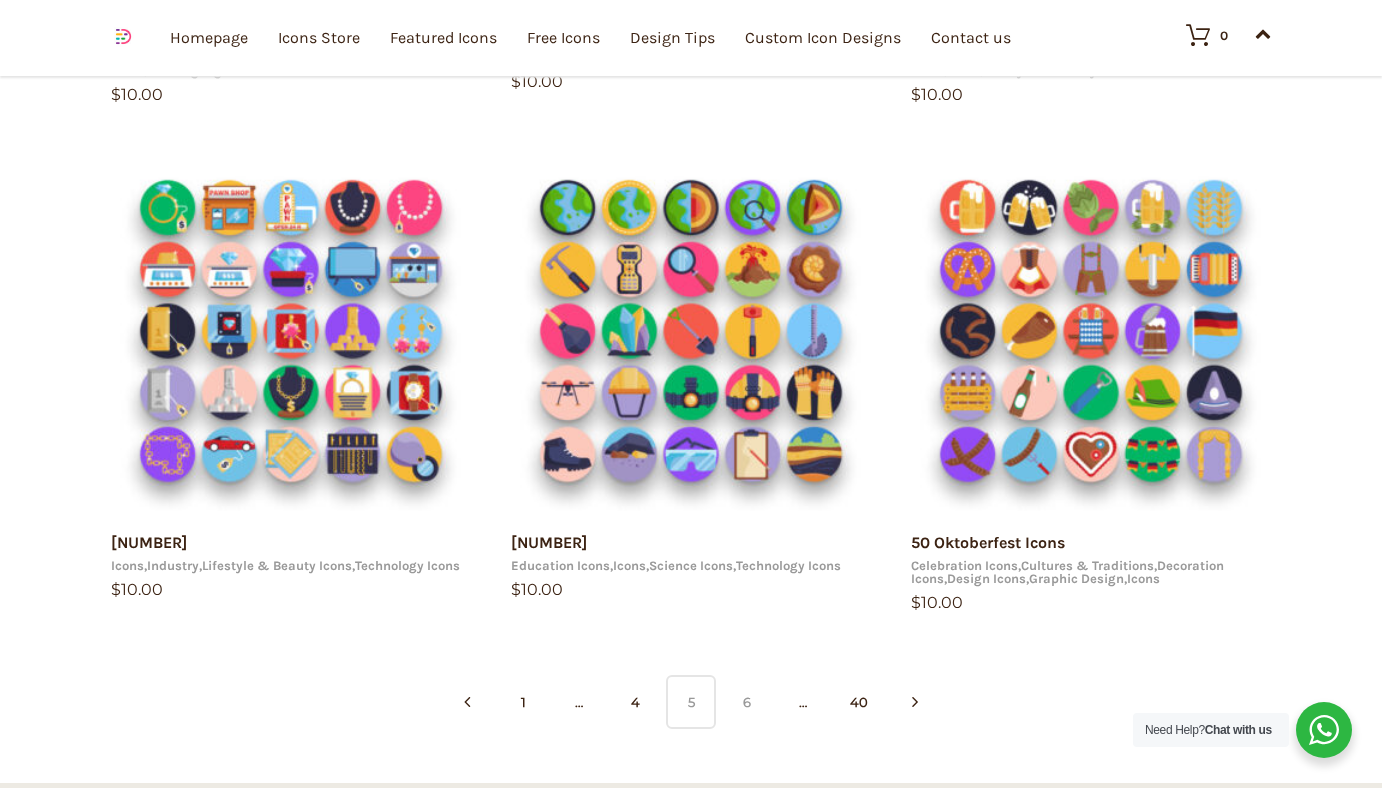 click on "6" at bounding box center (747, 702) 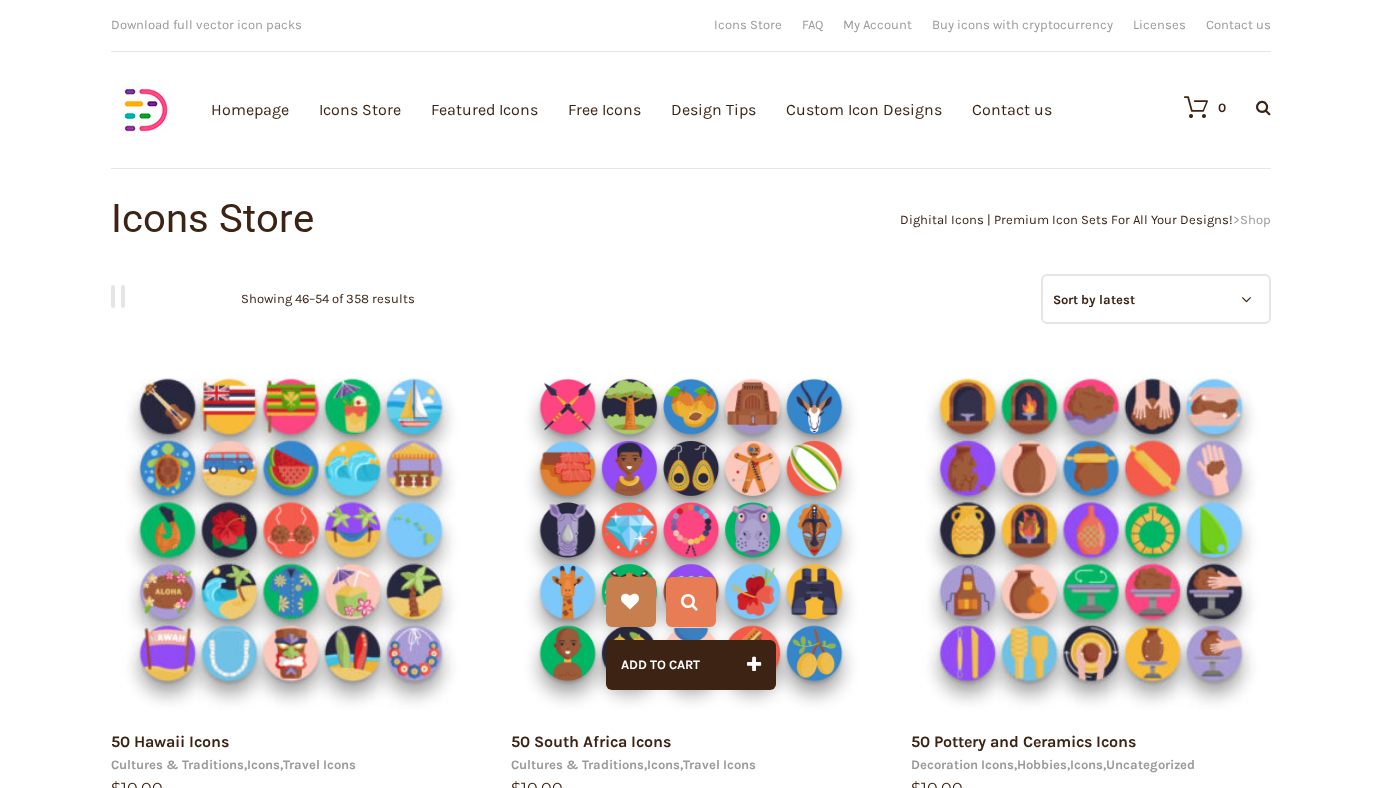 scroll, scrollTop: 0, scrollLeft: 0, axis: both 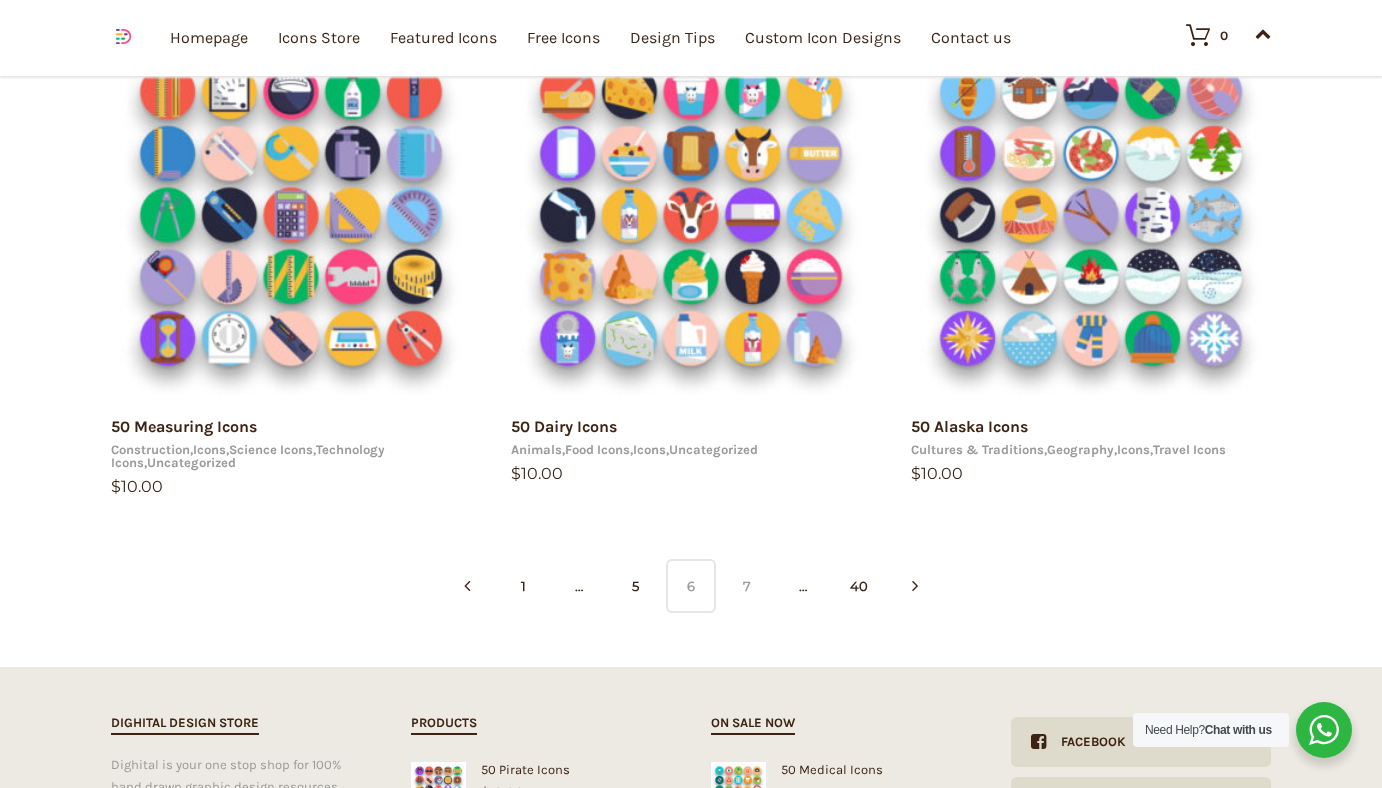 click on "7" at bounding box center [747, 586] 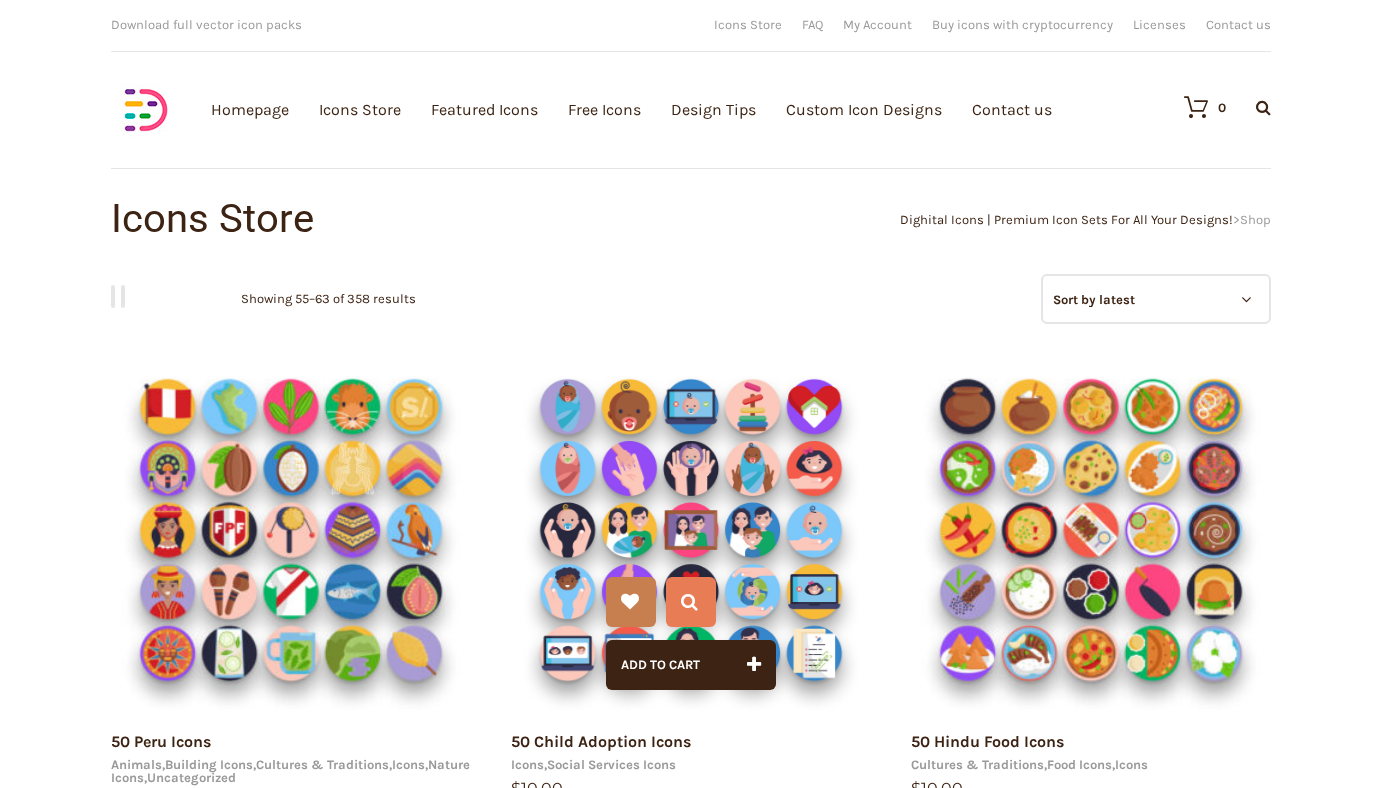 scroll, scrollTop: 181, scrollLeft: 0, axis: vertical 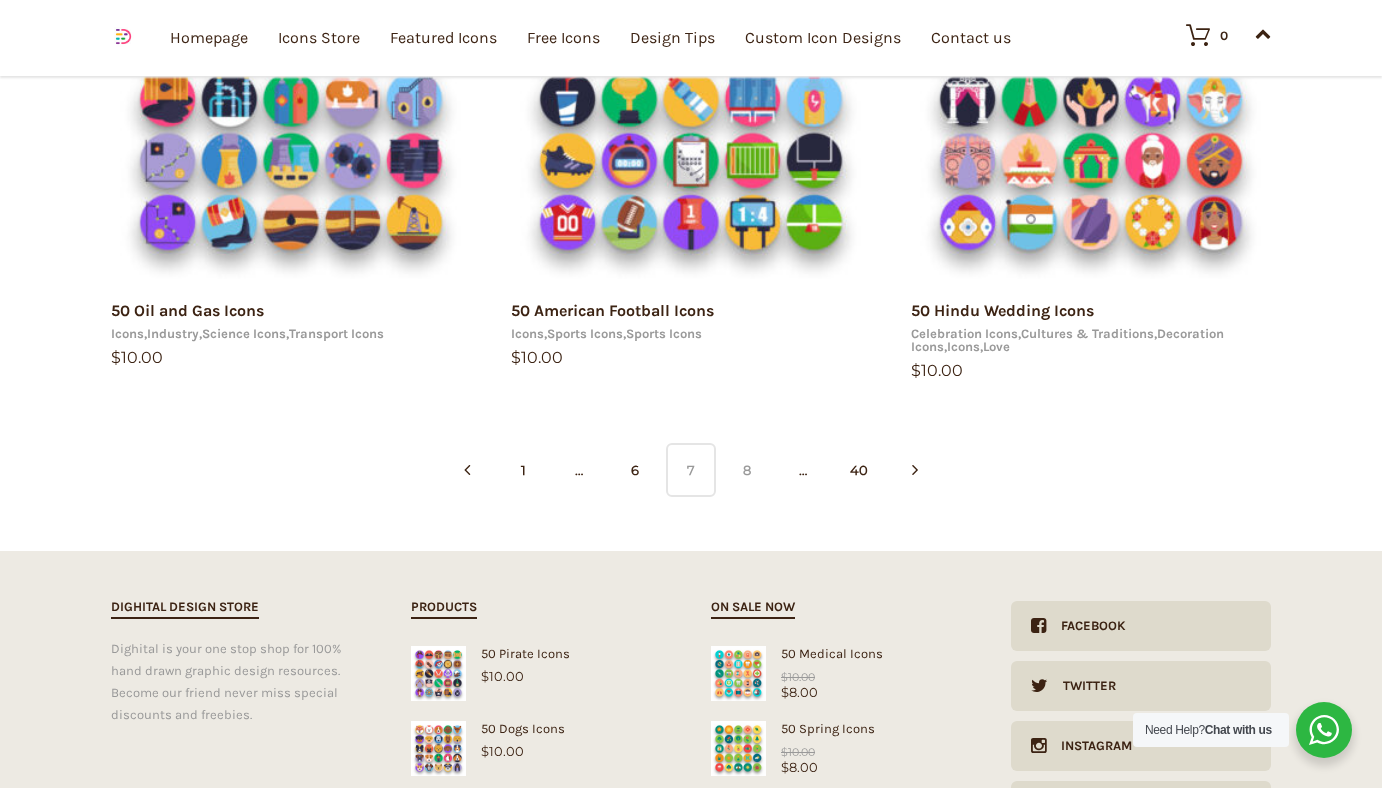 click on "8" at bounding box center (747, 470) 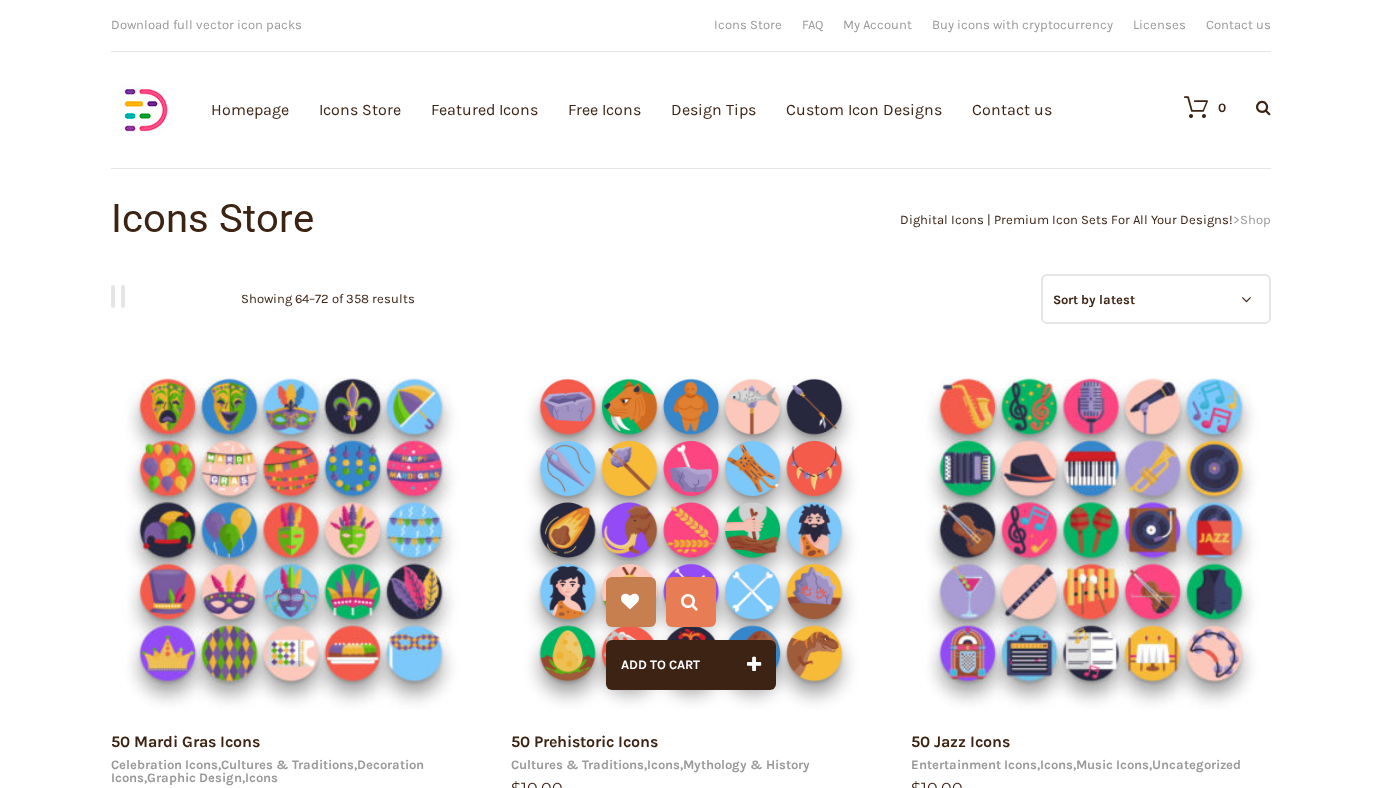 scroll, scrollTop: 0, scrollLeft: 0, axis: both 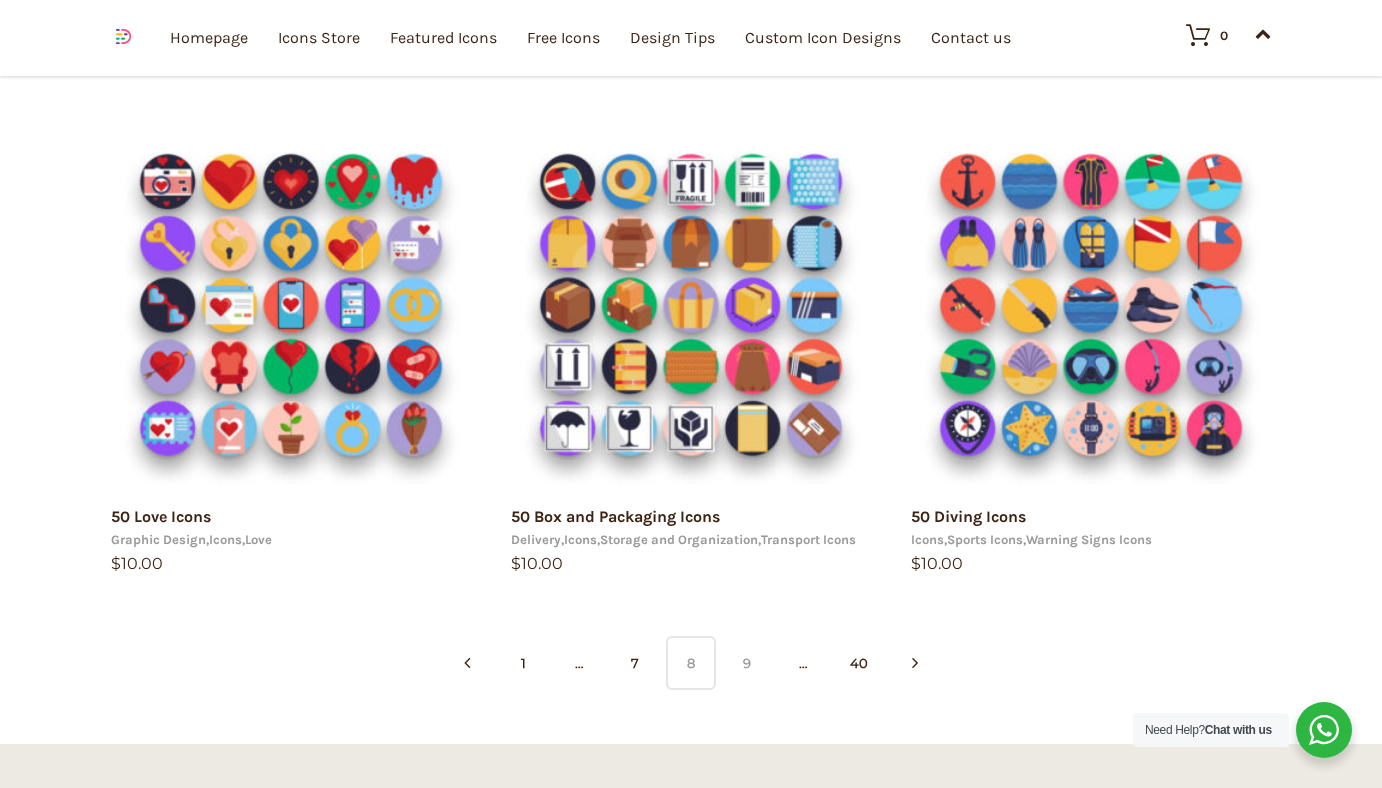 click on "9" at bounding box center (747, 663) 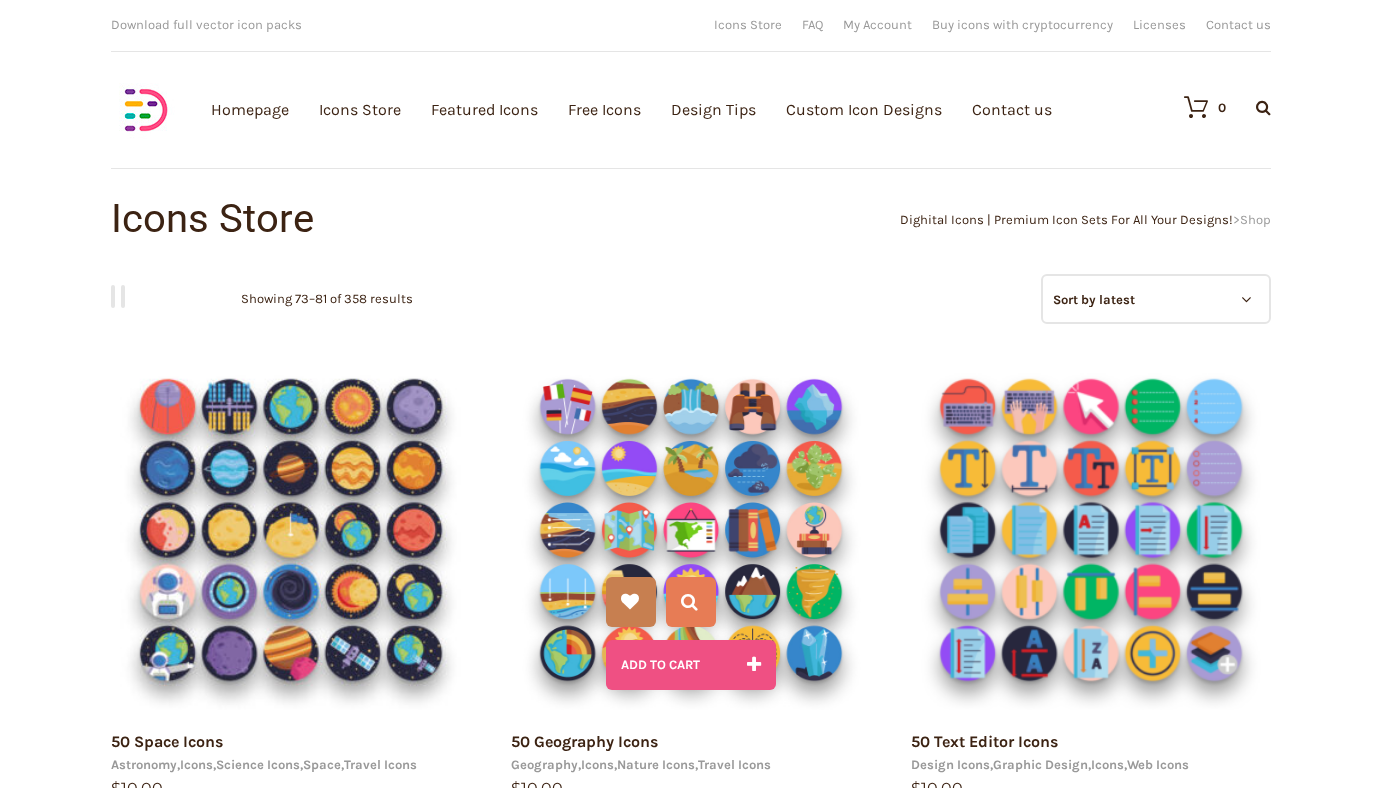 scroll, scrollTop: 0, scrollLeft: 0, axis: both 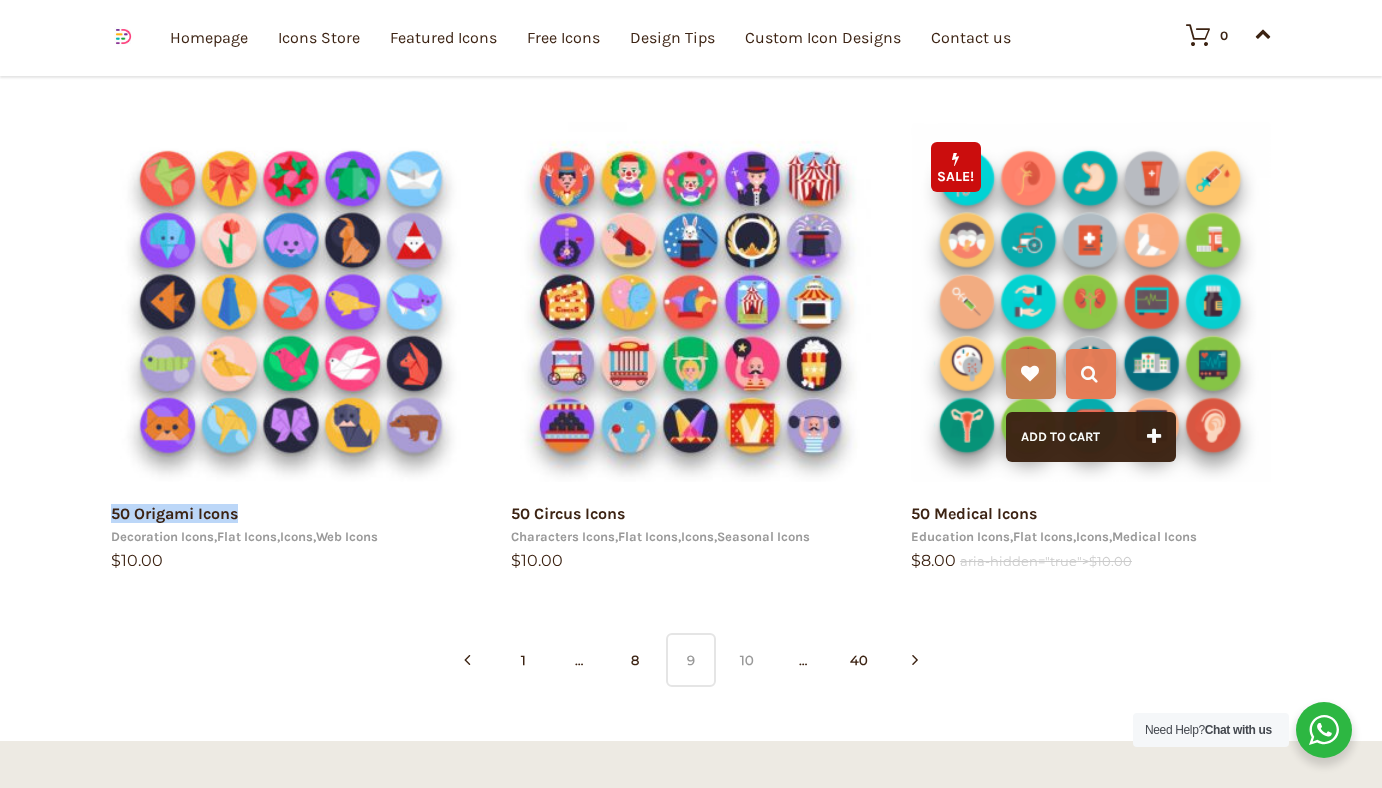 click on "10" at bounding box center [747, 660] 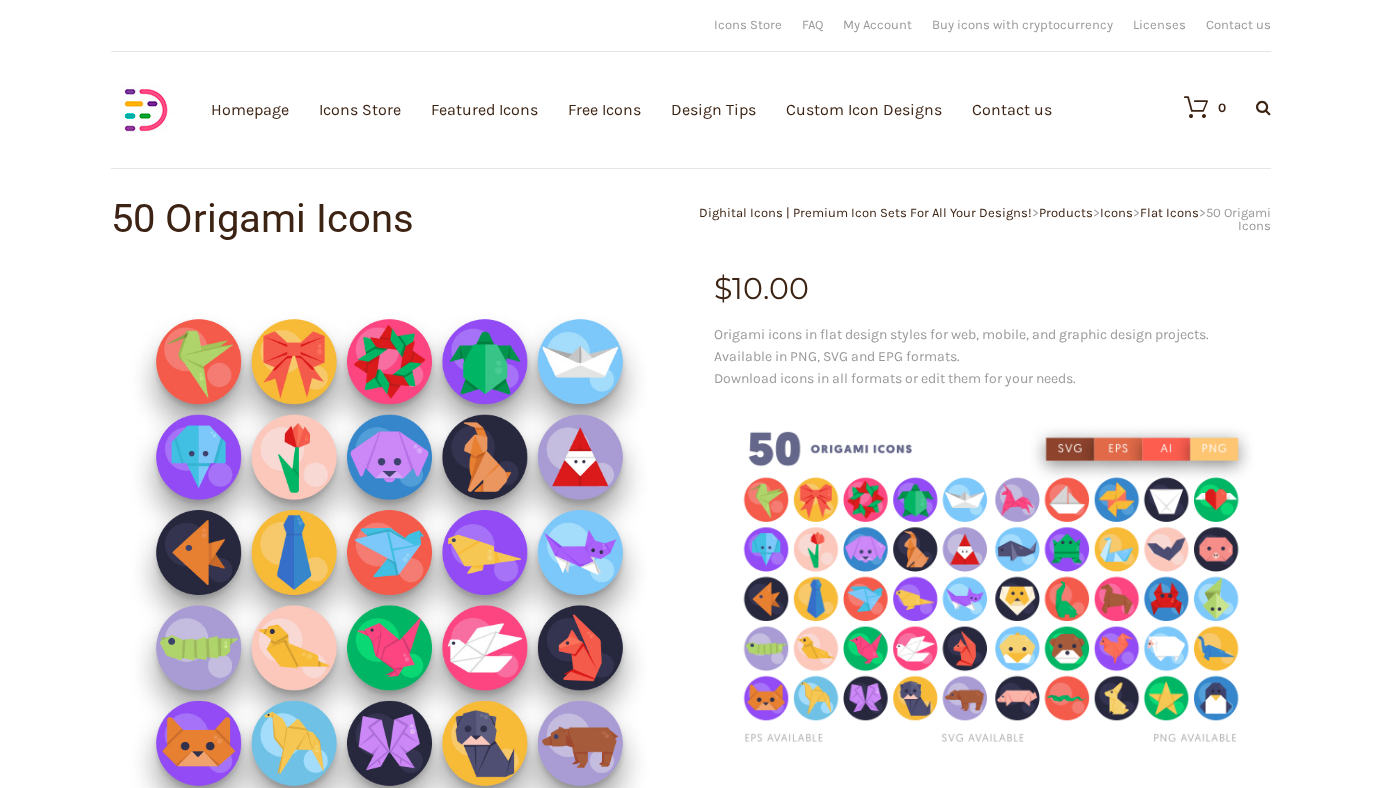scroll, scrollTop: 0, scrollLeft: 0, axis: both 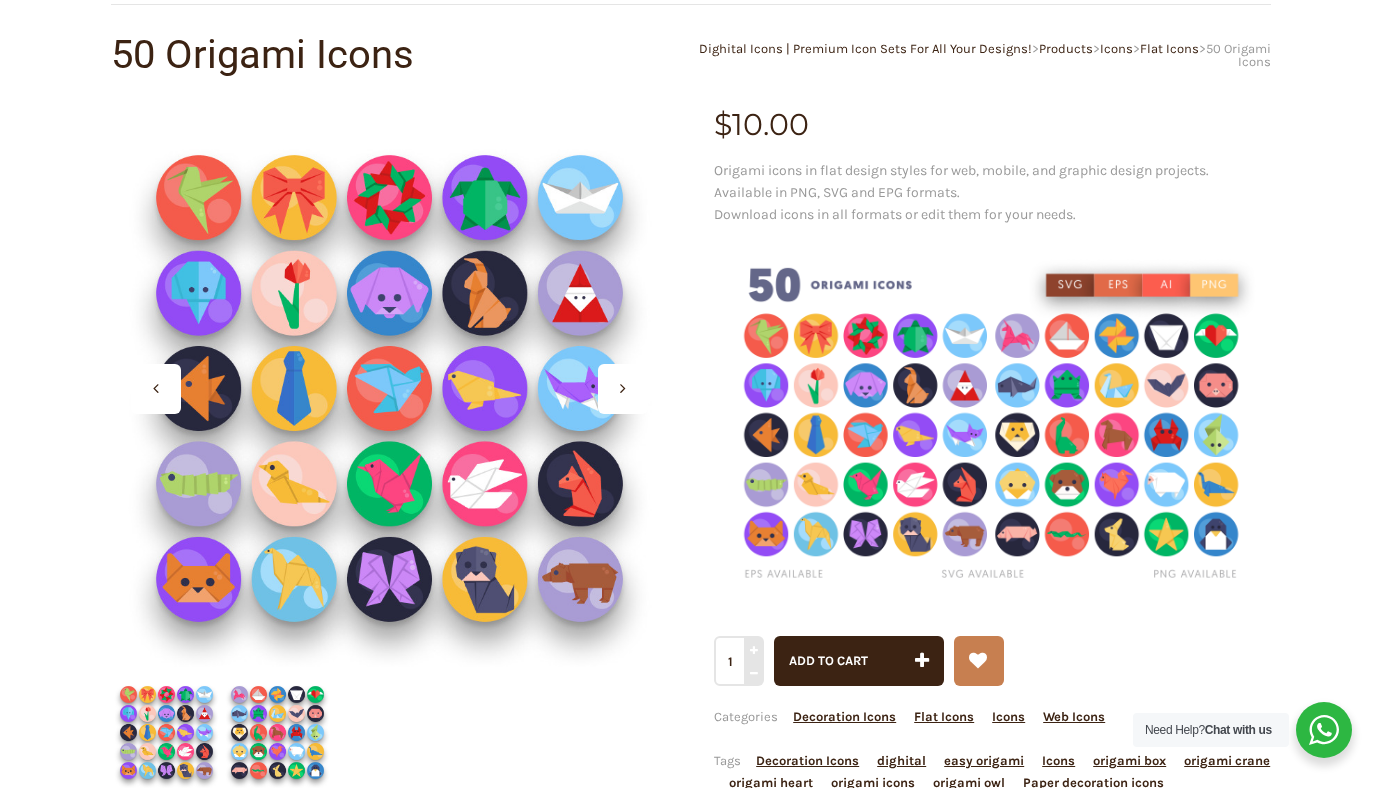 click at bounding box center (277, 732) 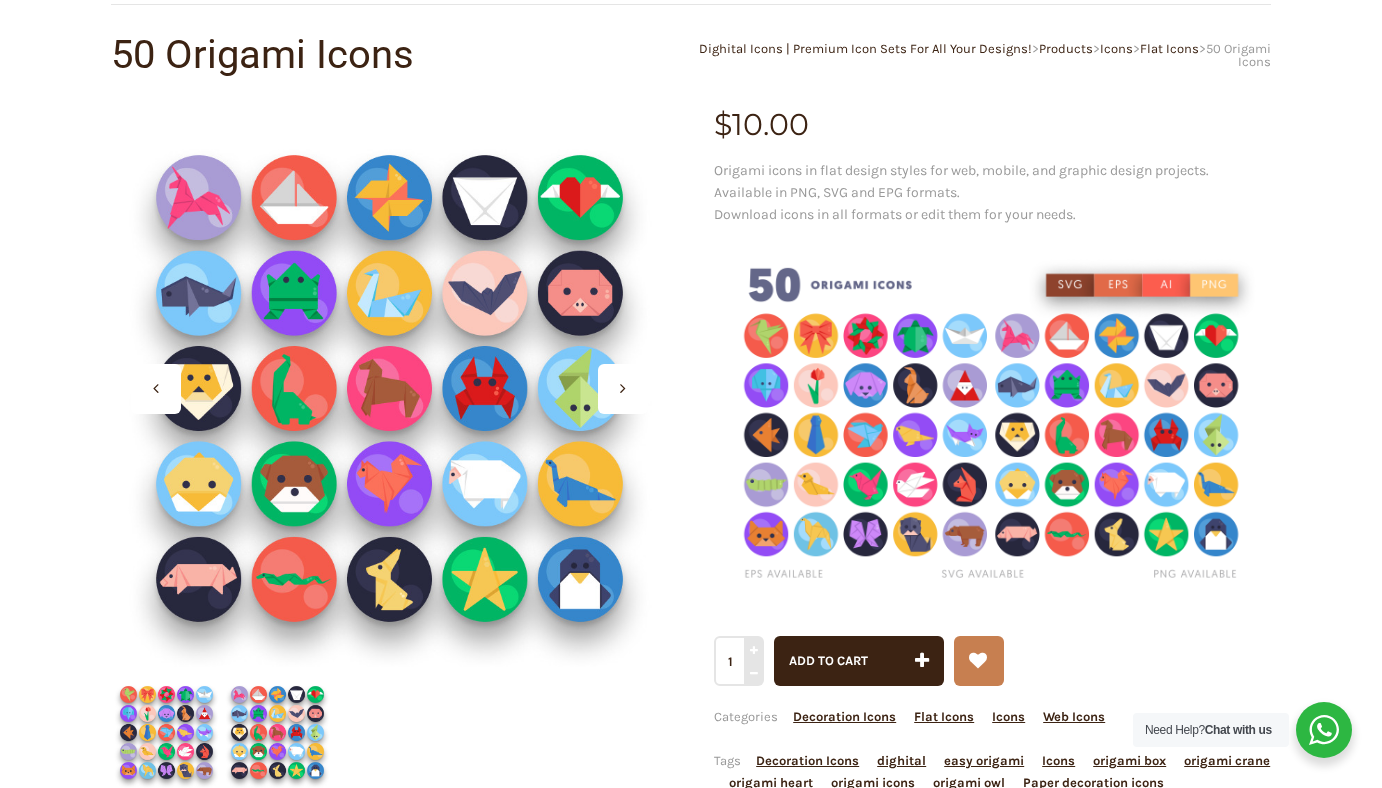 click at bounding box center (166, 732) 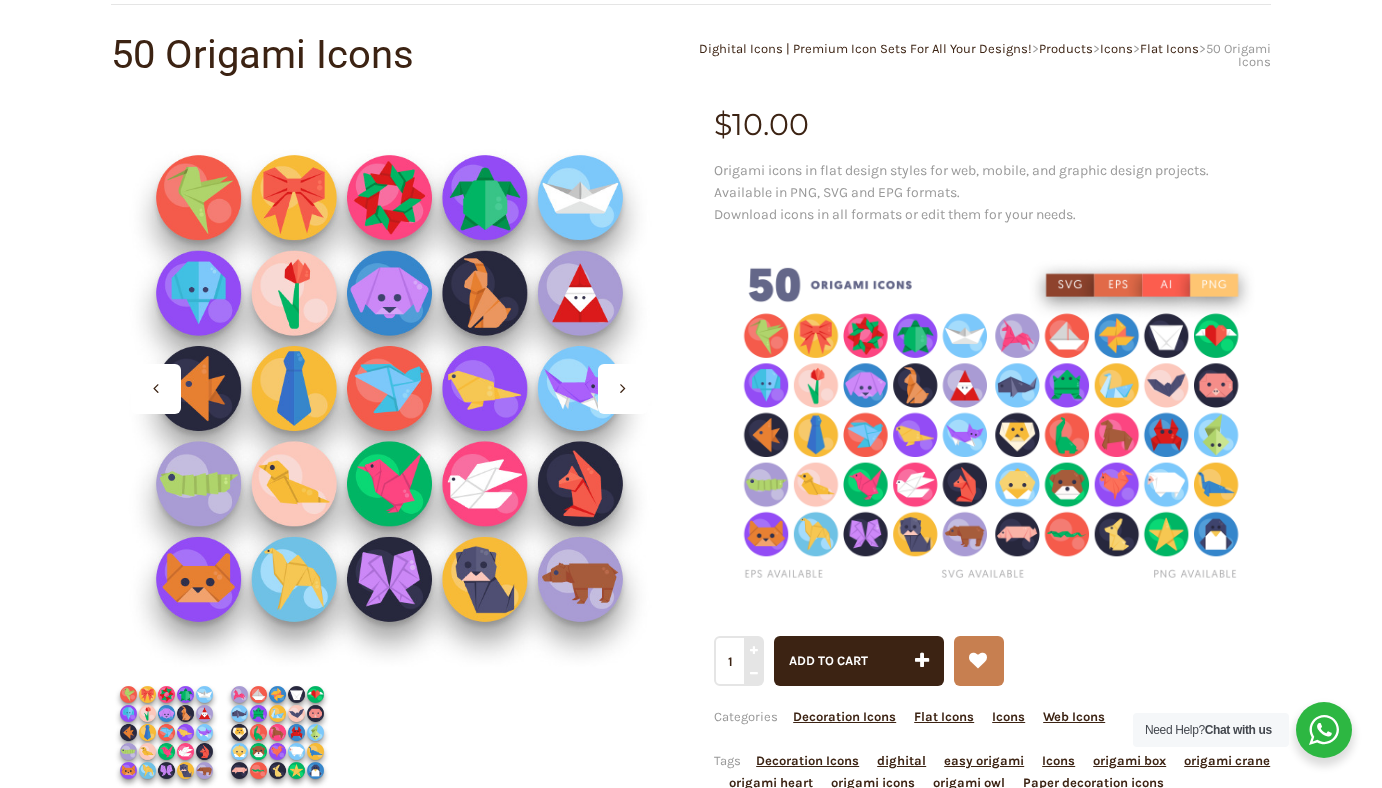 click at bounding box center (277, 732) 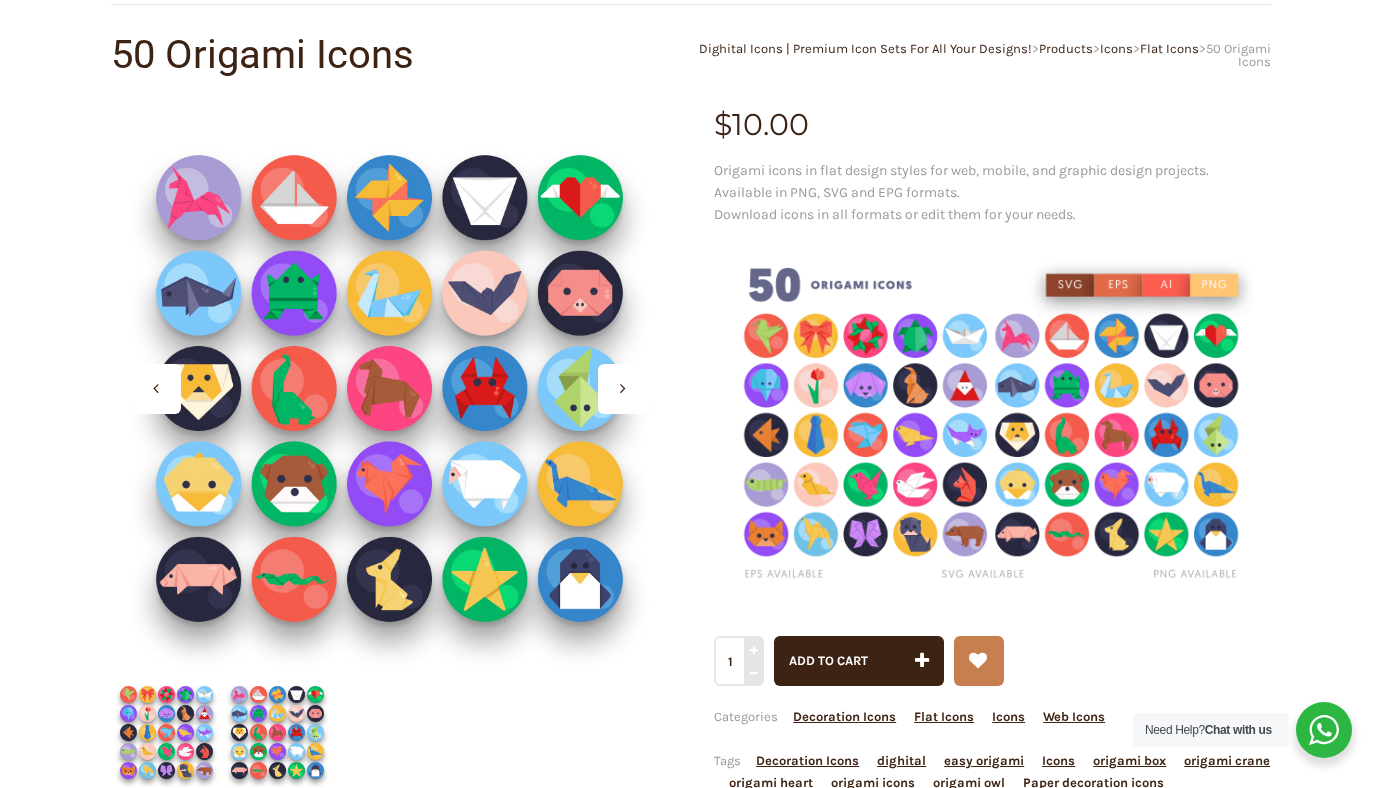 click at bounding box center [166, 732] 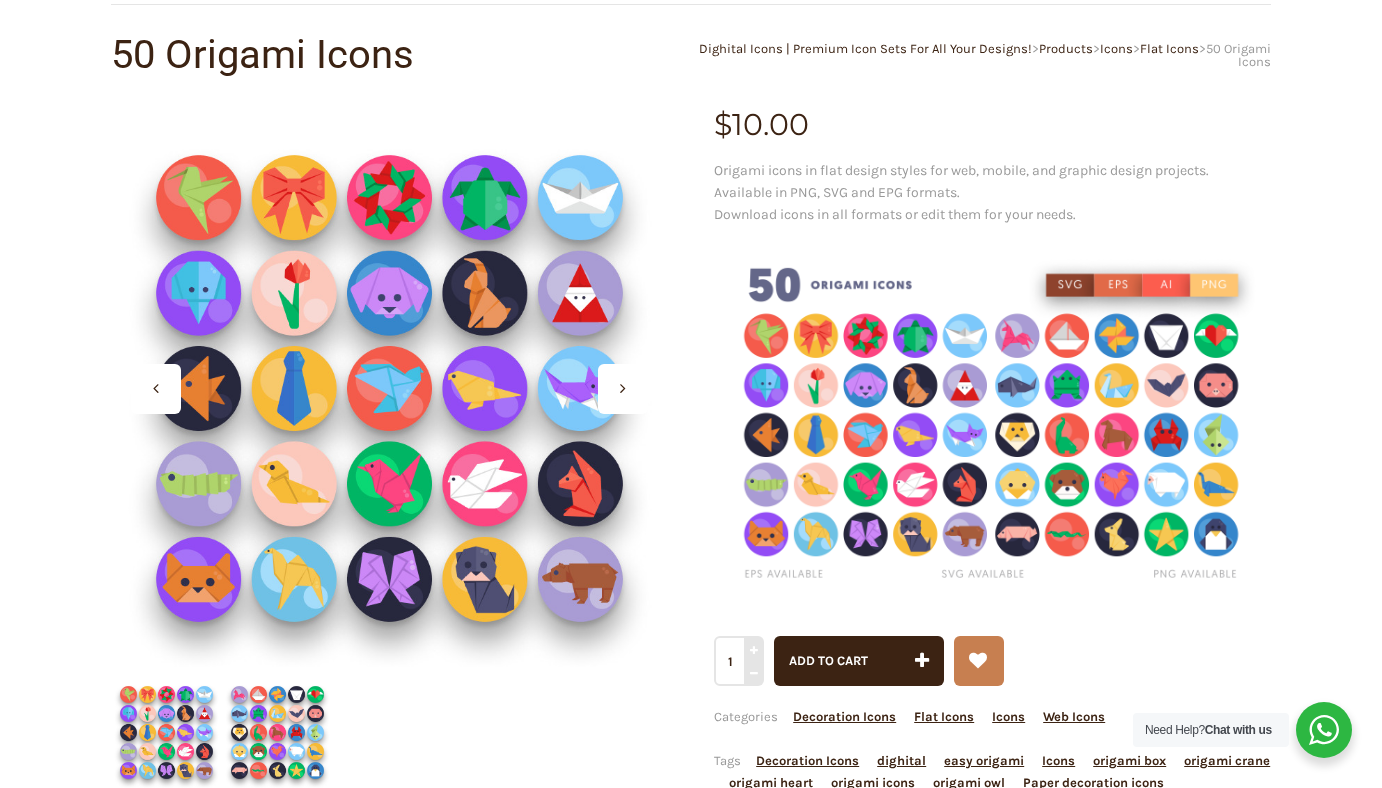 click at bounding box center (277, 732) 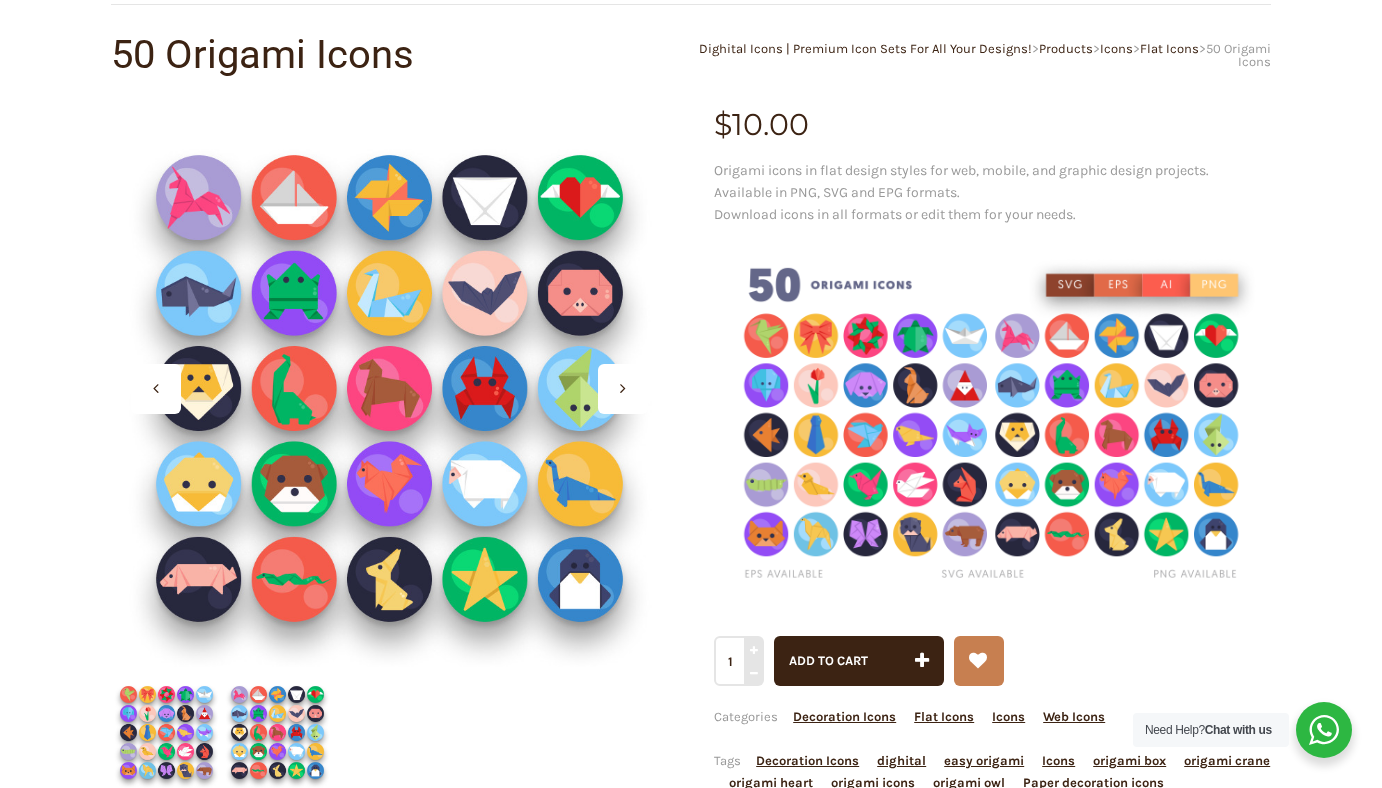 click at bounding box center (166, 732) 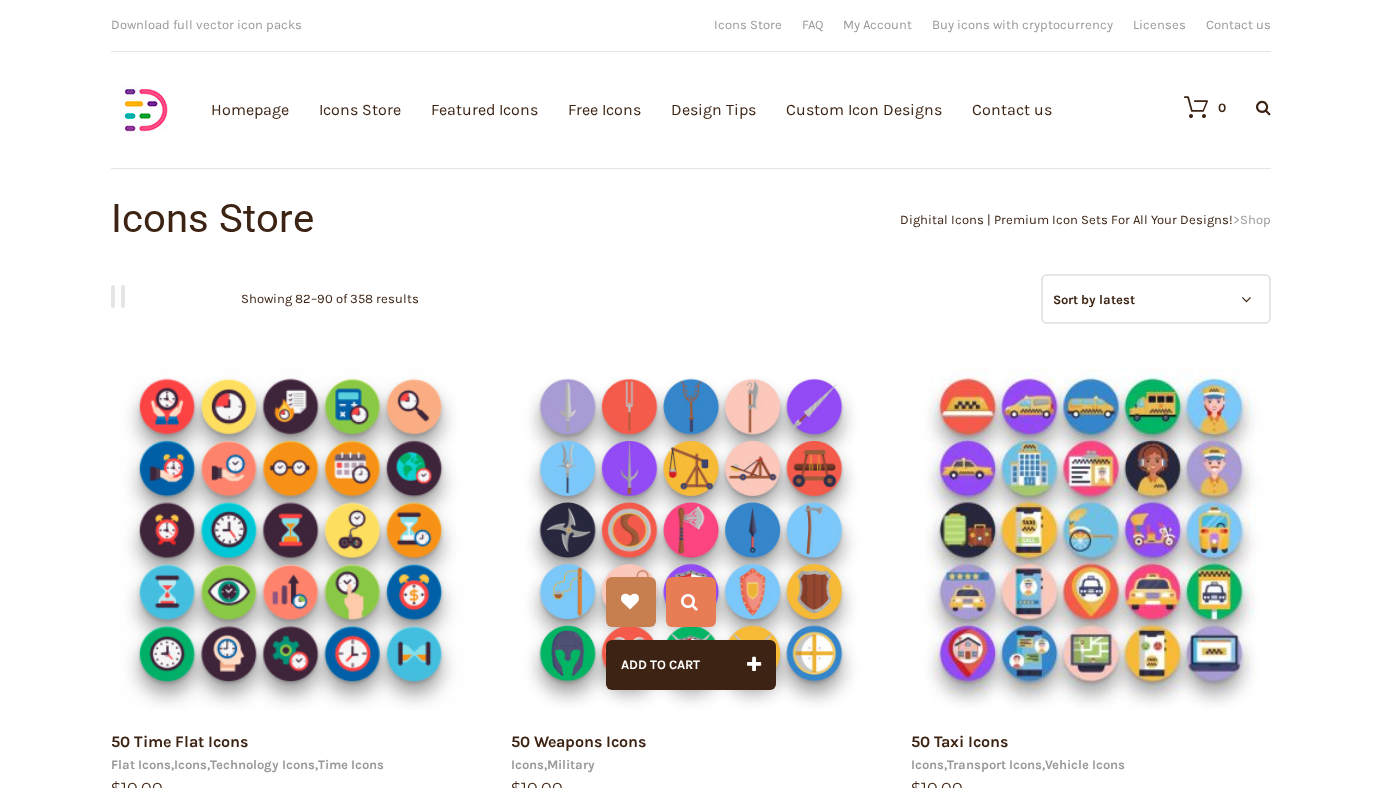 scroll, scrollTop: 84, scrollLeft: 0, axis: vertical 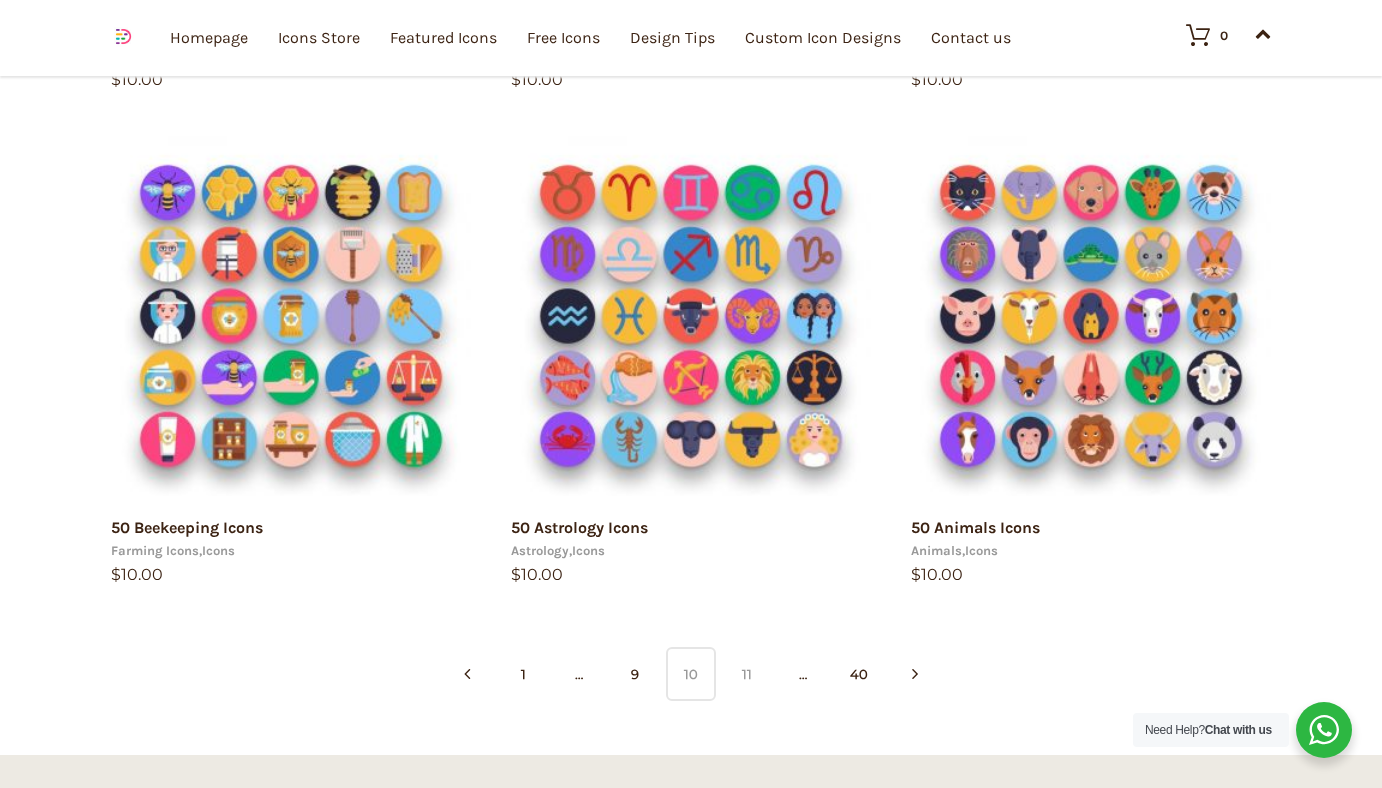 click on "11" at bounding box center (747, 674) 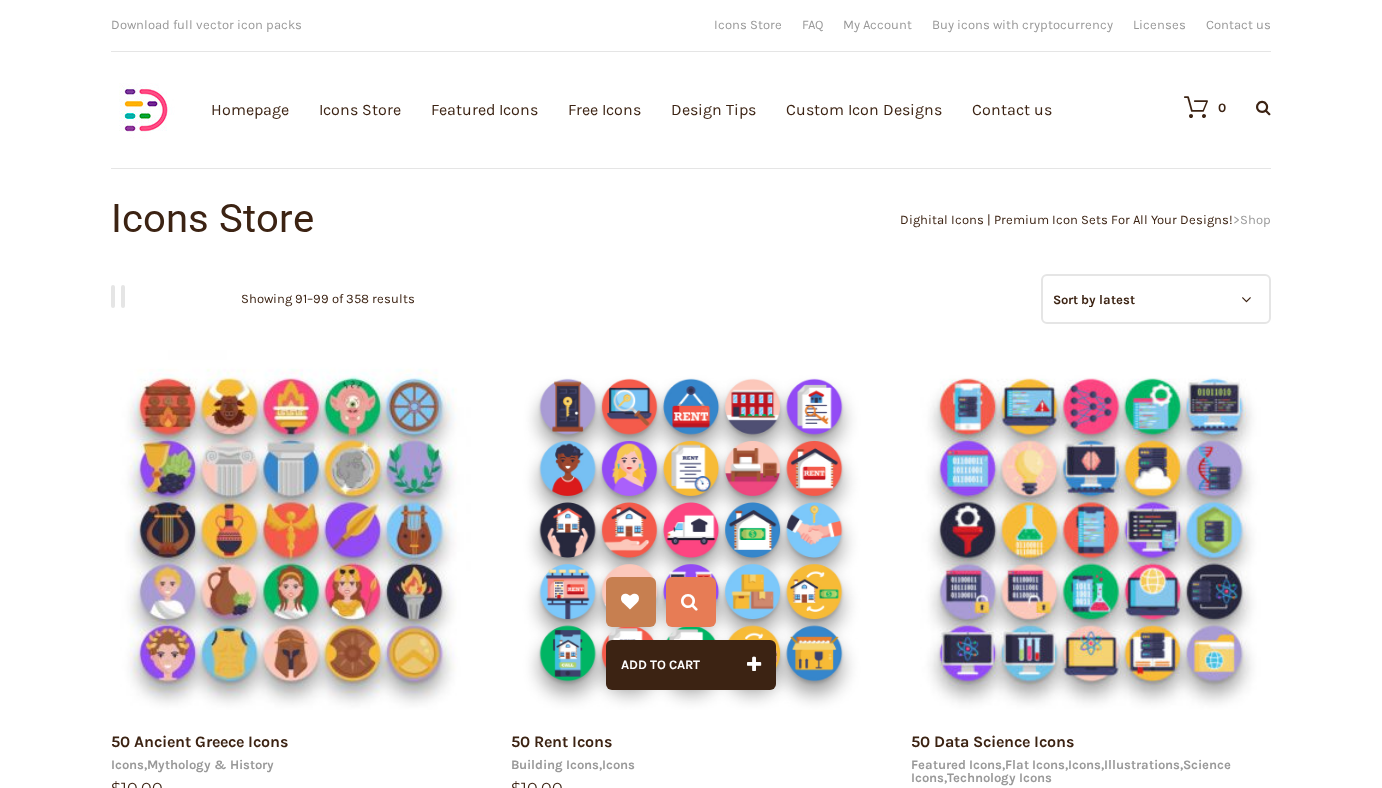 scroll, scrollTop: 0, scrollLeft: 0, axis: both 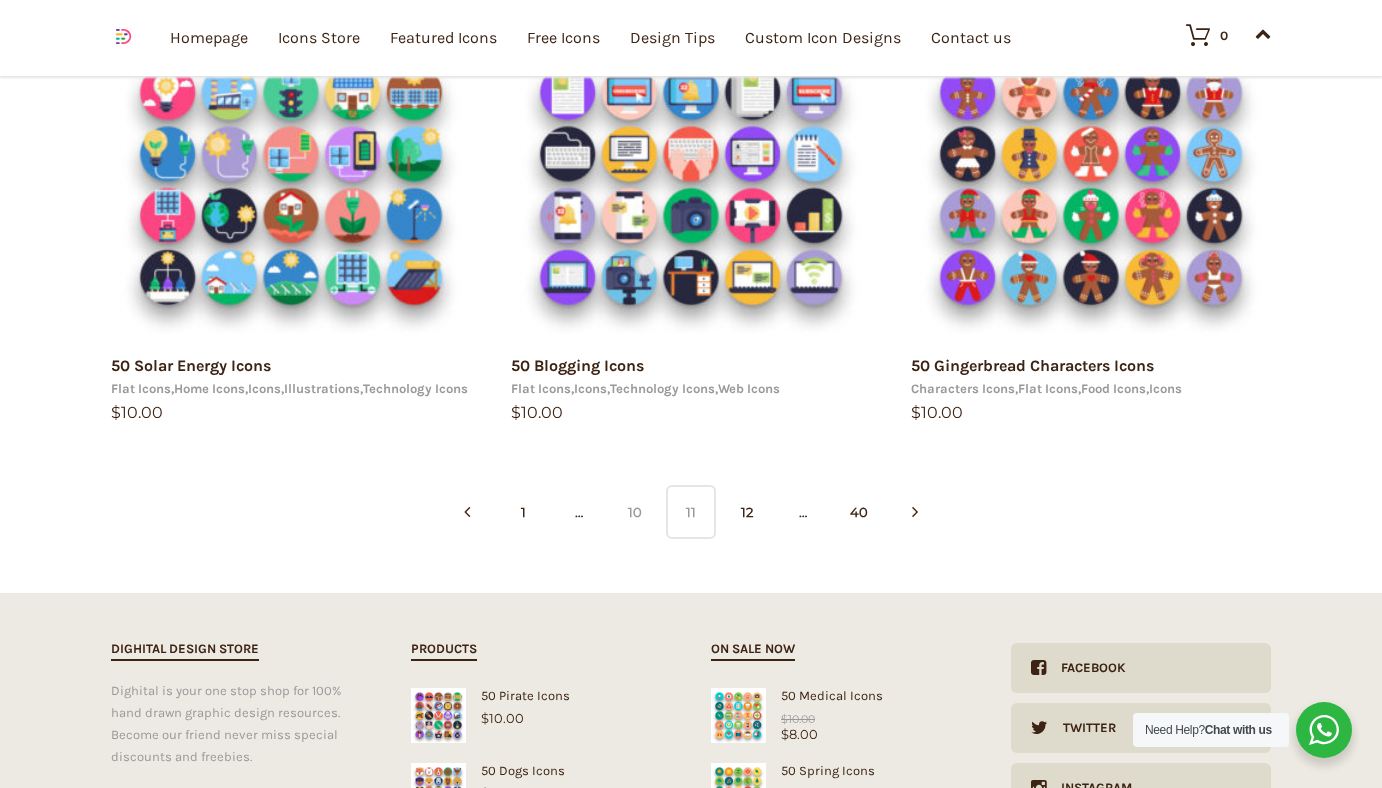 click on "10" at bounding box center (467, 512) 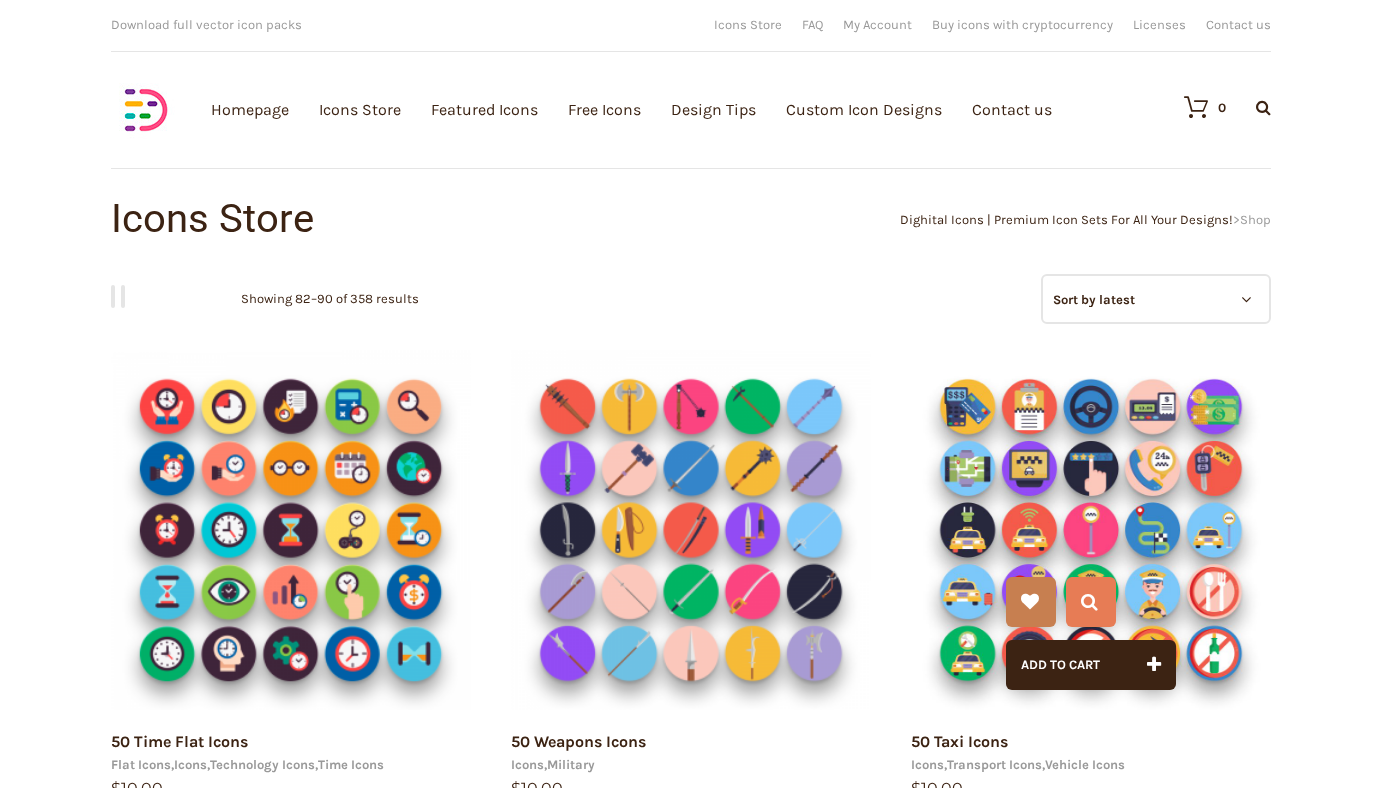 scroll, scrollTop: 0, scrollLeft: 0, axis: both 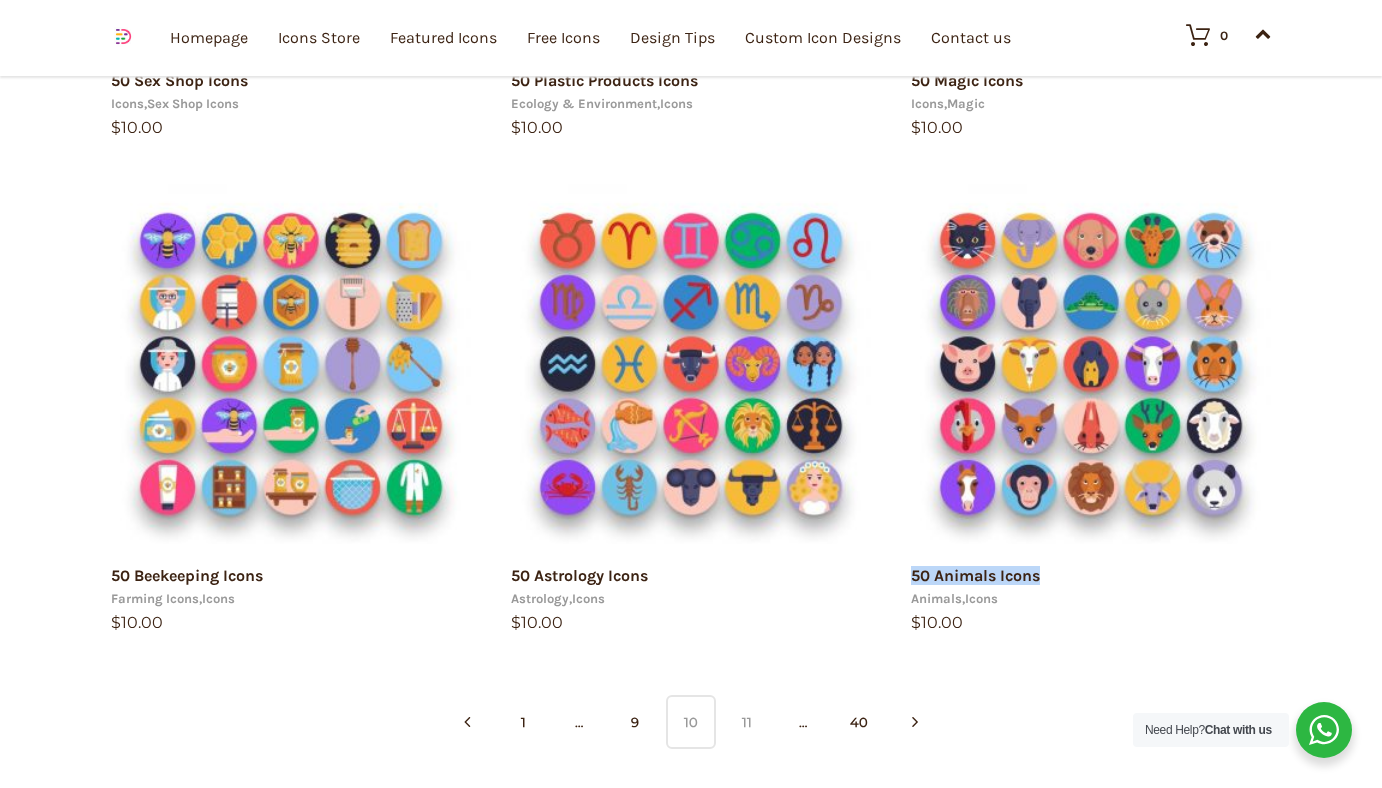 click on "11" at bounding box center [747, 722] 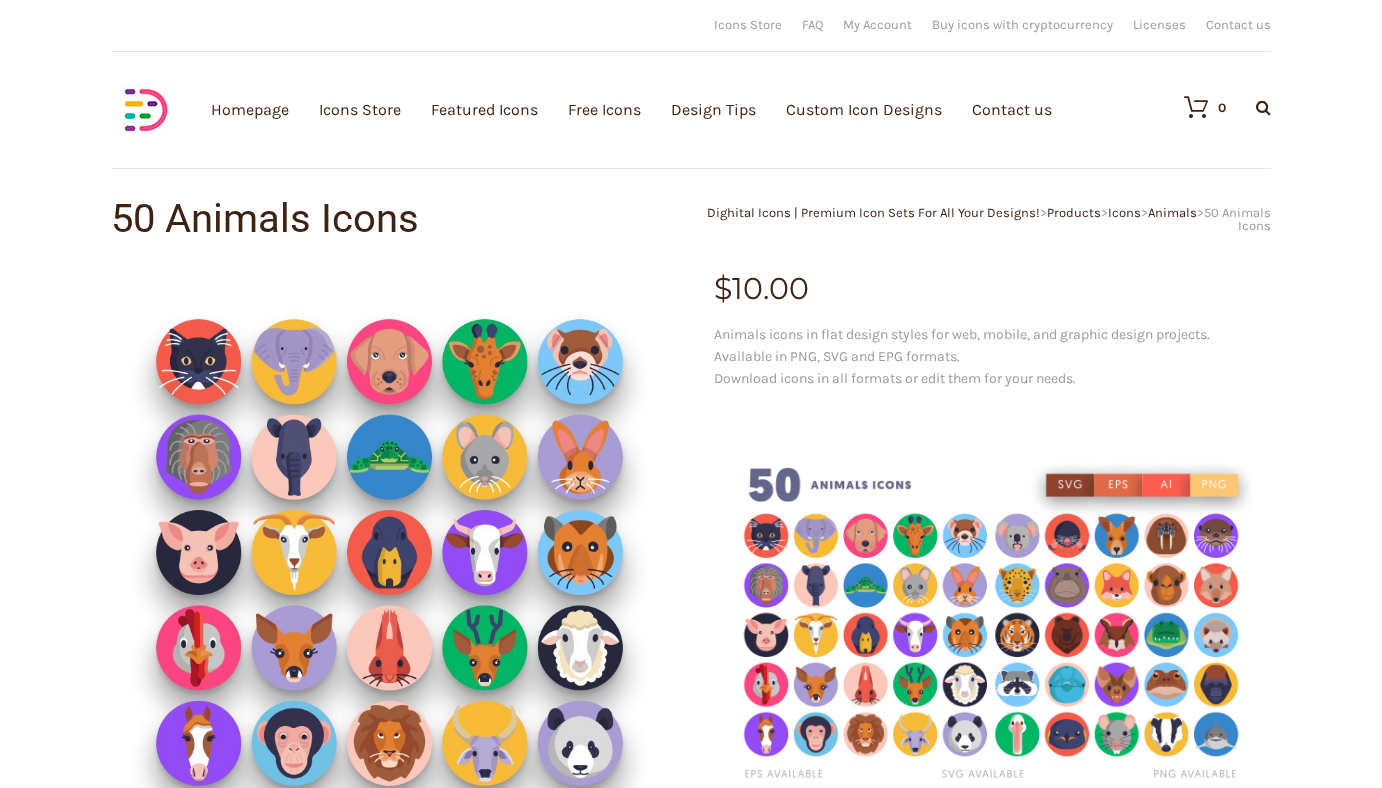 scroll, scrollTop: 0, scrollLeft: 0, axis: both 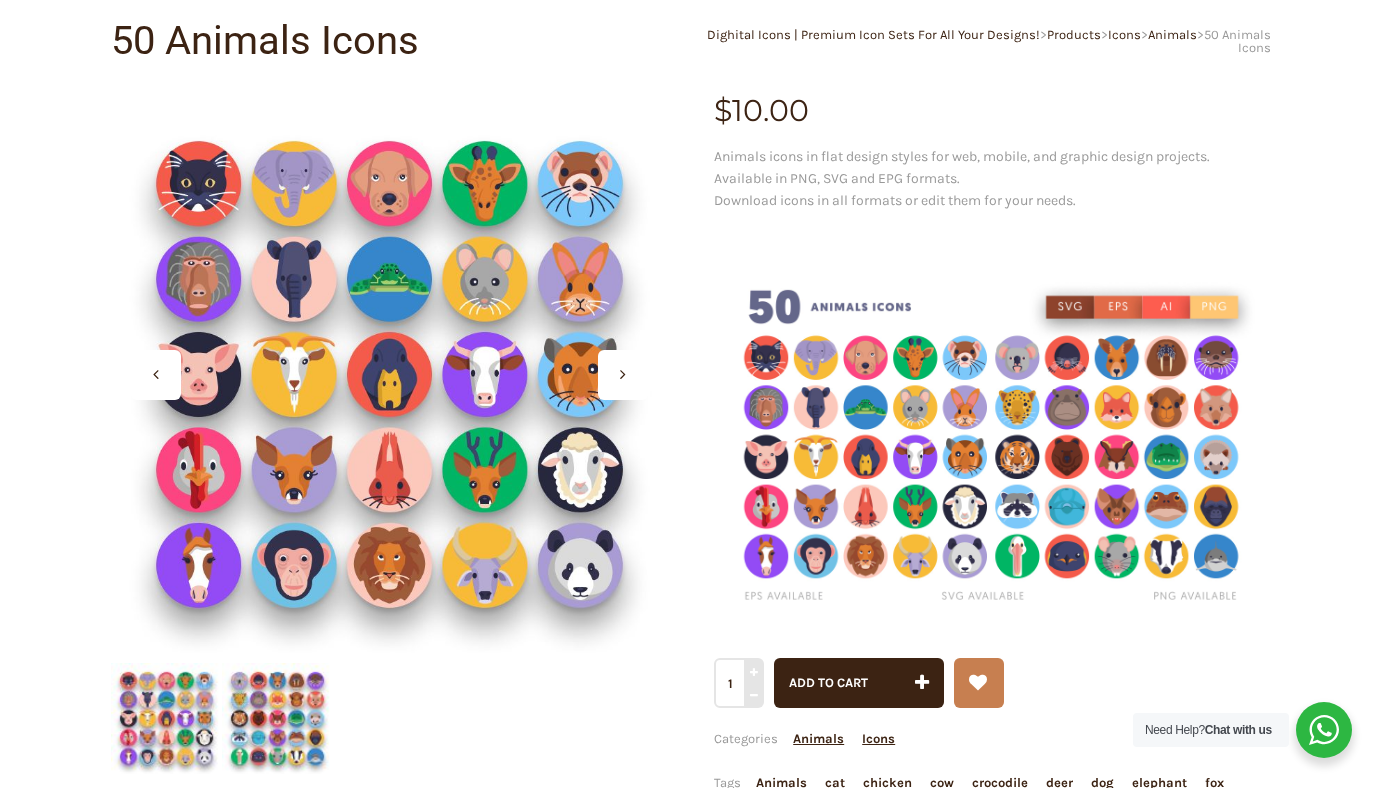 click at bounding box center [623, 375] 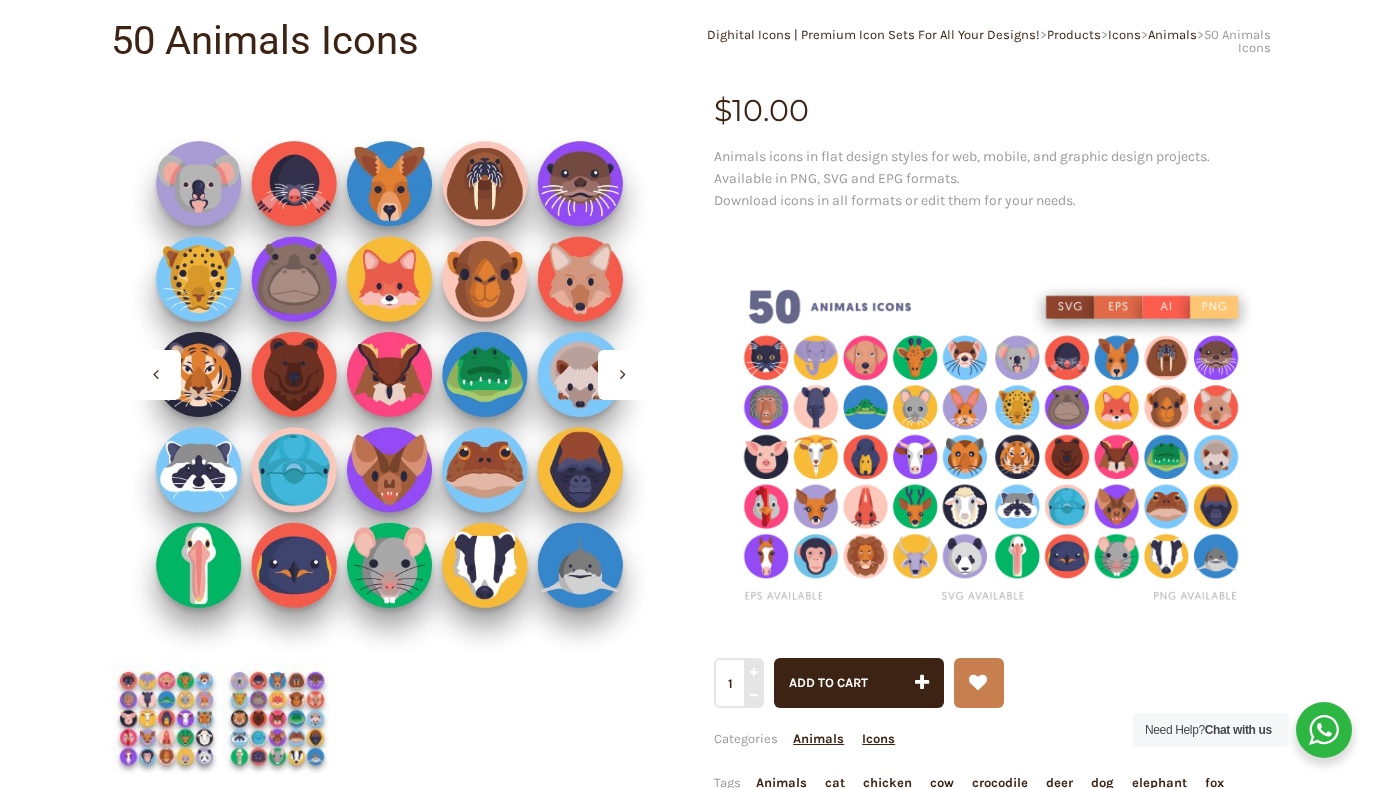 click at bounding box center (992, 447) 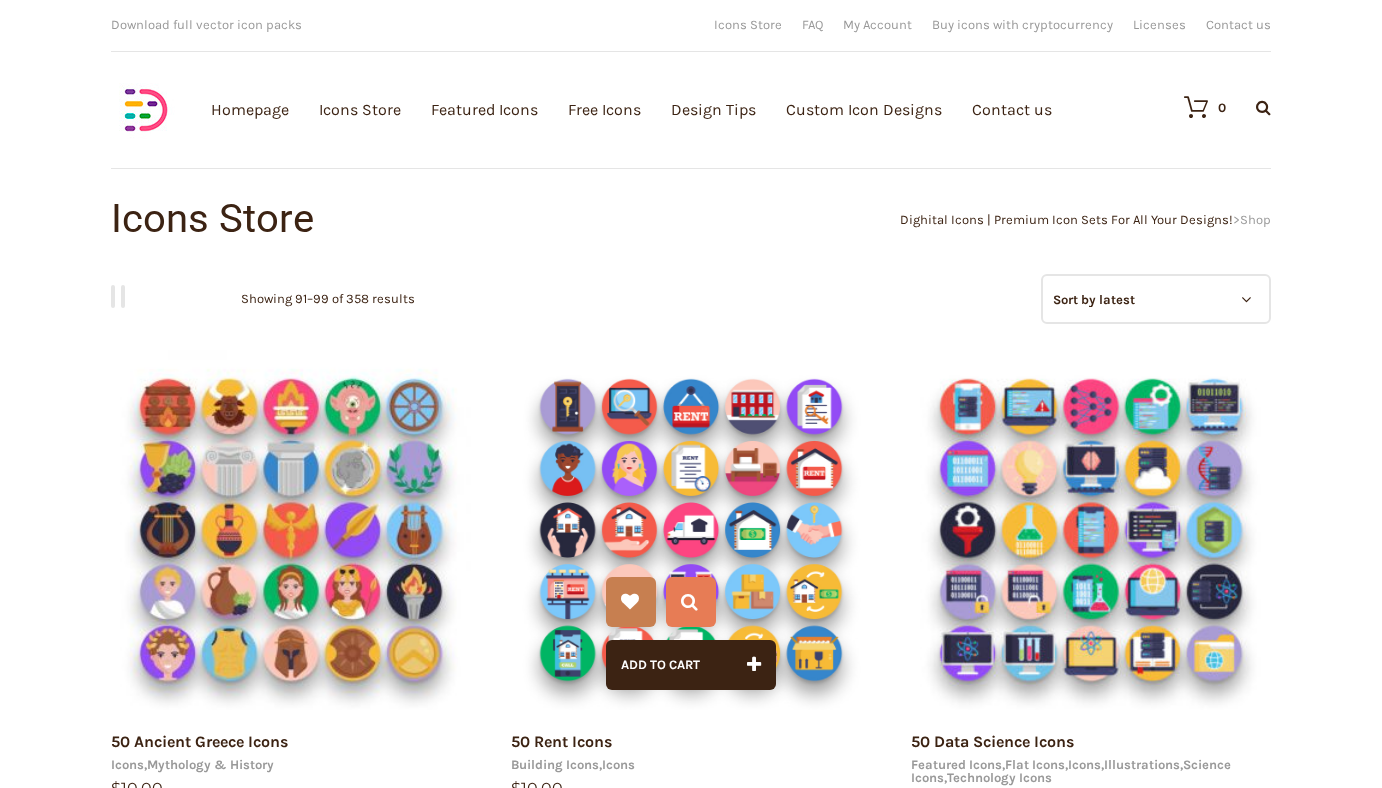 scroll, scrollTop: 0, scrollLeft: 0, axis: both 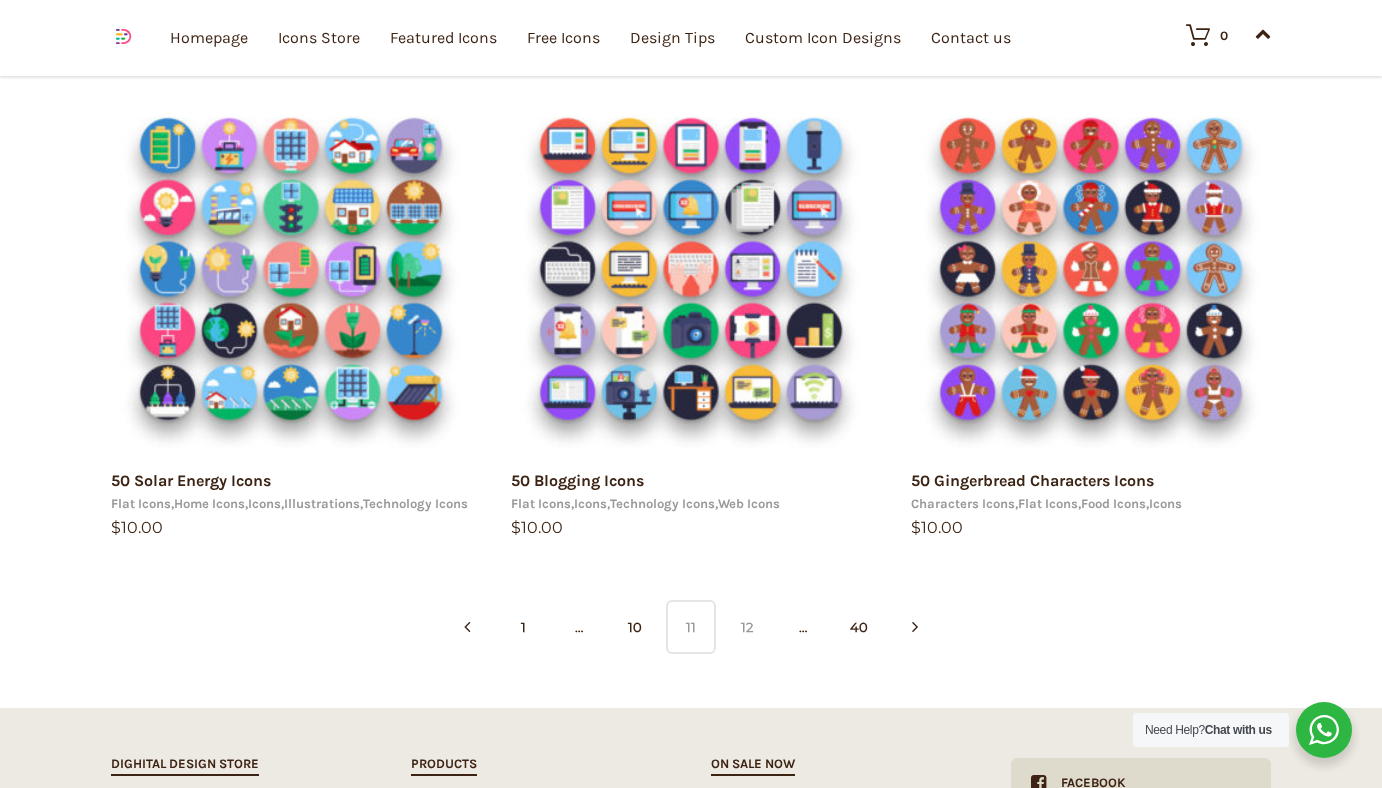 click on "12" at bounding box center [747, 627] 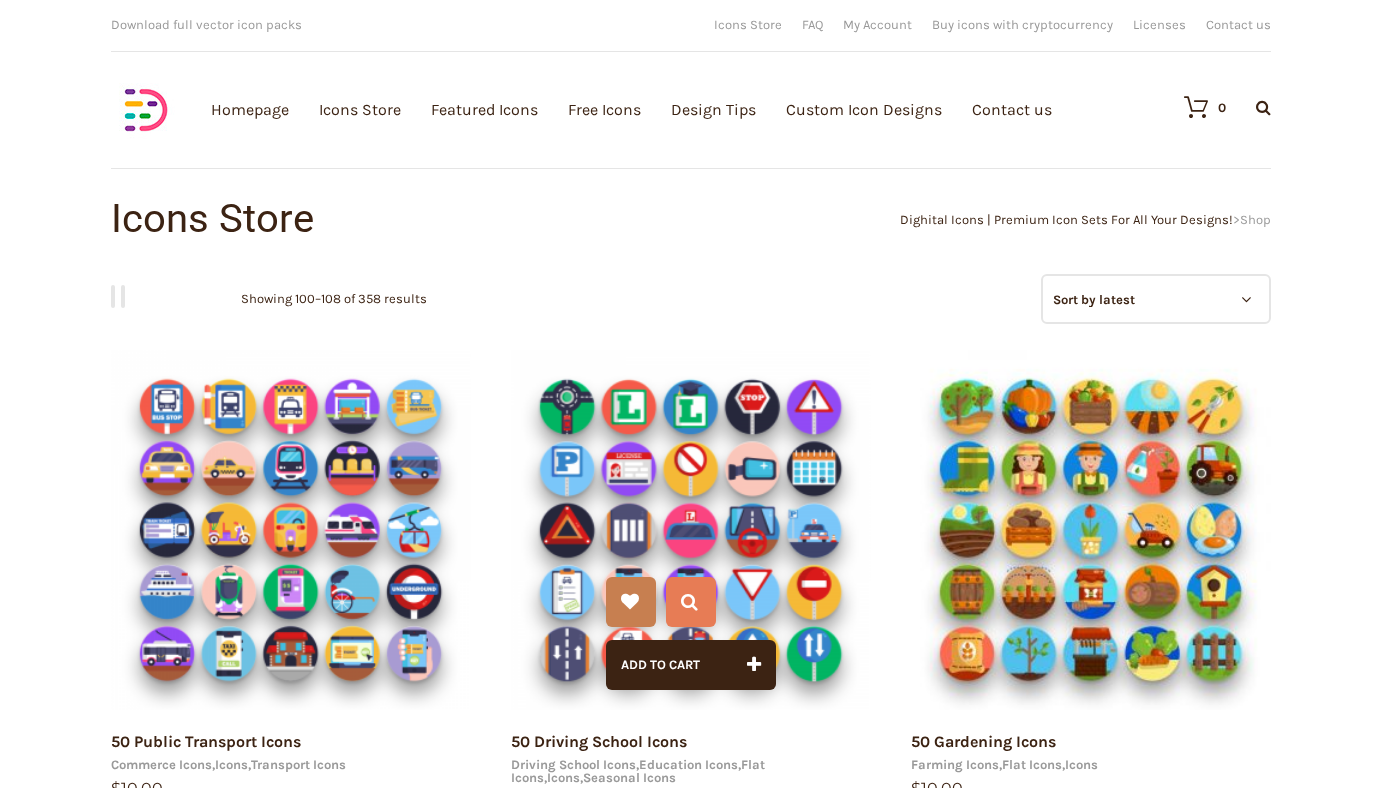 scroll, scrollTop: 0, scrollLeft: 0, axis: both 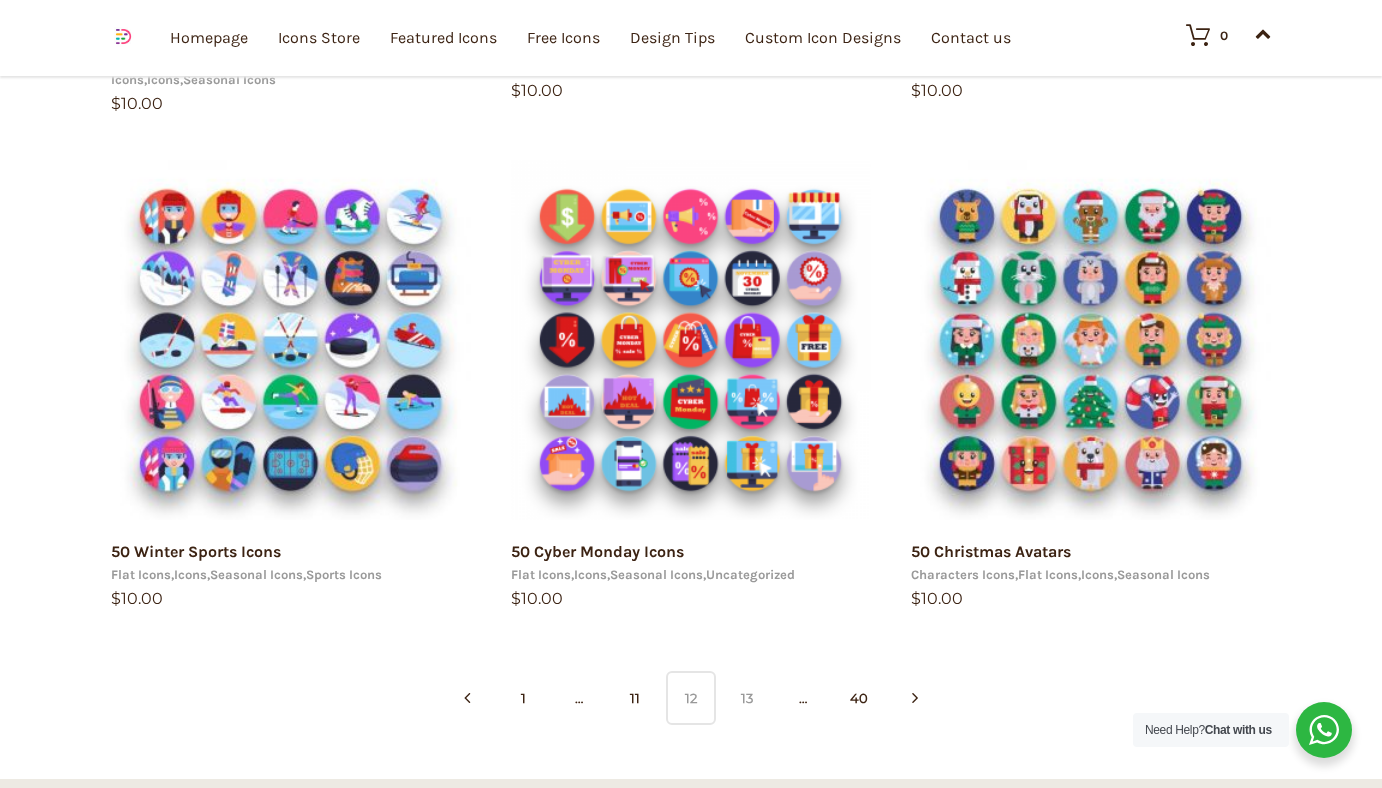 click on "13" at bounding box center [747, 698] 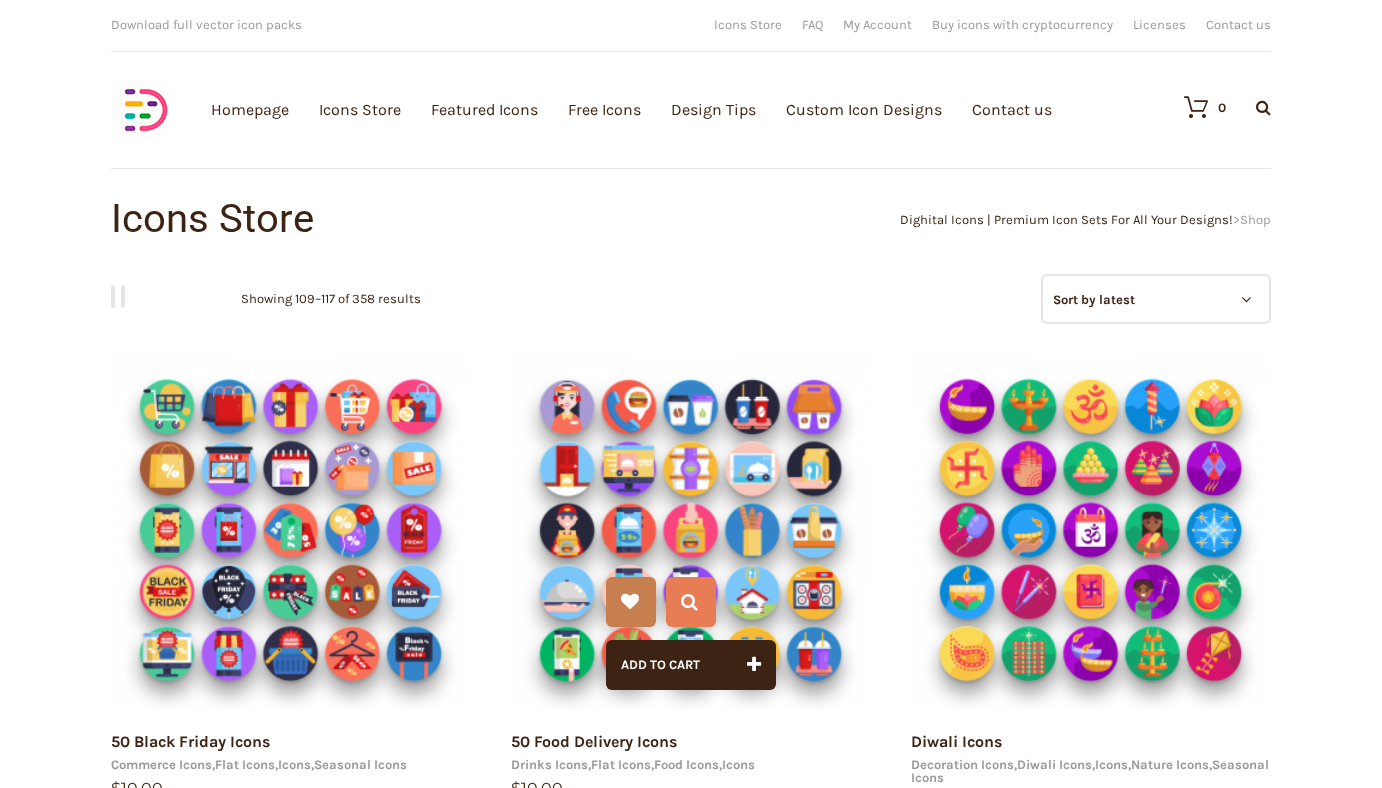 scroll, scrollTop: 0, scrollLeft: 0, axis: both 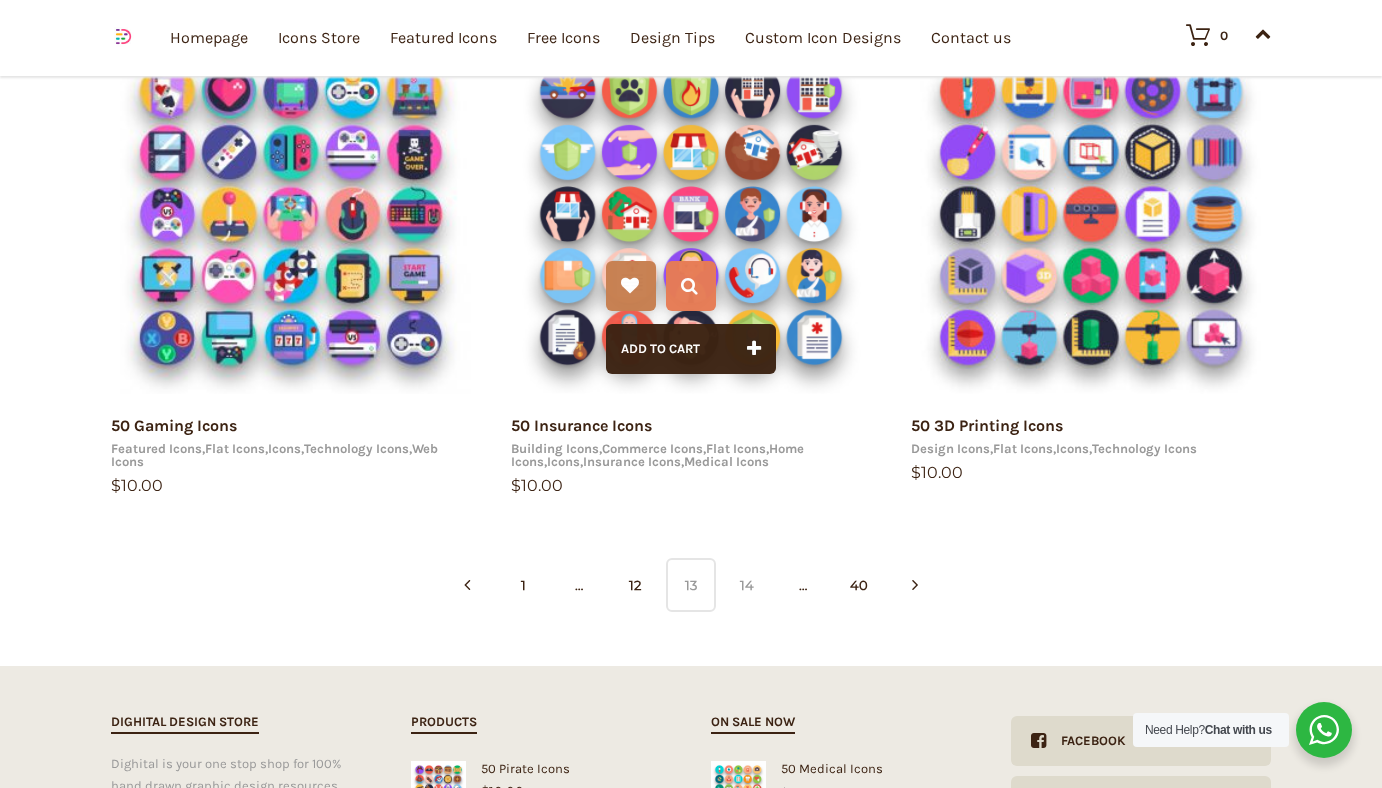 click on "14" at bounding box center [747, 585] 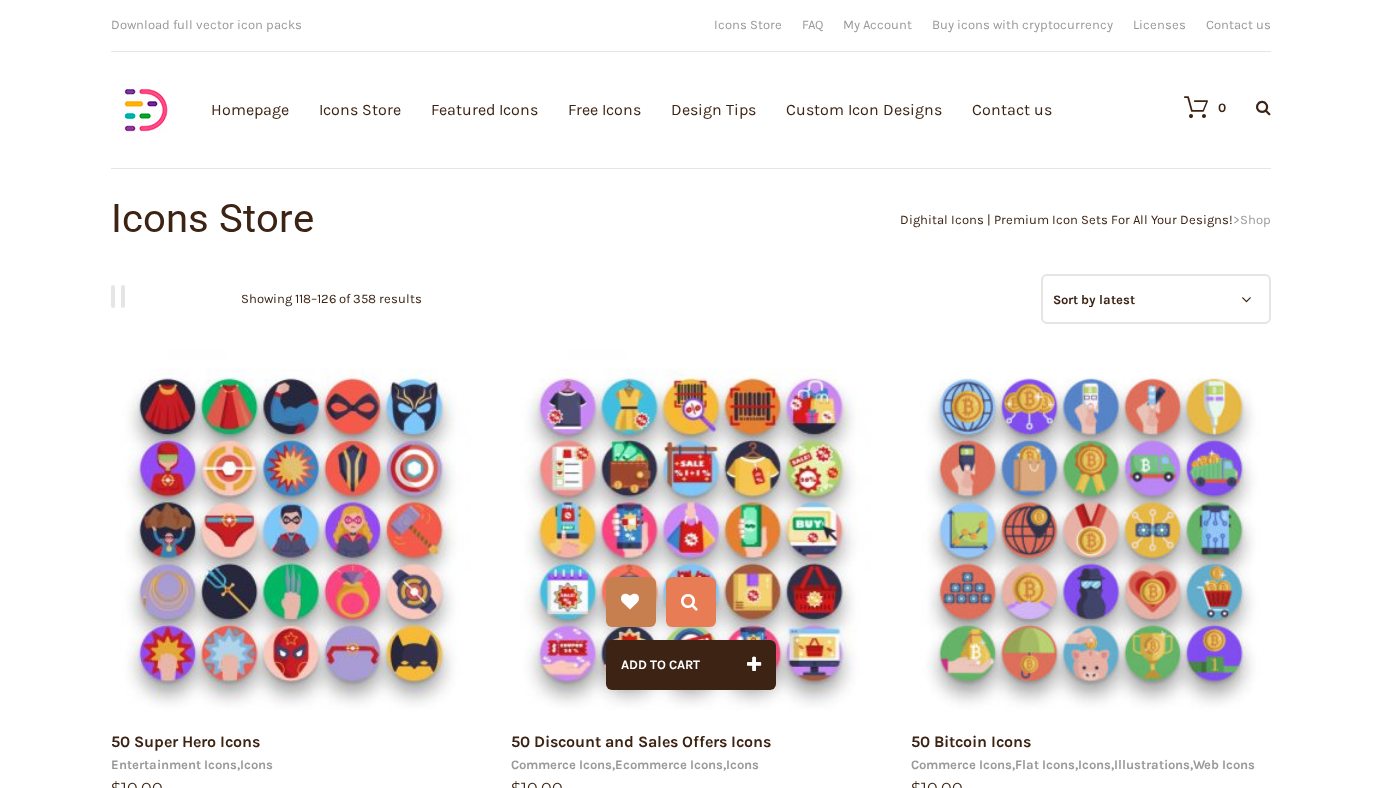 scroll, scrollTop: 0, scrollLeft: 0, axis: both 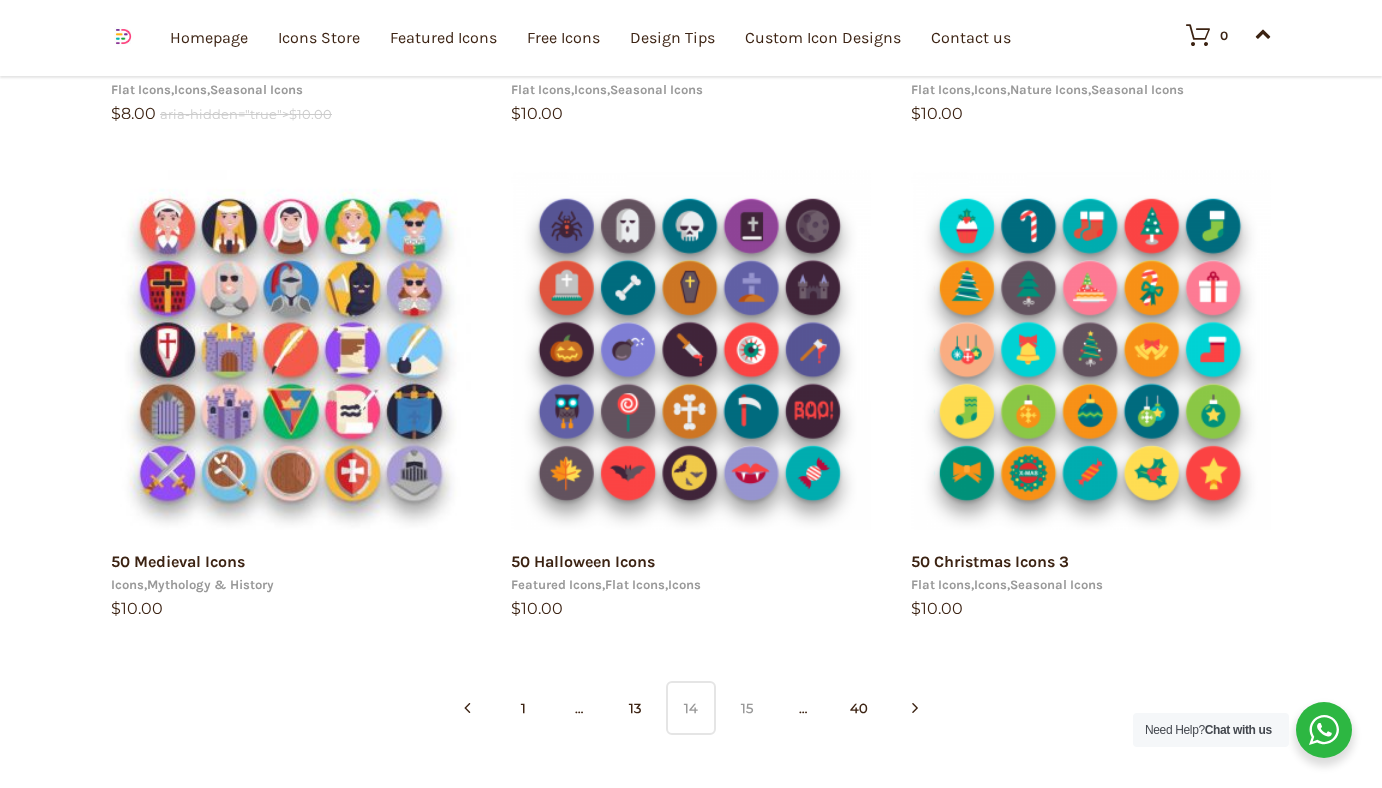 click on "15" at bounding box center (747, 708) 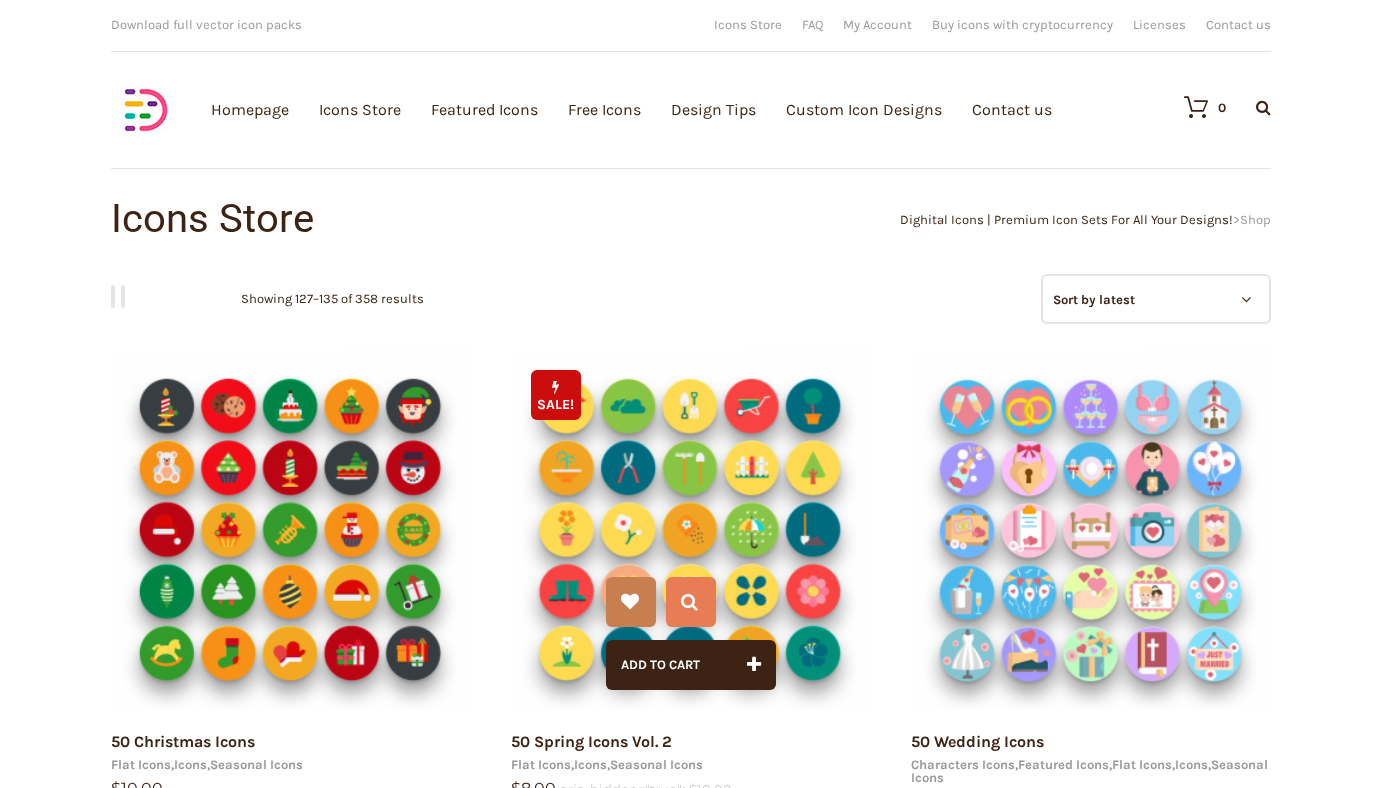 scroll, scrollTop: 0, scrollLeft: 0, axis: both 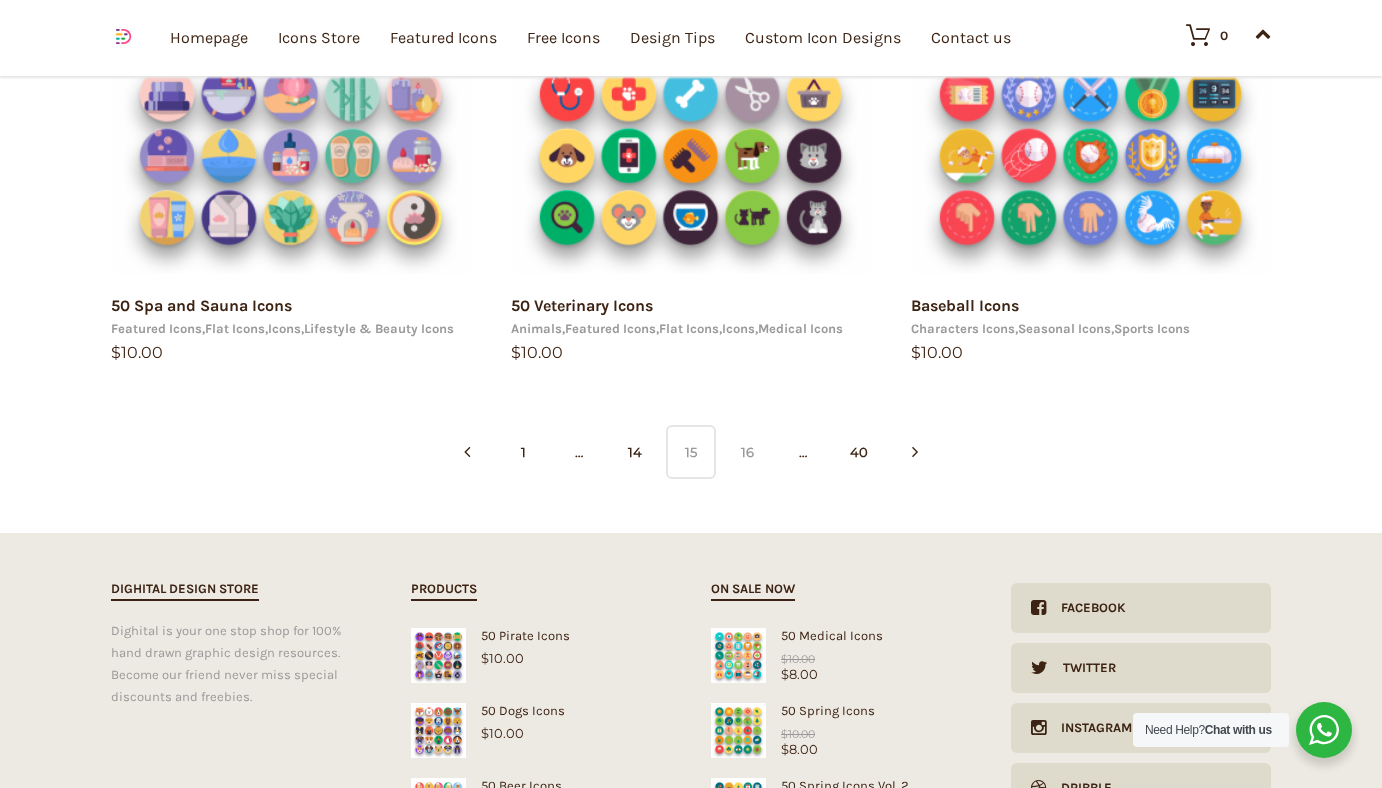 click on "16" at bounding box center (747, 452) 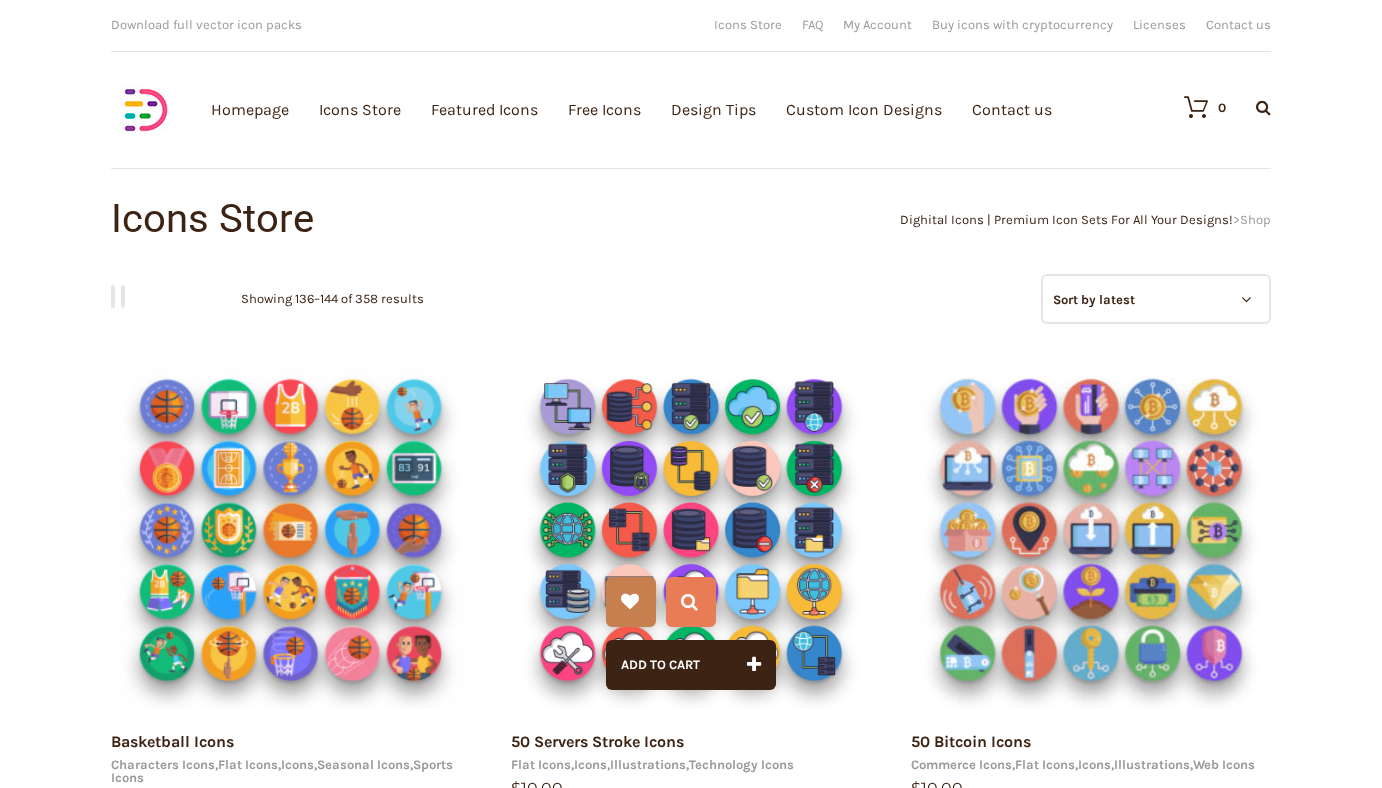 scroll, scrollTop: 375, scrollLeft: 0, axis: vertical 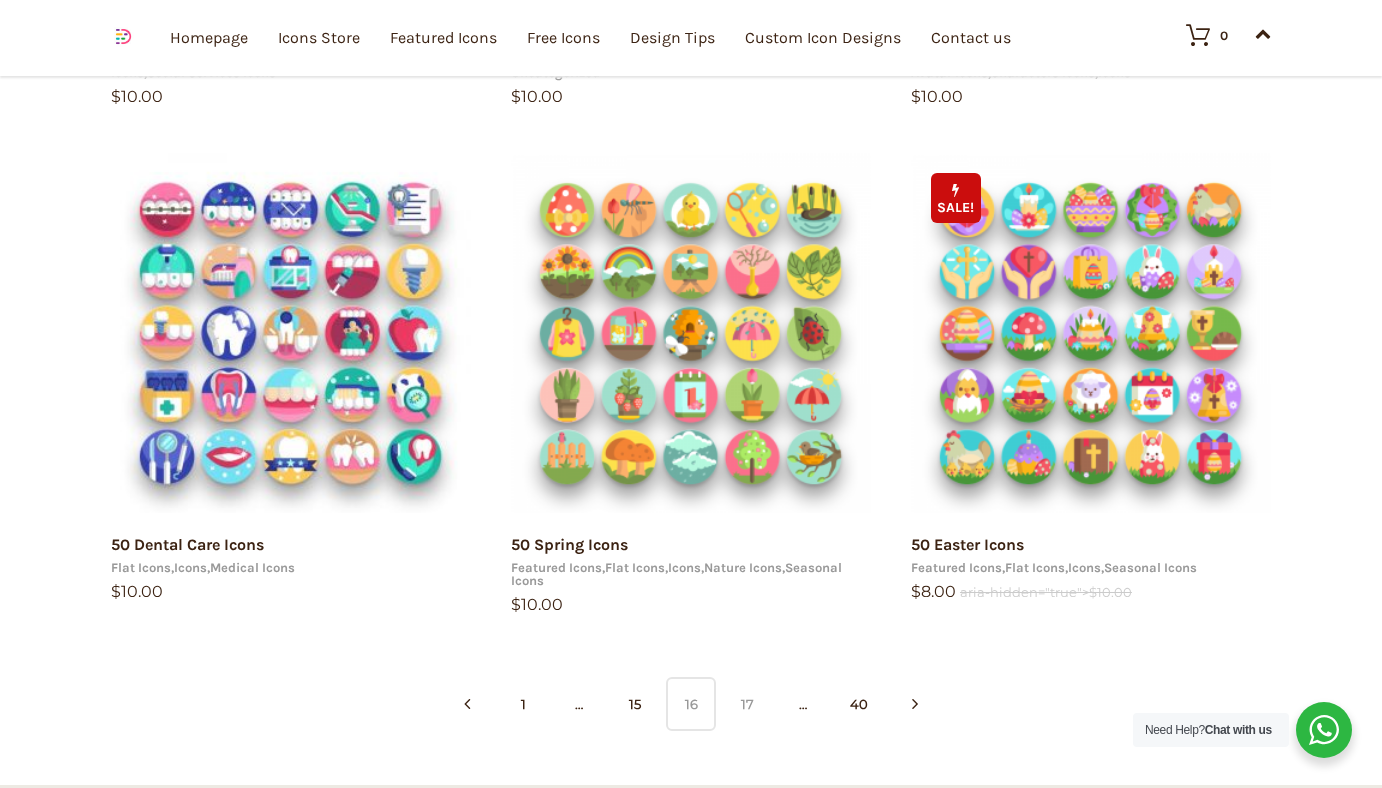 click on "17" at bounding box center [747, 704] 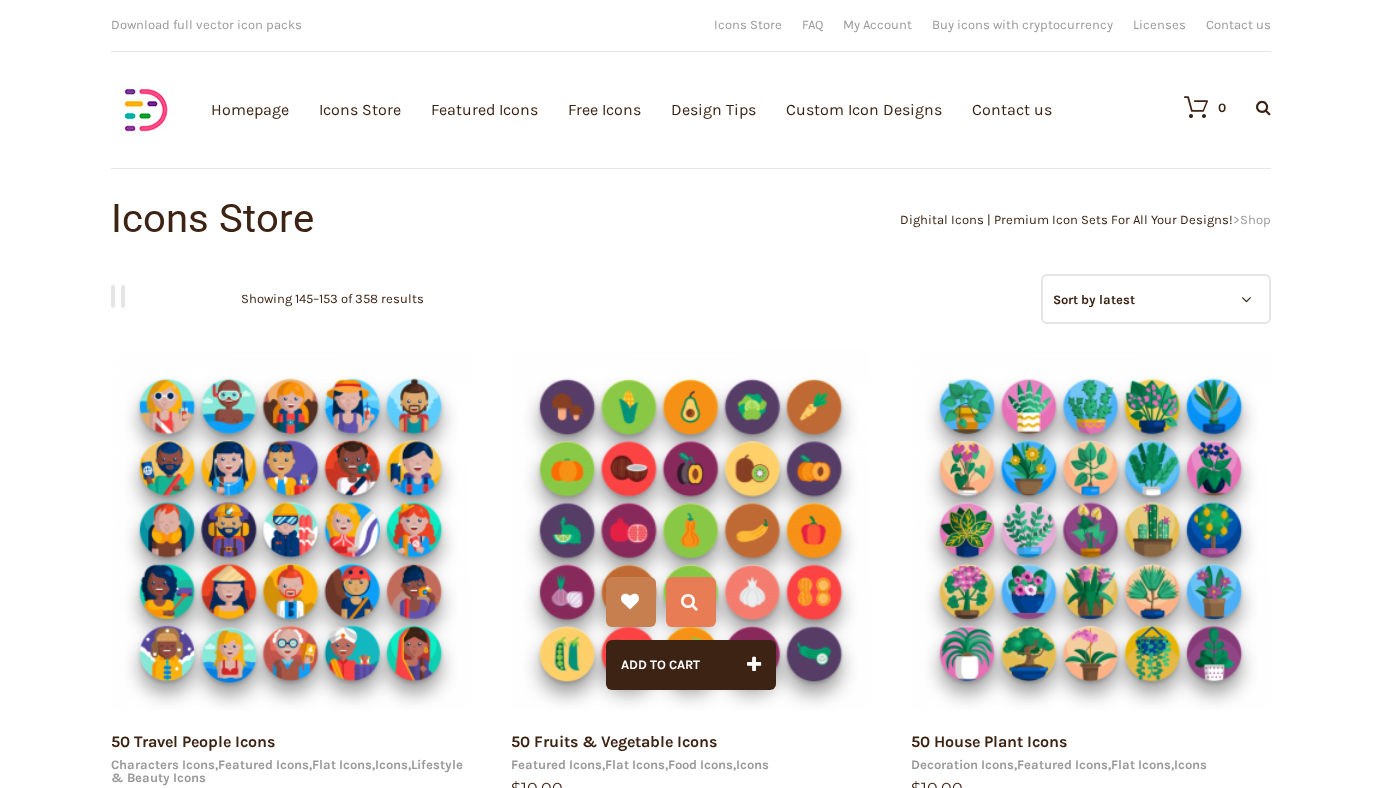 scroll, scrollTop: 265, scrollLeft: 0, axis: vertical 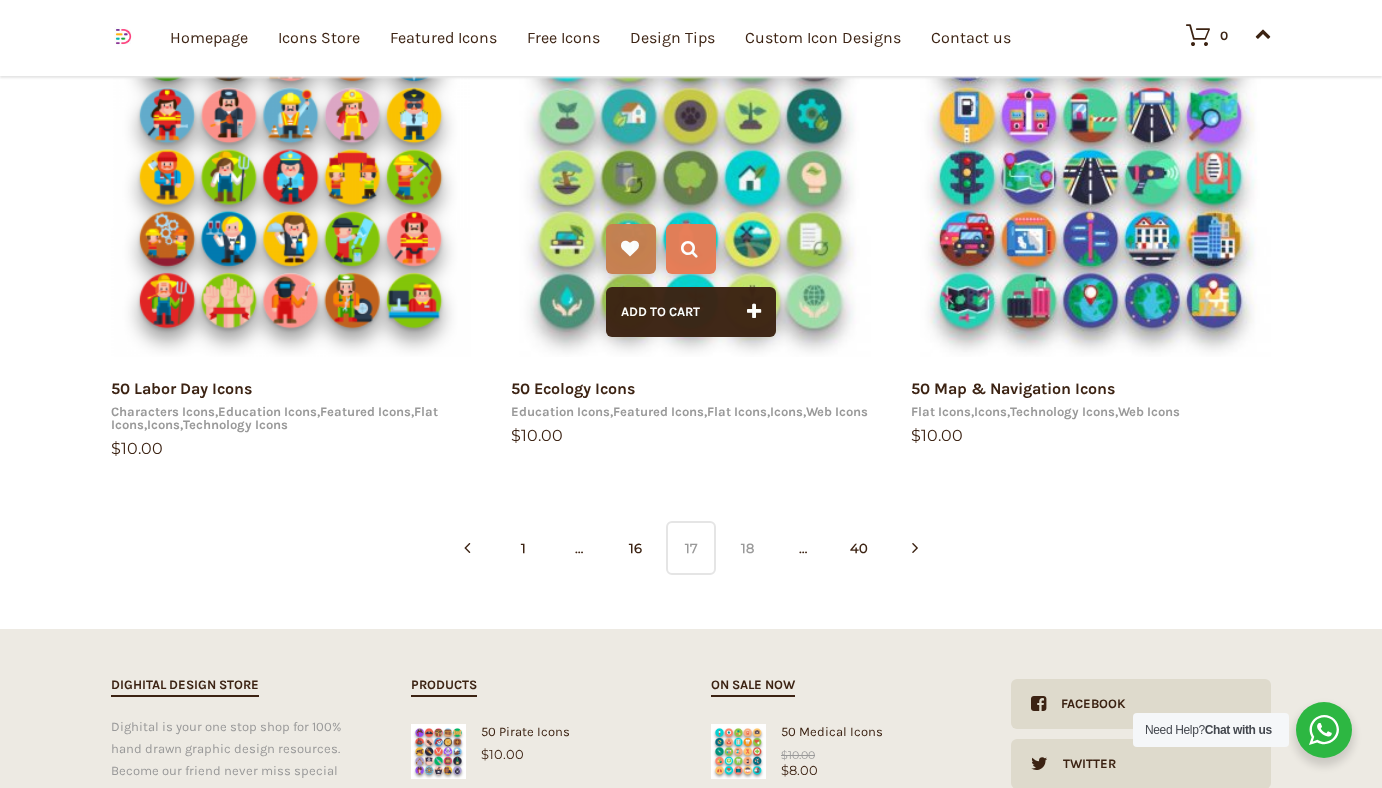 click on "18" at bounding box center (747, 548) 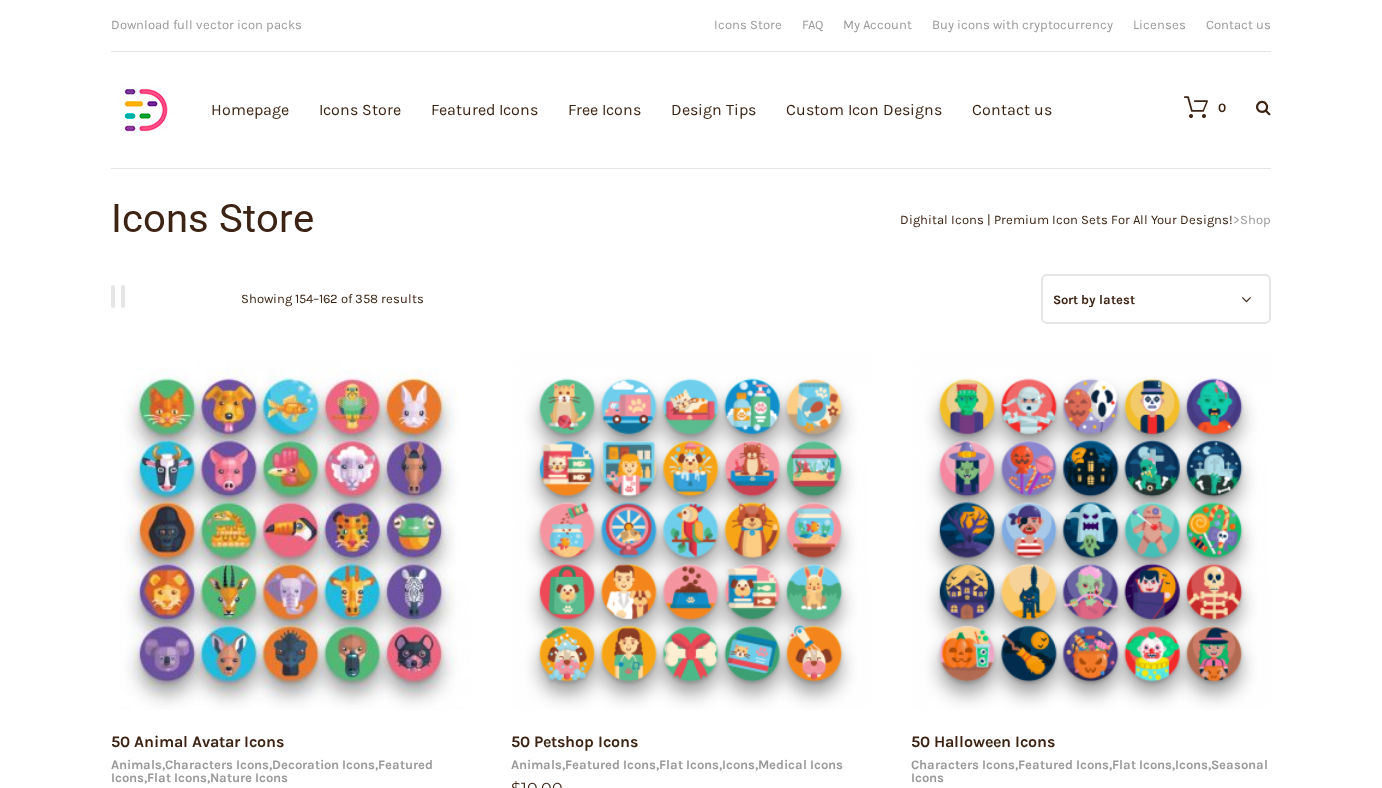 scroll, scrollTop: 0, scrollLeft: 0, axis: both 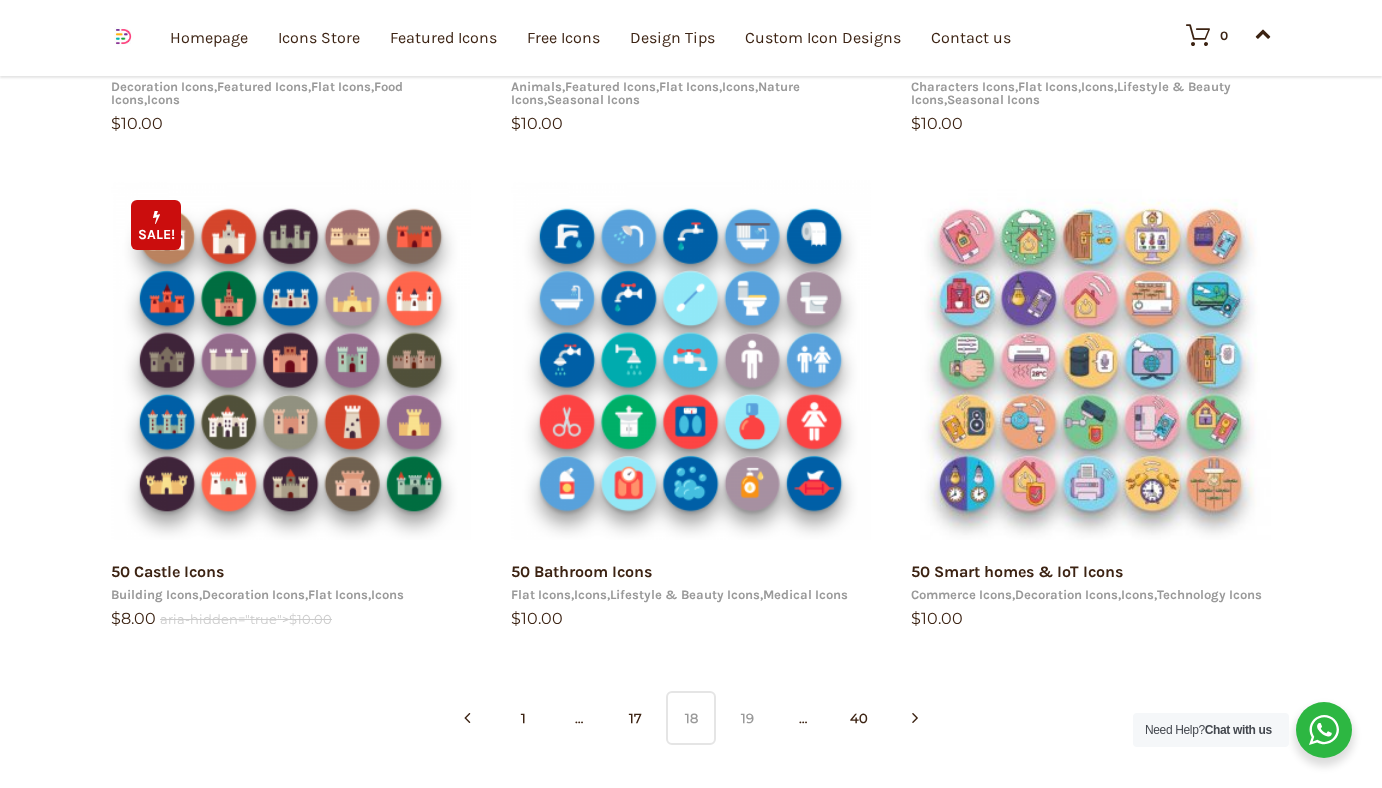 click on "19" at bounding box center (747, 718) 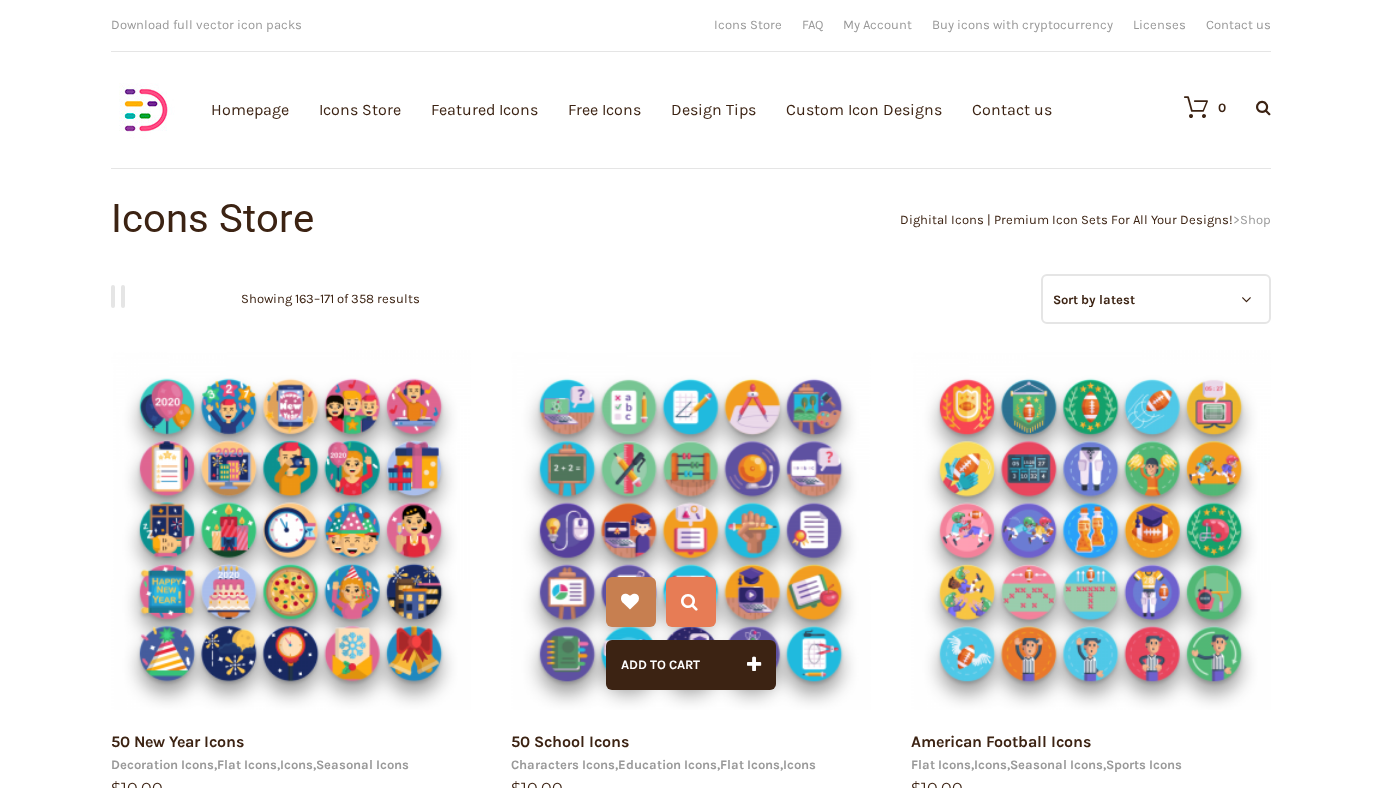 scroll, scrollTop: 0, scrollLeft: 0, axis: both 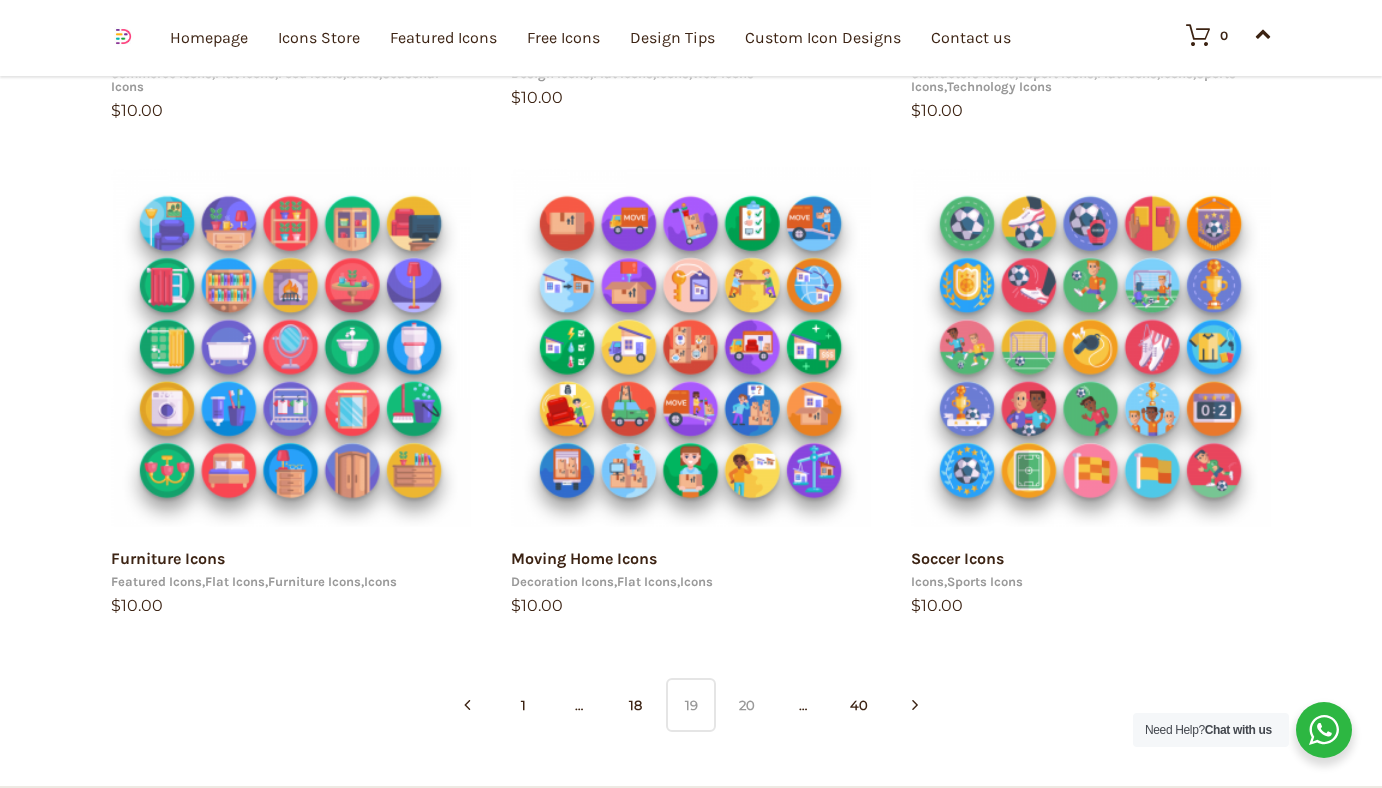 click on "20" at bounding box center [747, 705] 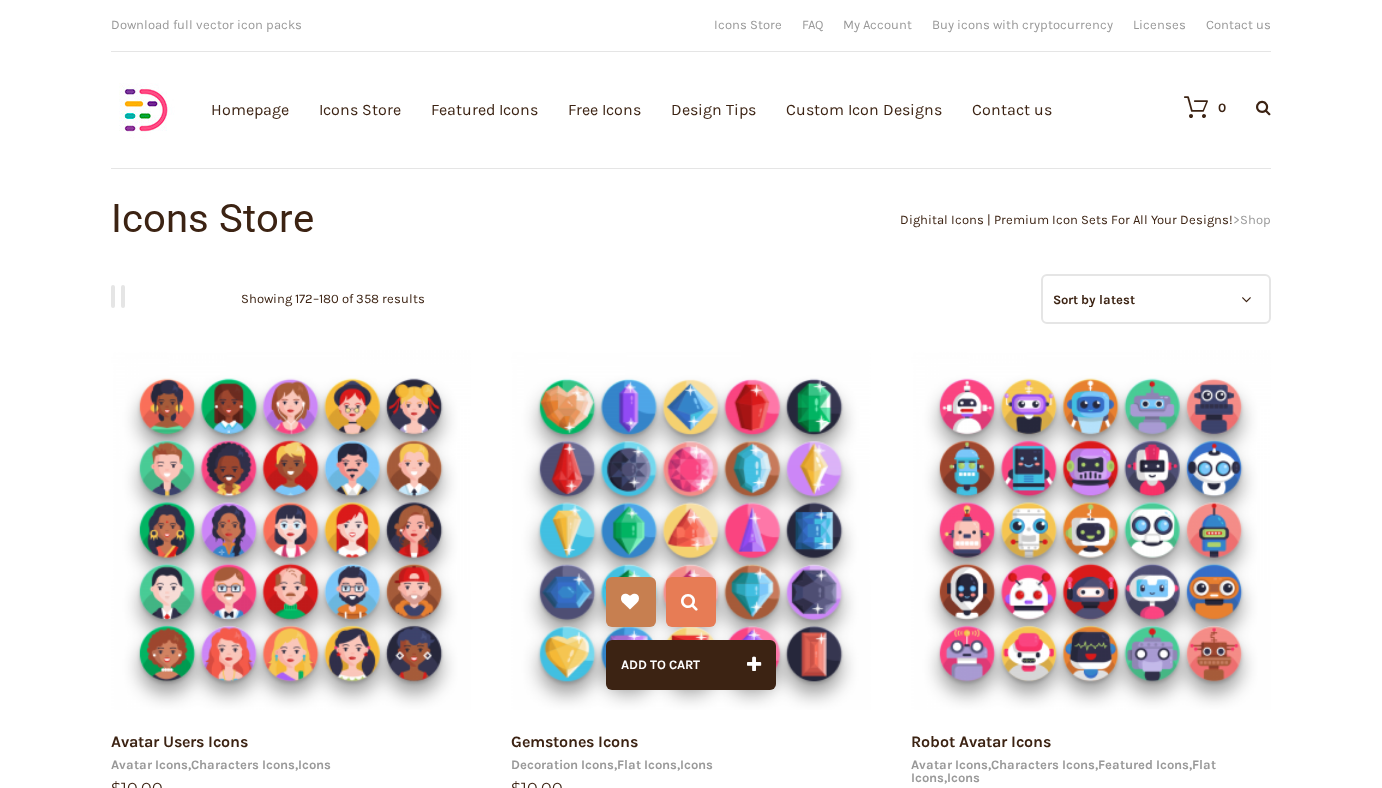 scroll, scrollTop: 0, scrollLeft: 0, axis: both 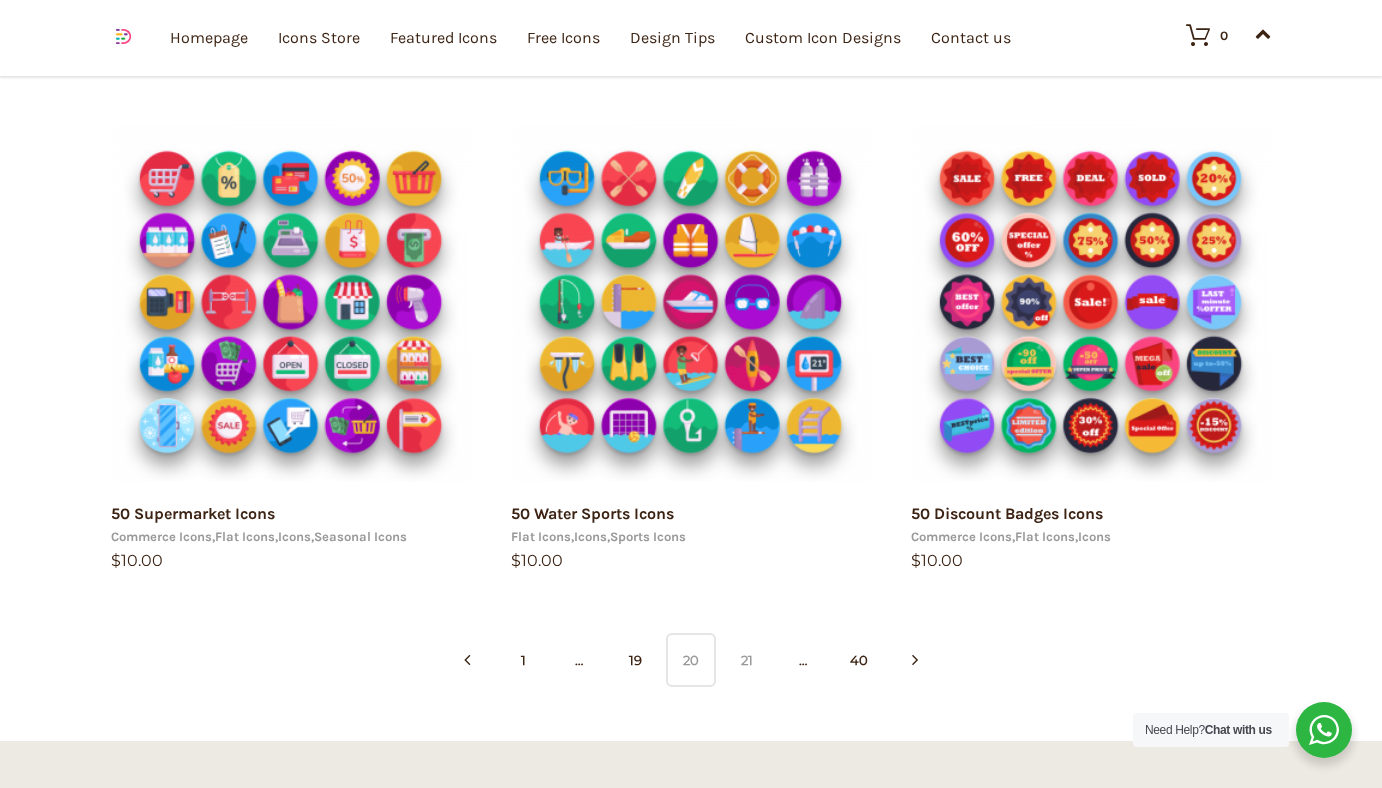 click on "21" at bounding box center [747, 660] 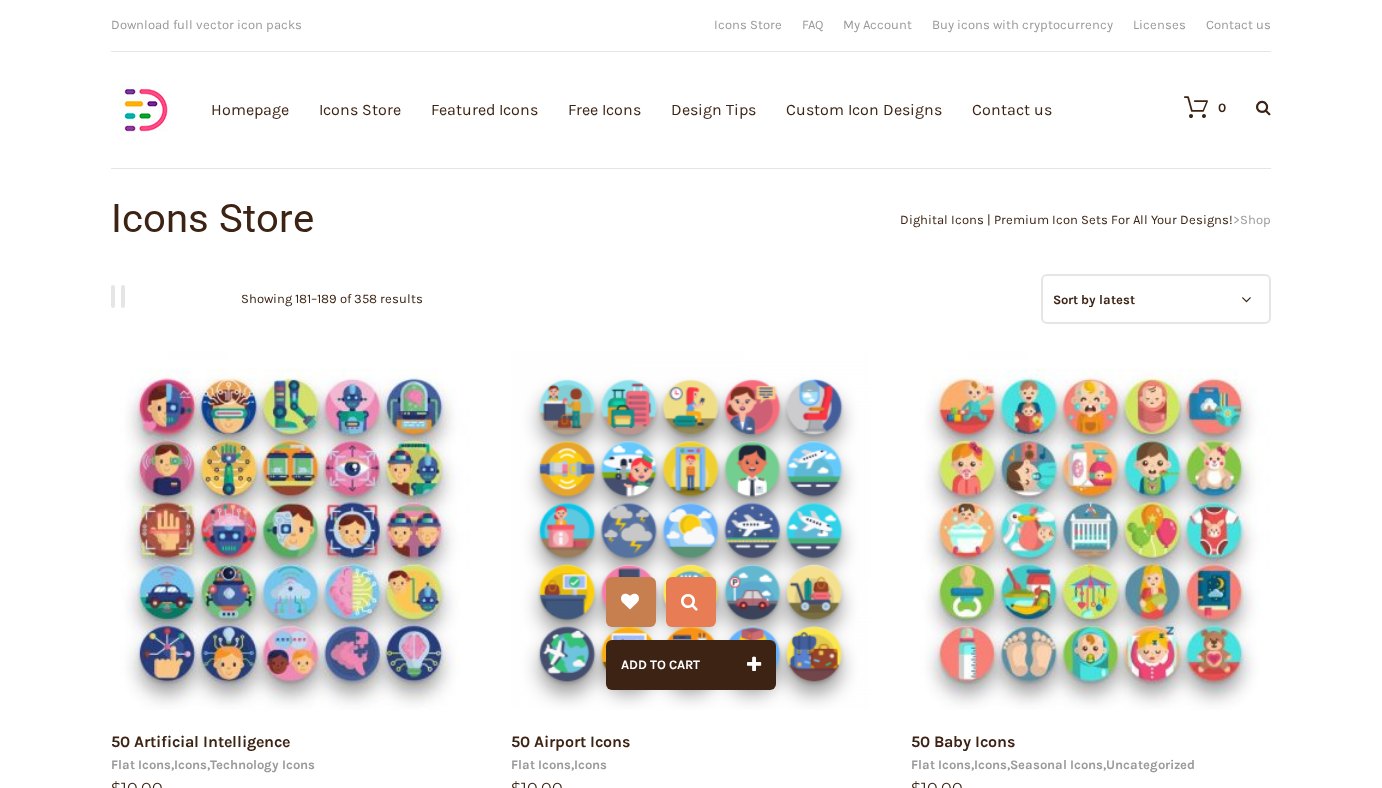 scroll, scrollTop: 0, scrollLeft: 0, axis: both 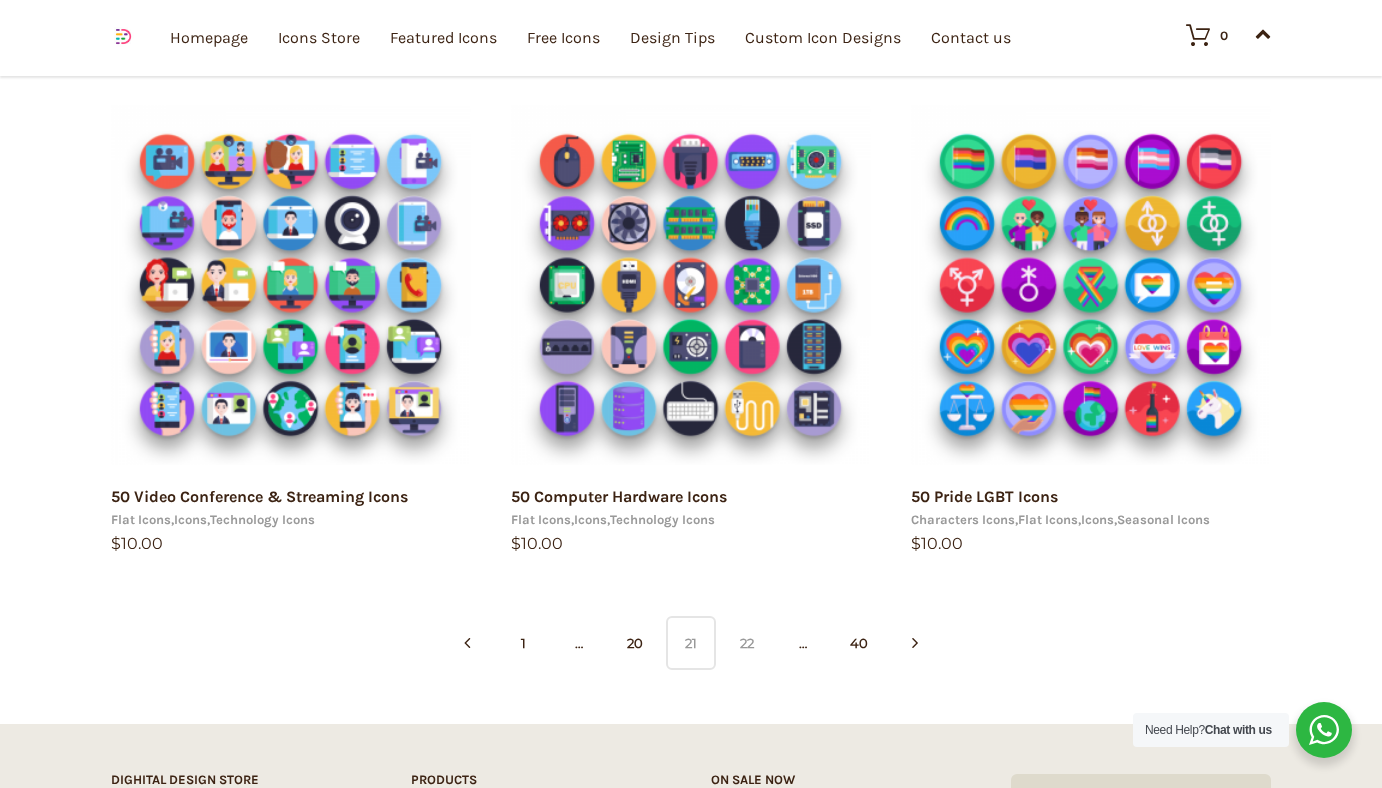 click on "22" at bounding box center [747, 643] 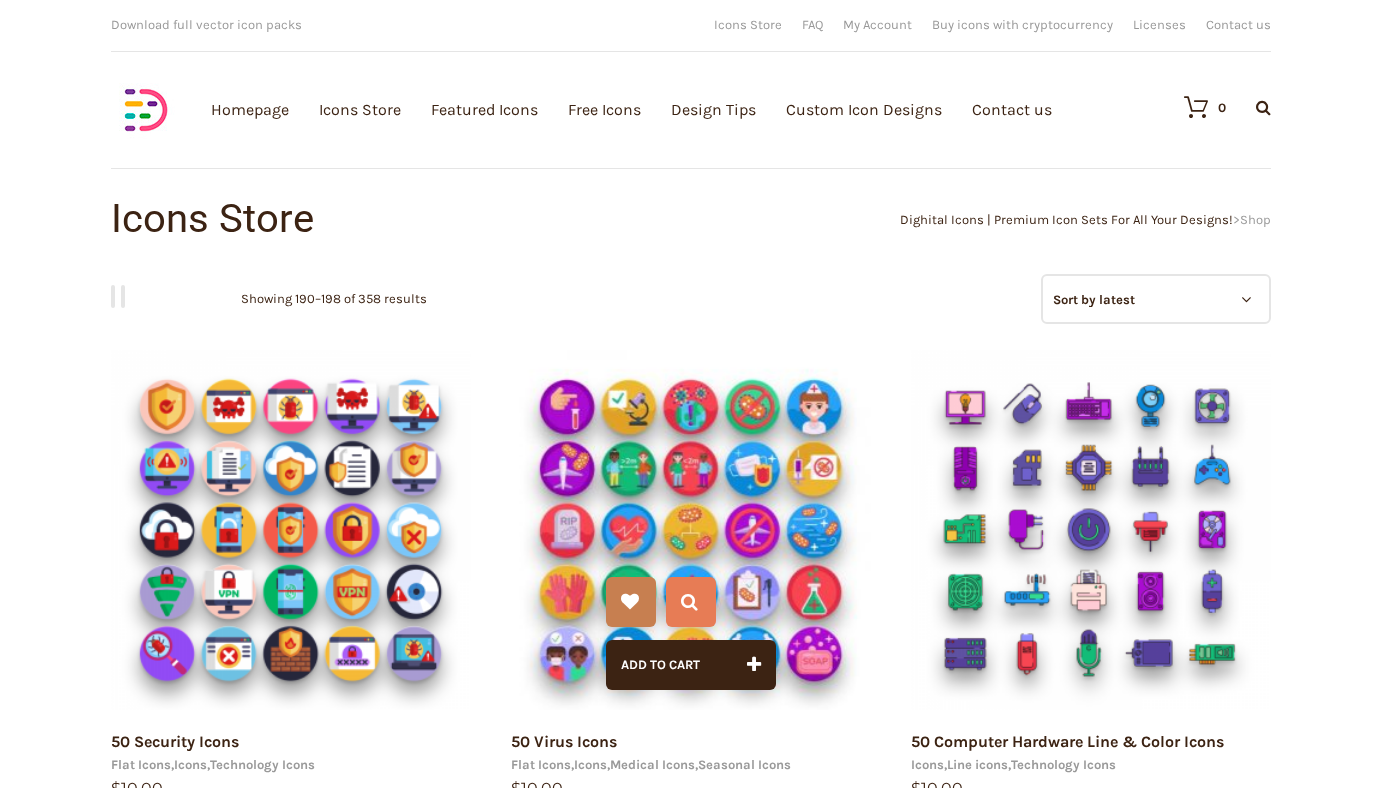 scroll, scrollTop: 0, scrollLeft: 0, axis: both 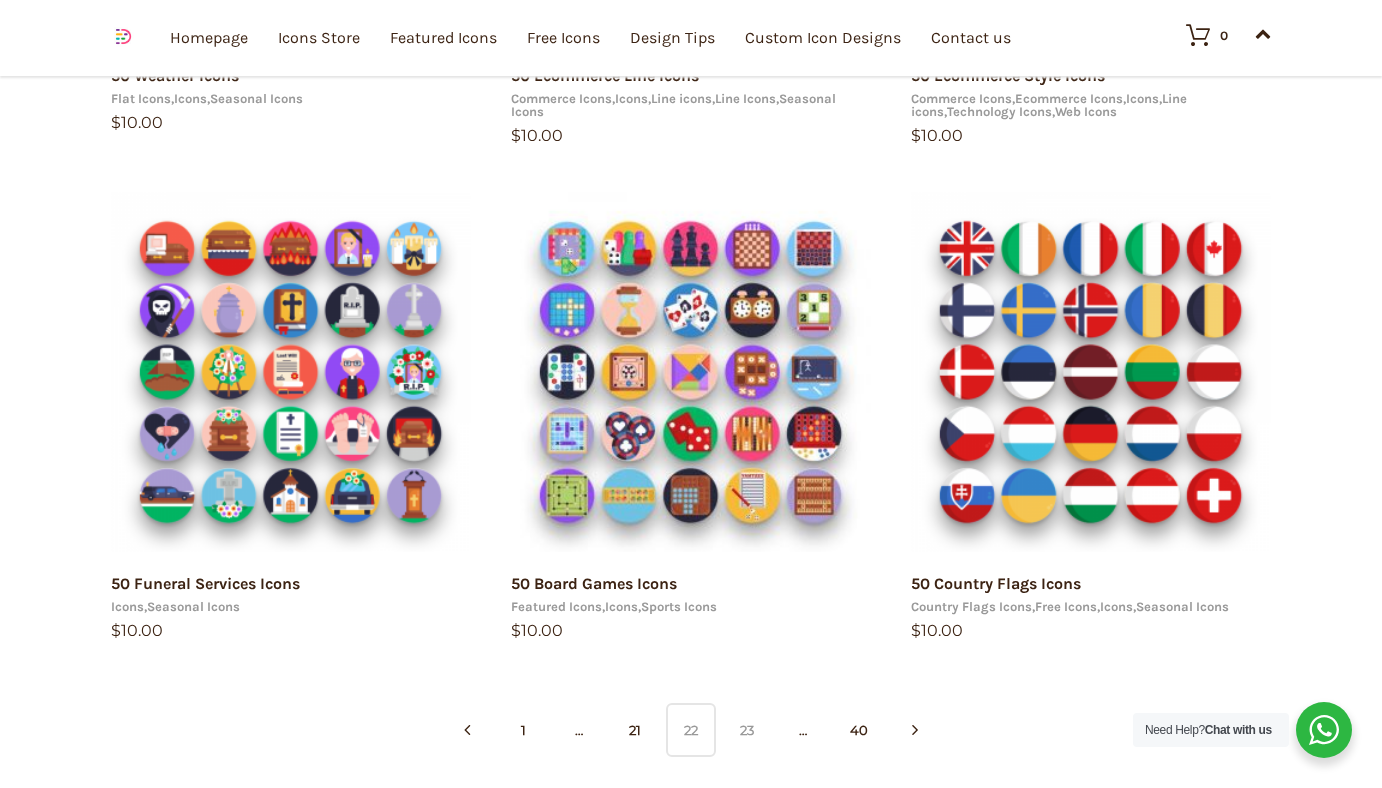 click on "23" at bounding box center (747, 730) 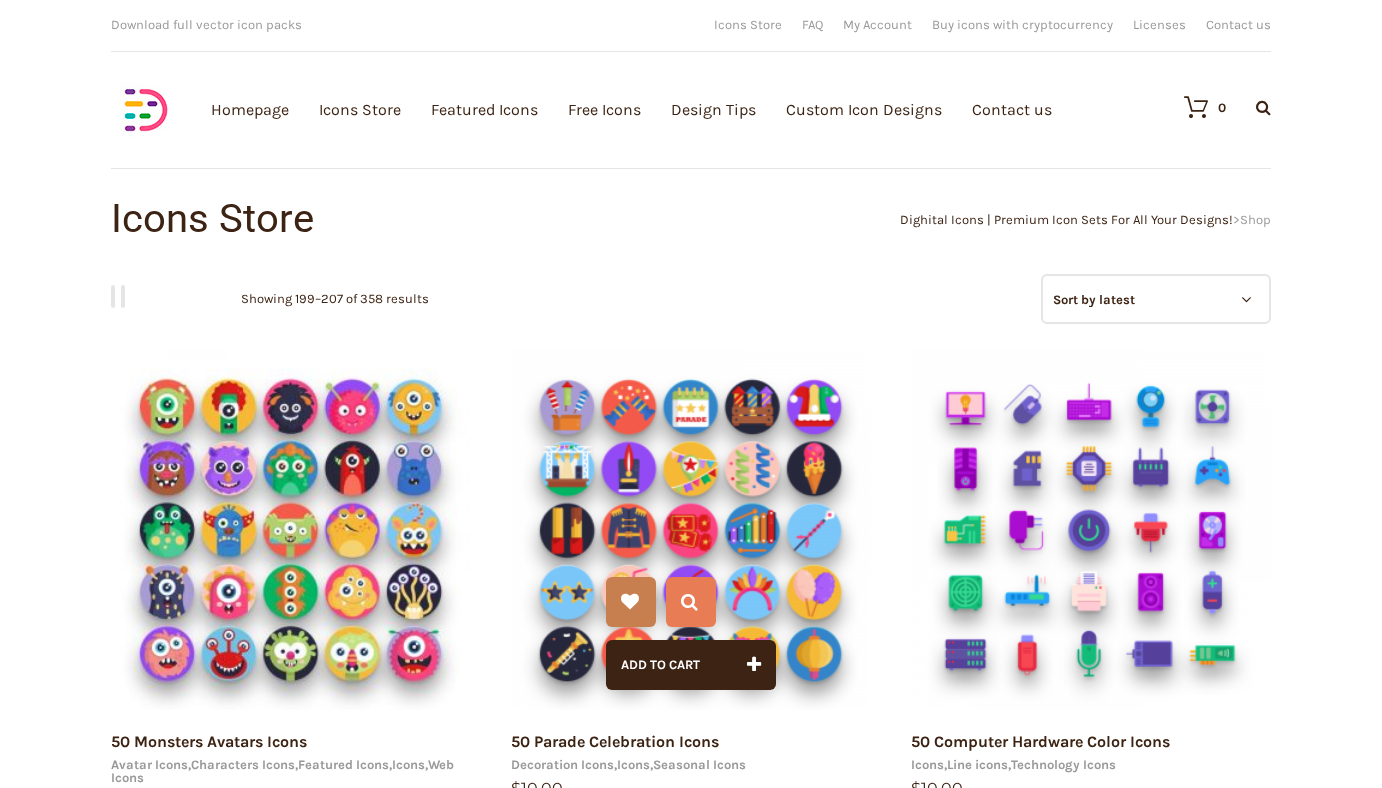 scroll, scrollTop: 0, scrollLeft: 0, axis: both 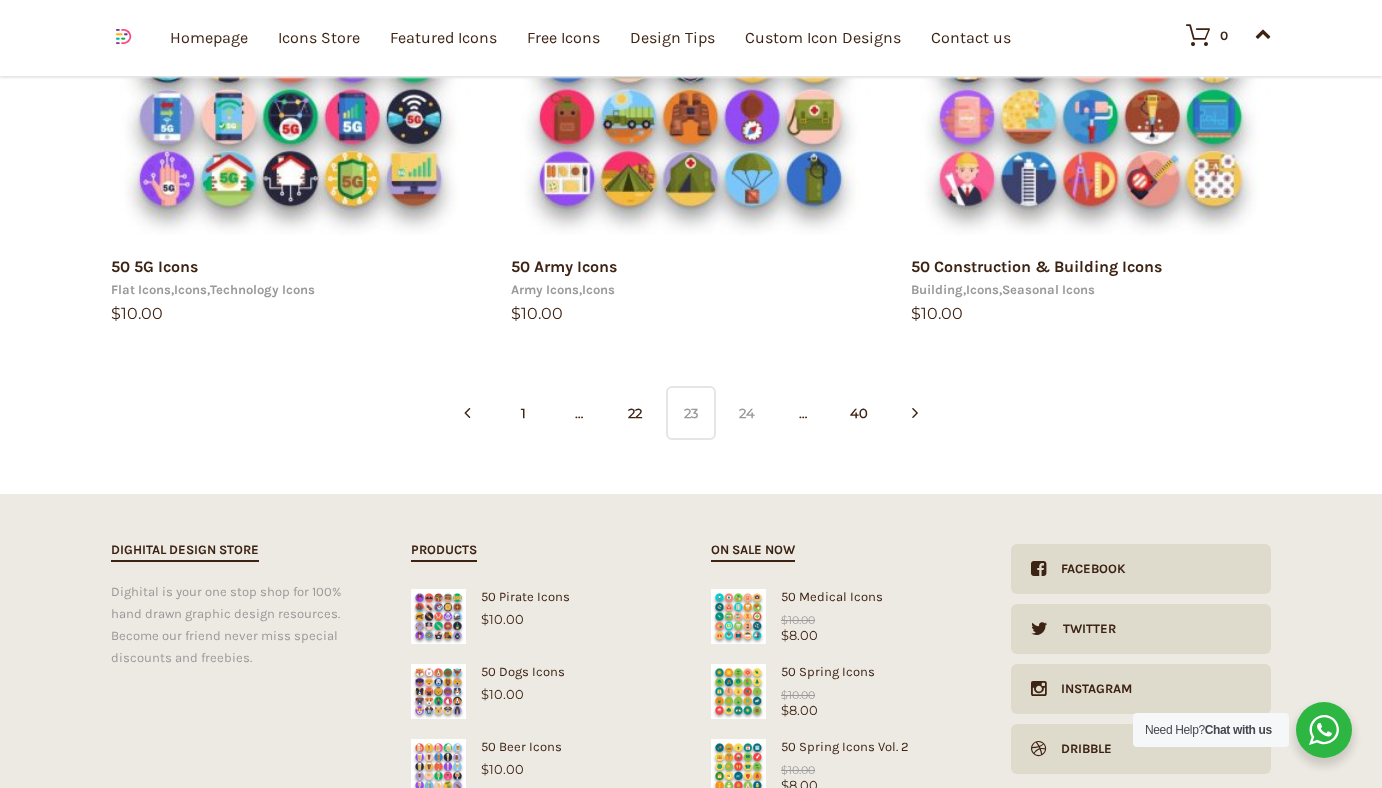 click on "24" at bounding box center (747, 413) 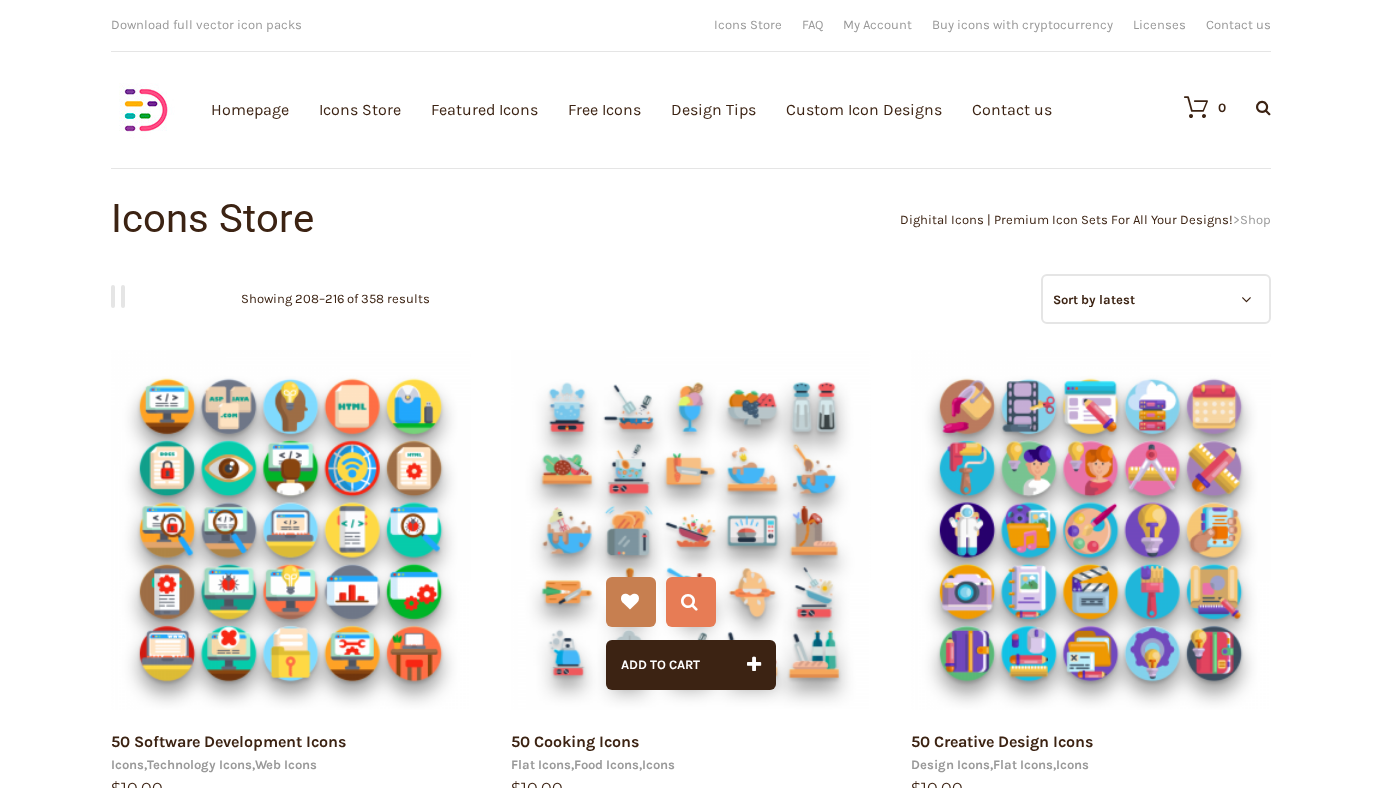 scroll, scrollTop: 278, scrollLeft: 0, axis: vertical 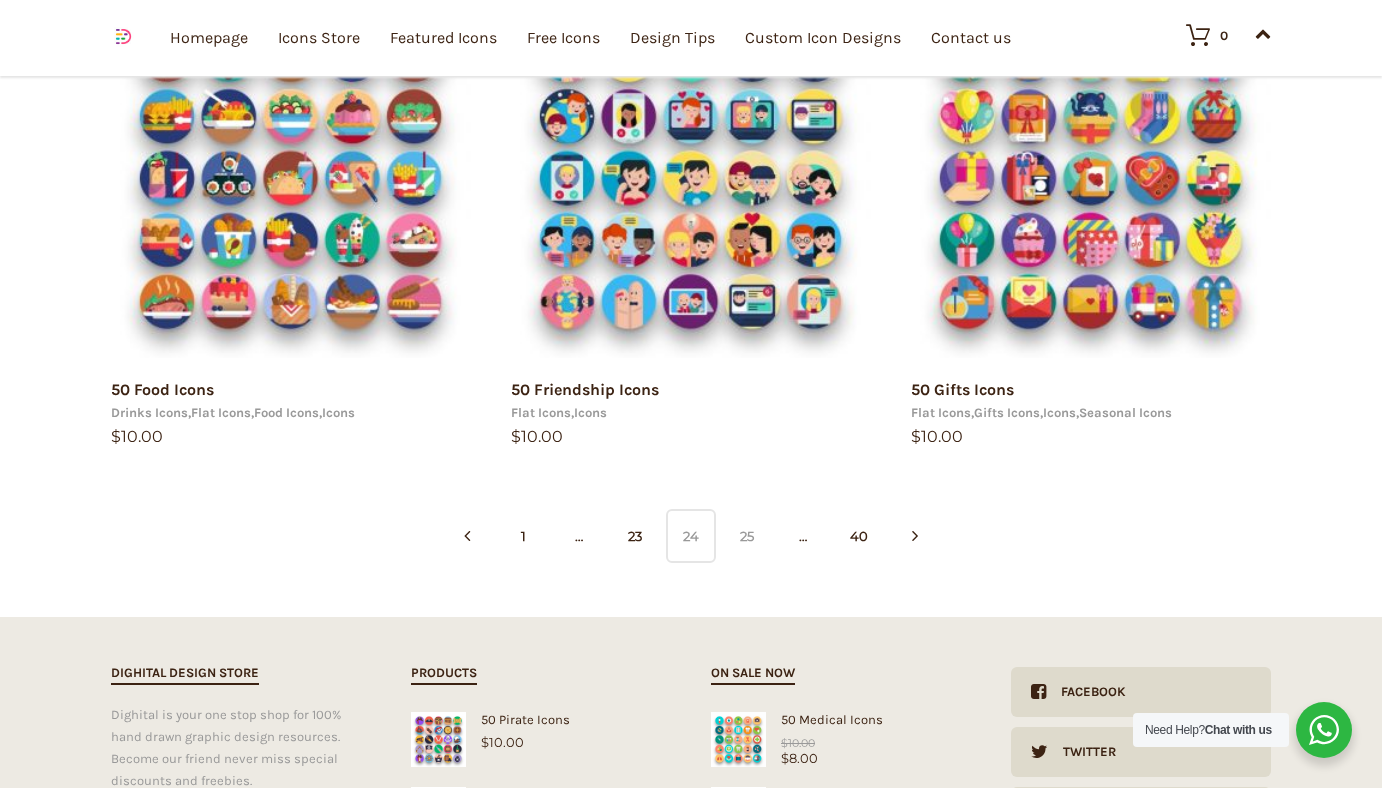 click on "25" at bounding box center [747, 536] 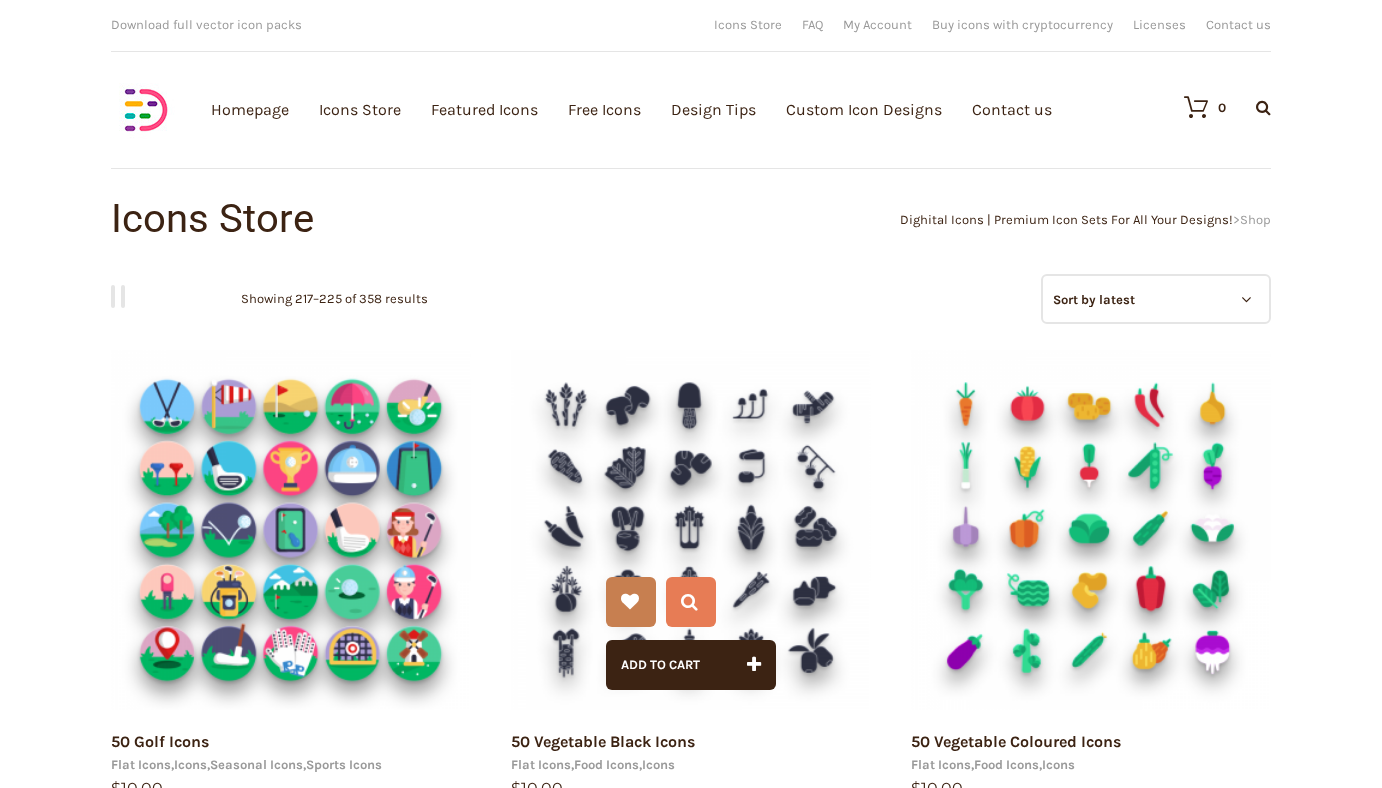 scroll, scrollTop: 0, scrollLeft: 0, axis: both 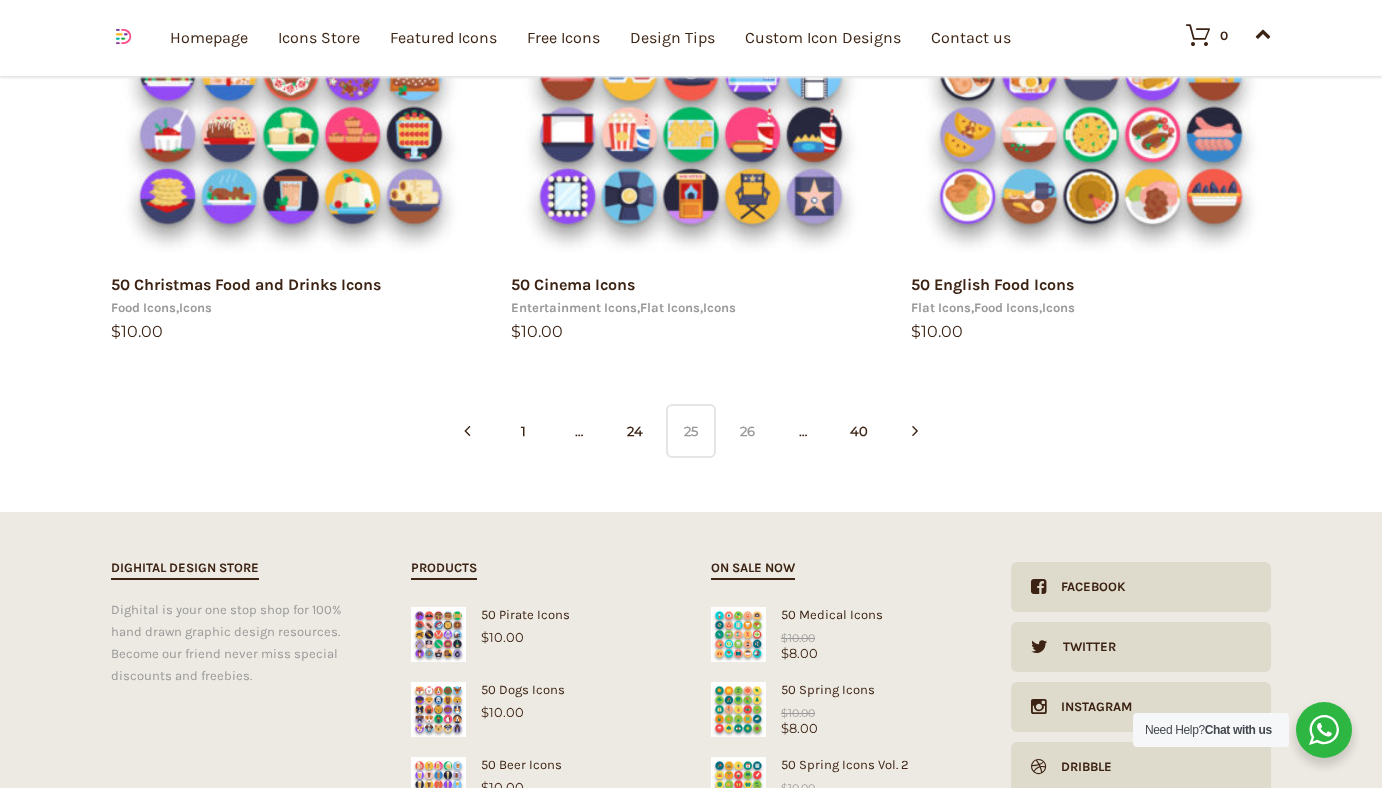 click on "26" at bounding box center (747, 431) 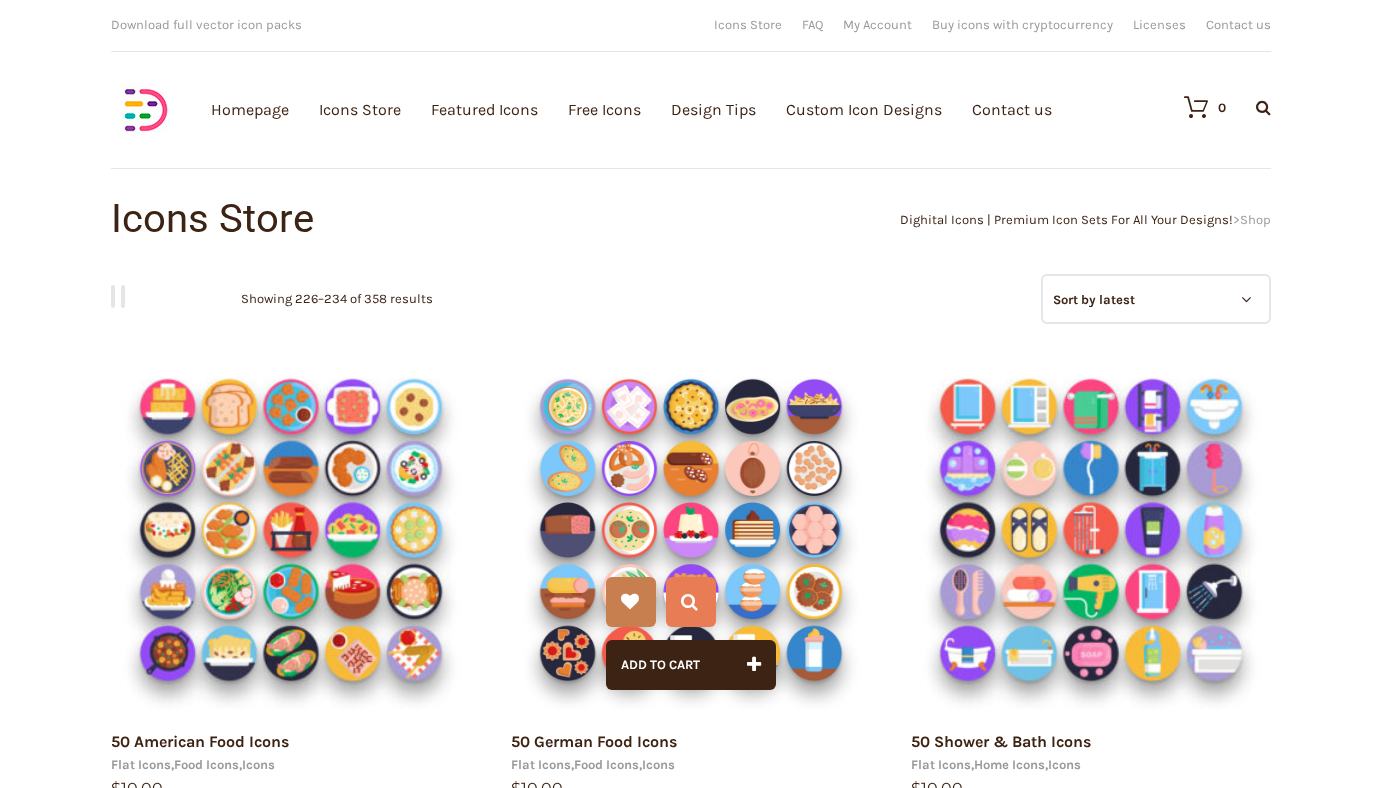 scroll, scrollTop: 310, scrollLeft: 0, axis: vertical 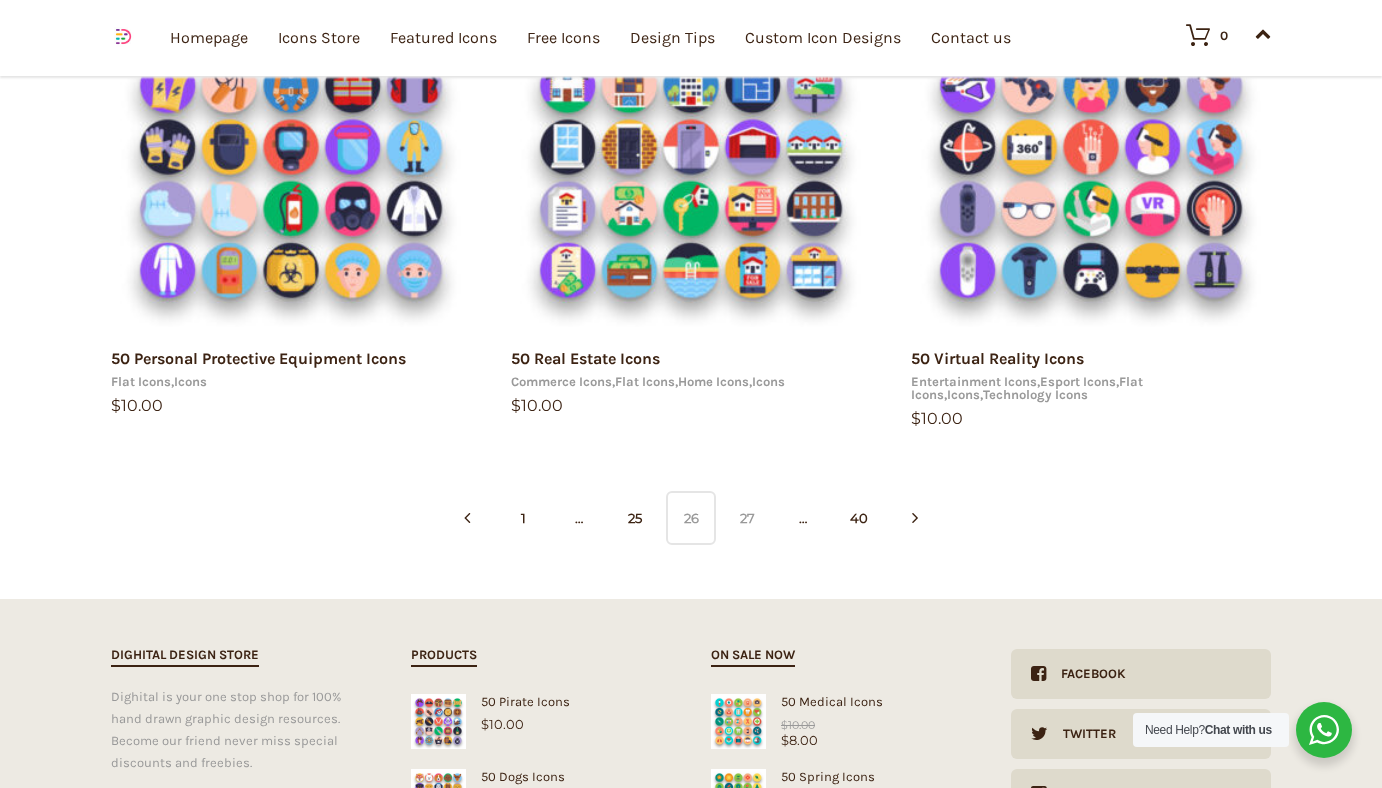 click on "27" at bounding box center (747, 518) 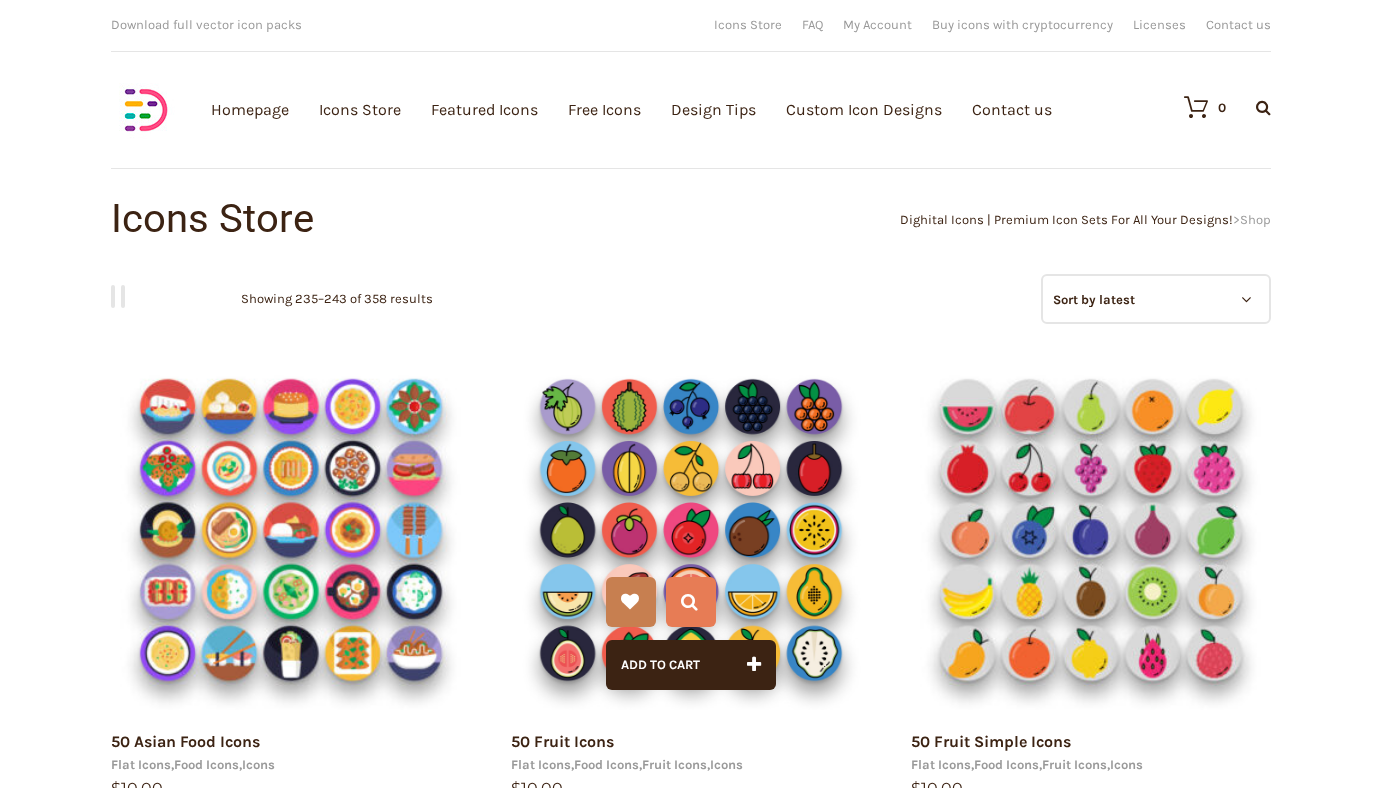 scroll, scrollTop: 0, scrollLeft: 0, axis: both 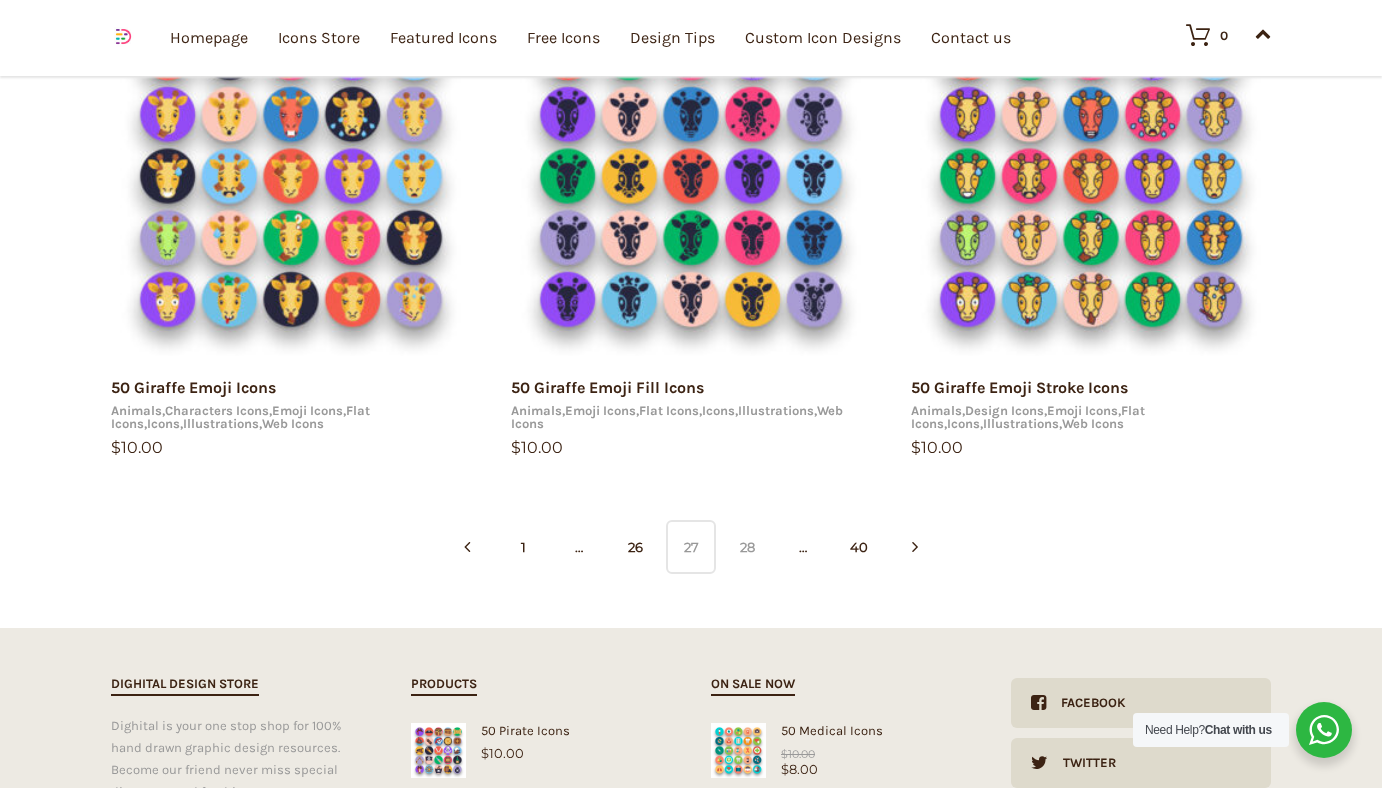 click on "28" at bounding box center [747, 547] 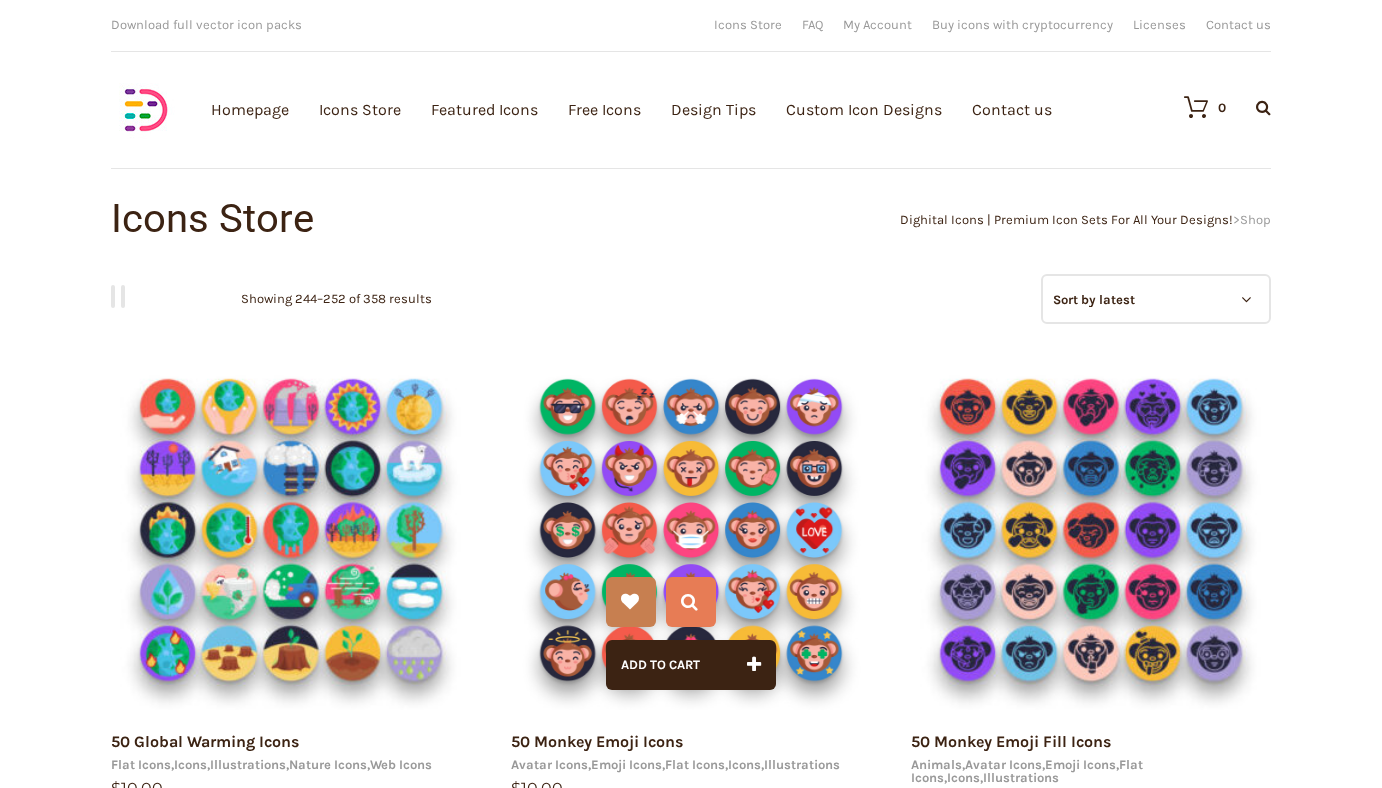 scroll, scrollTop: 0, scrollLeft: 0, axis: both 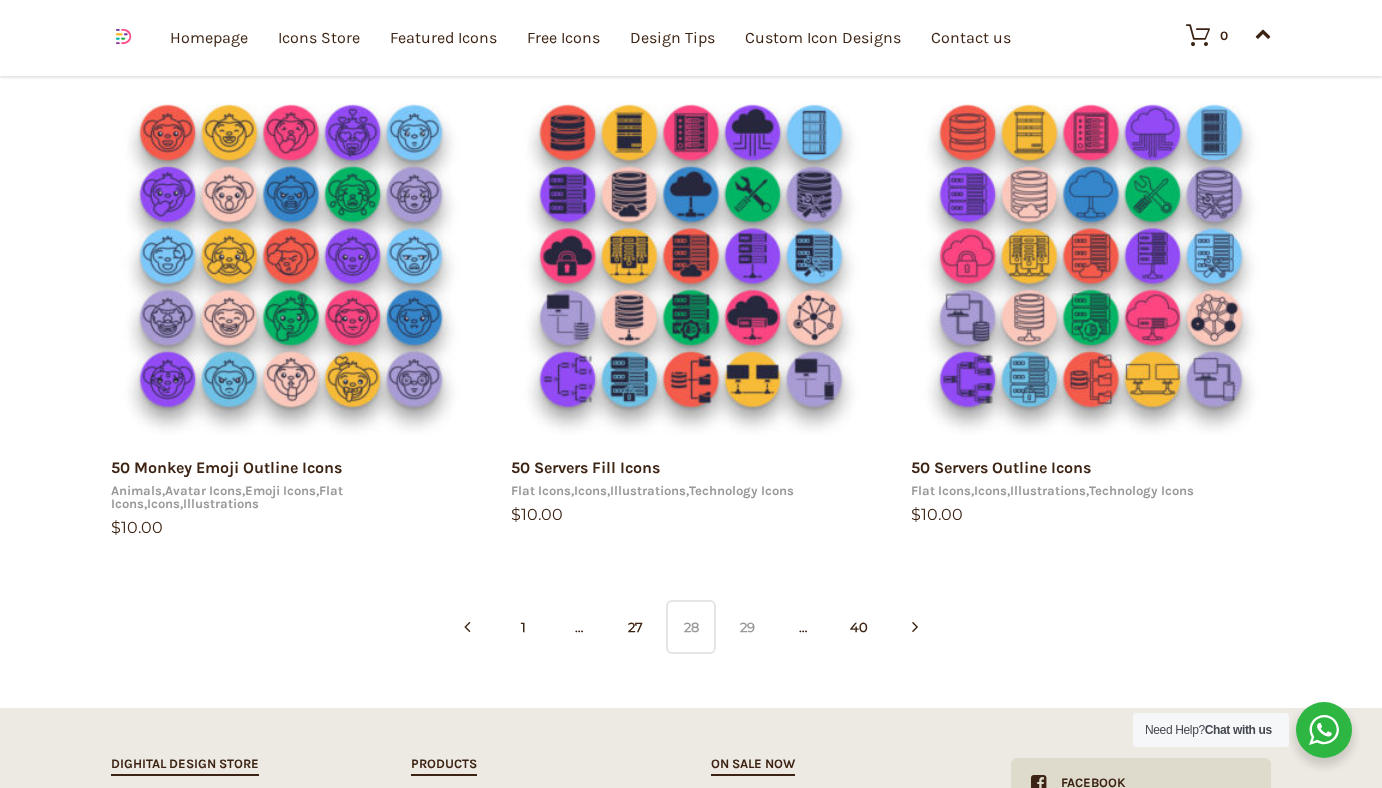 click on "29" at bounding box center [747, 627] 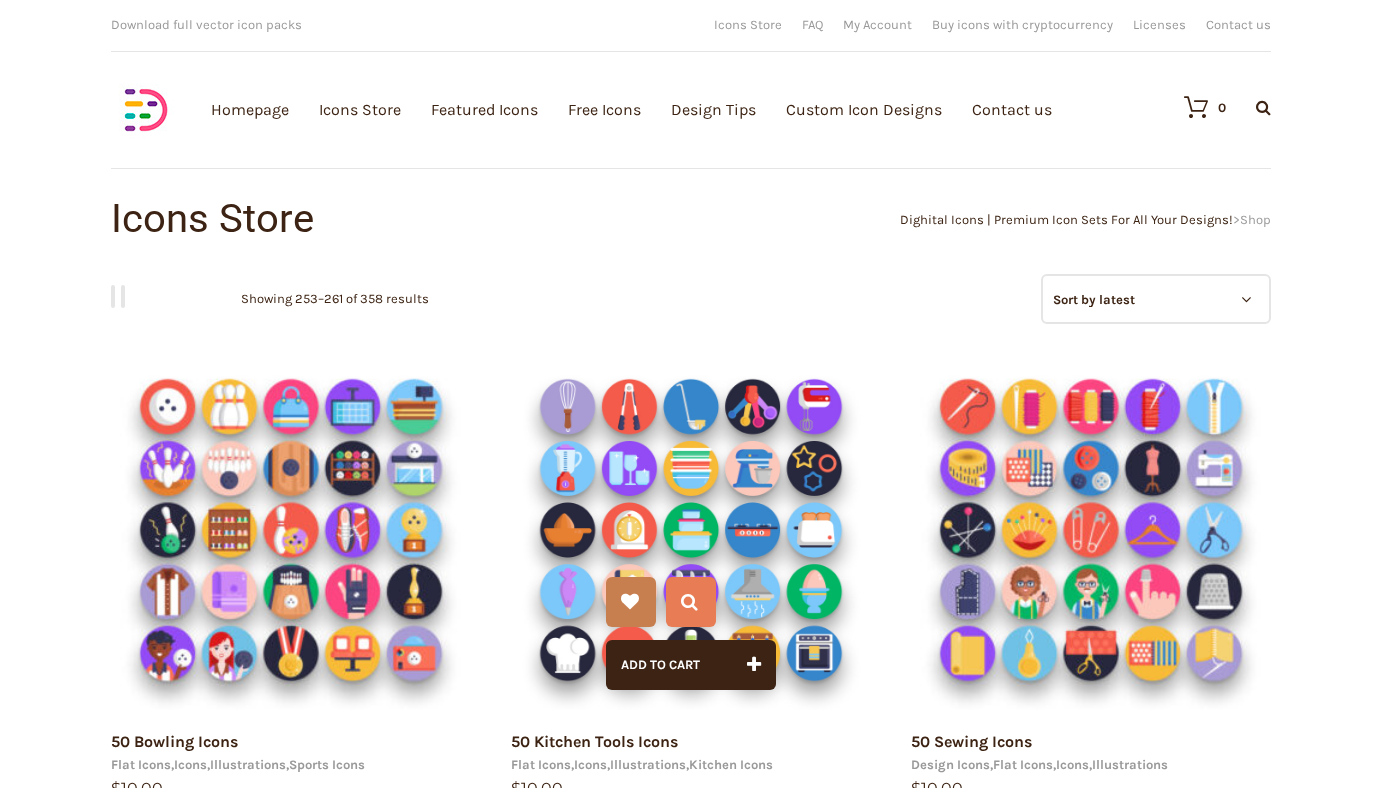scroll, scrollTop: 0, scrollLeft: 0, axis: both 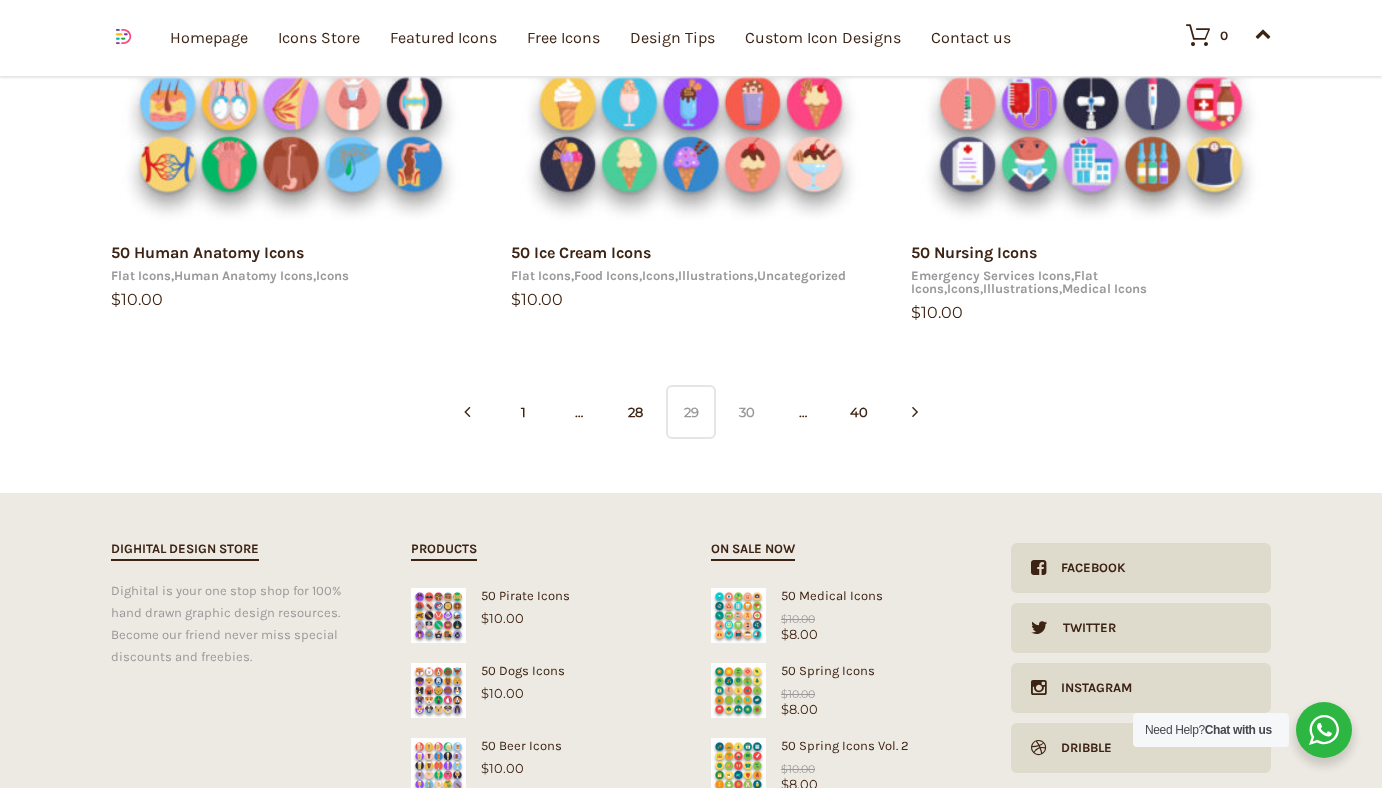 click on "30" at bounding box center (747, 412) 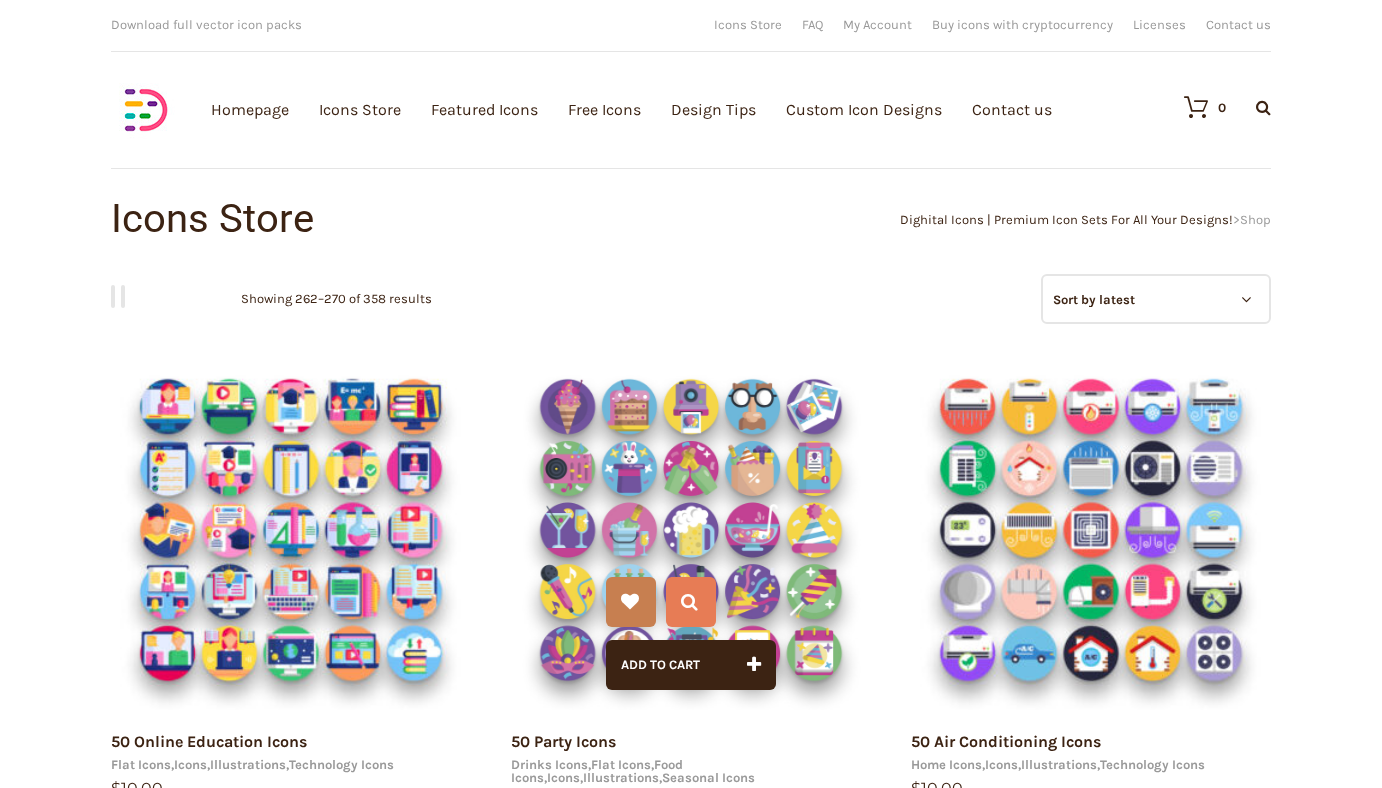 scroll, scrollTop: 93, scrollLeft: 0, axis: vertical 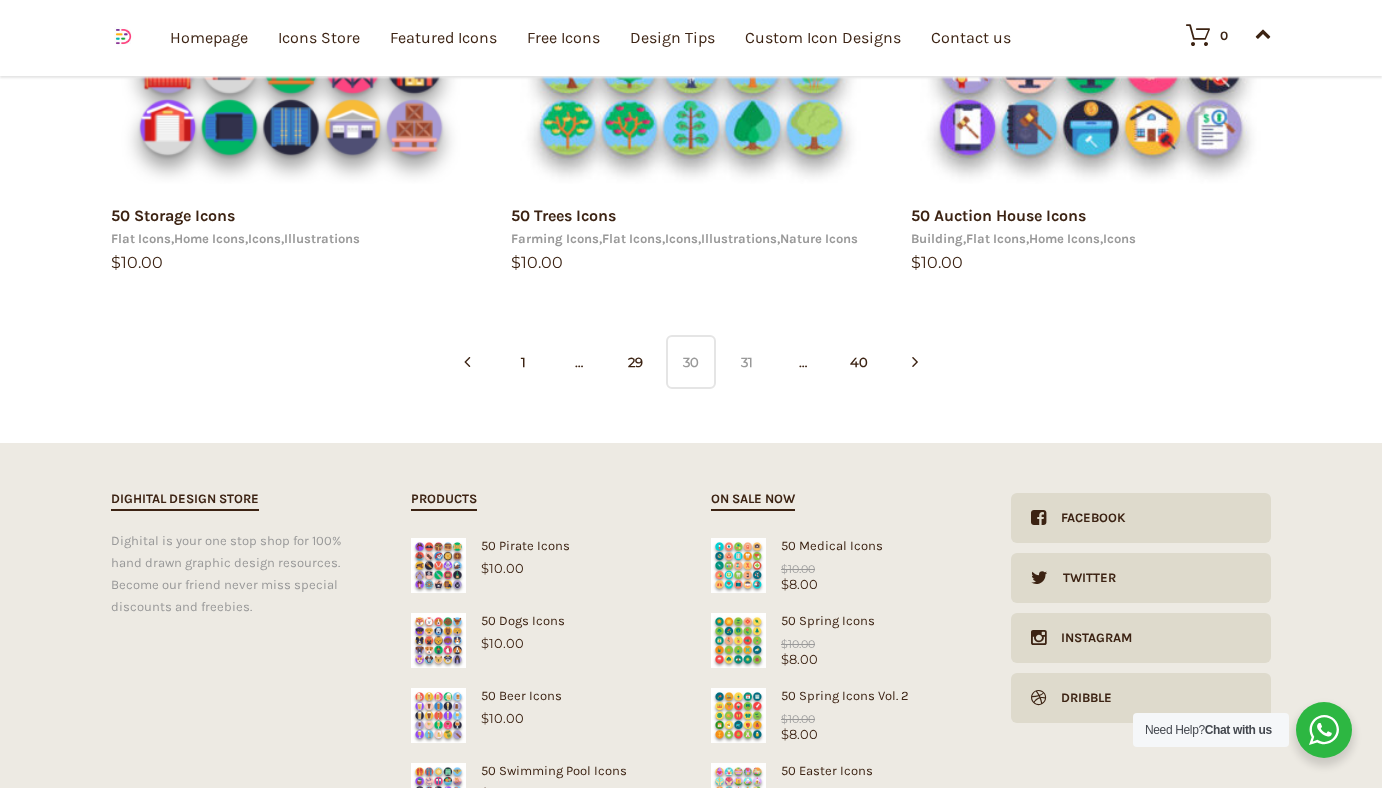 click on "31" at bounding box center (747, 362) 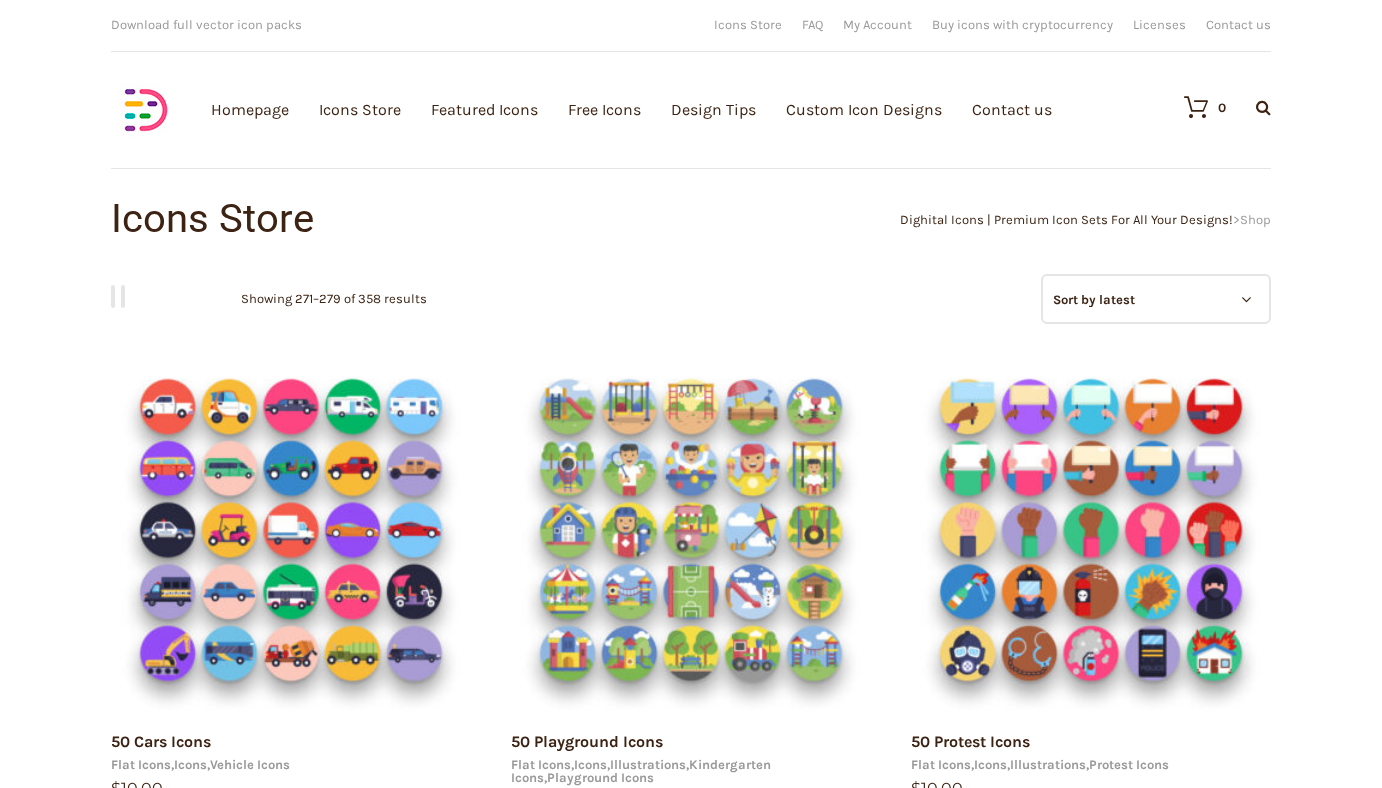 scroll, scrollTop: 475, scrollLeft: 0, axis: vertical 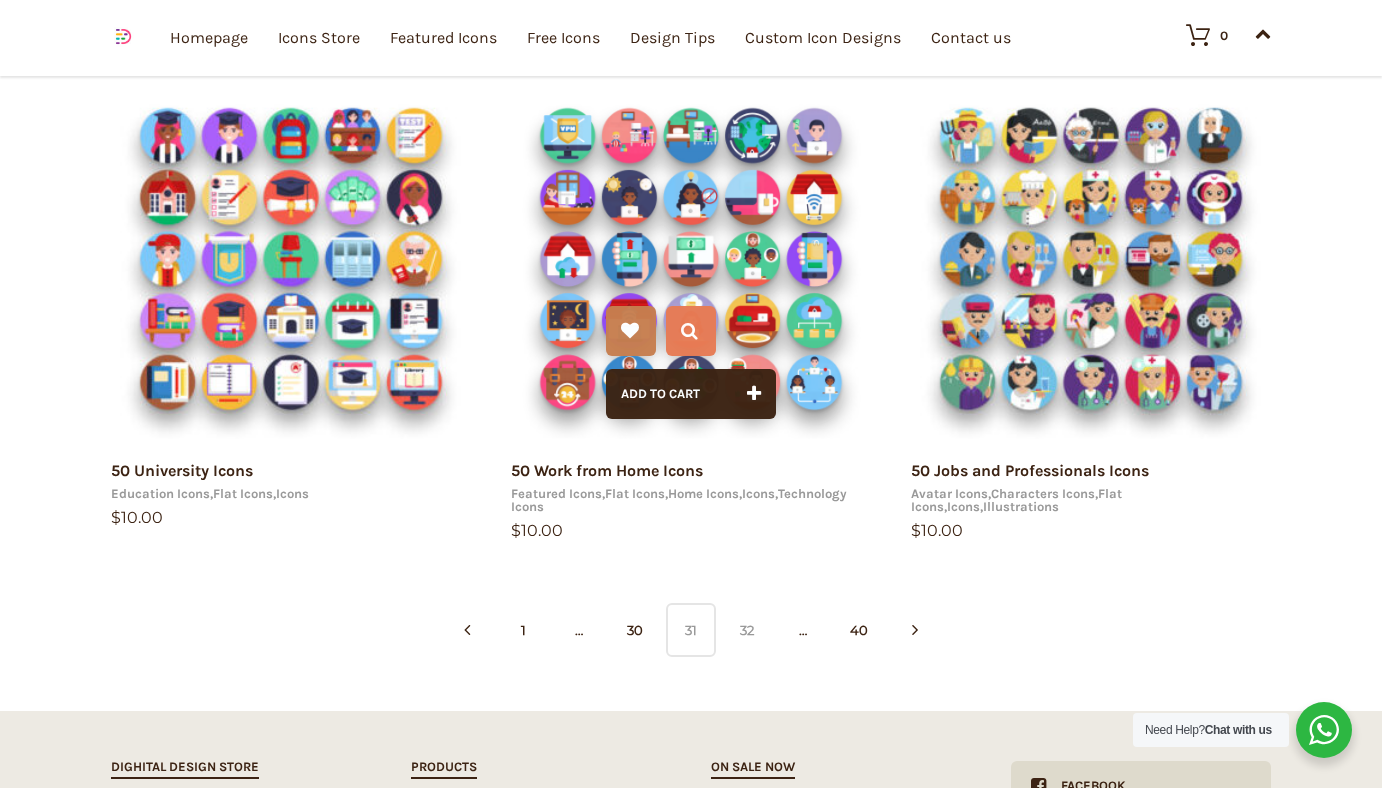 click on "32" at bounding box center [747, 630] 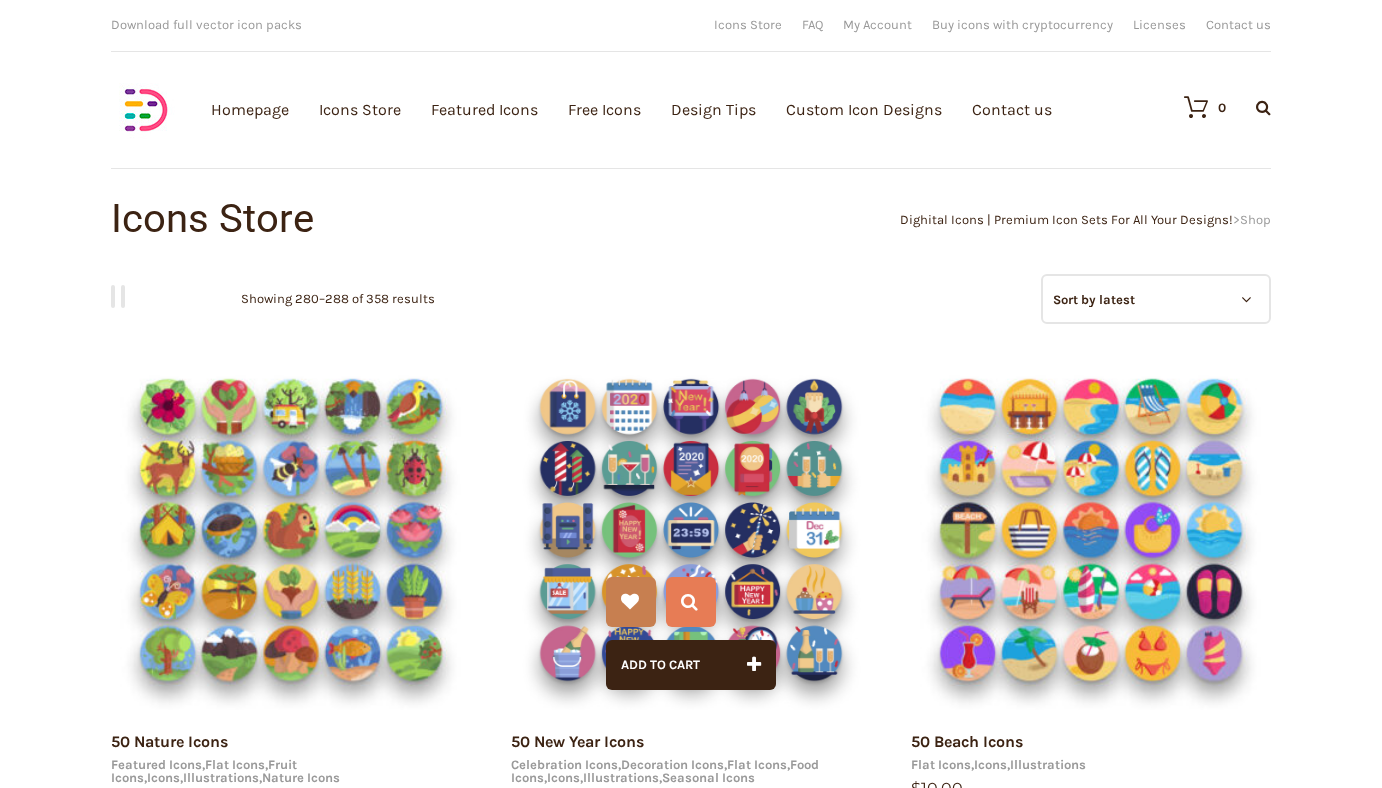 scroll, scrollTop: 0, scrollLeft: 0, axis: both 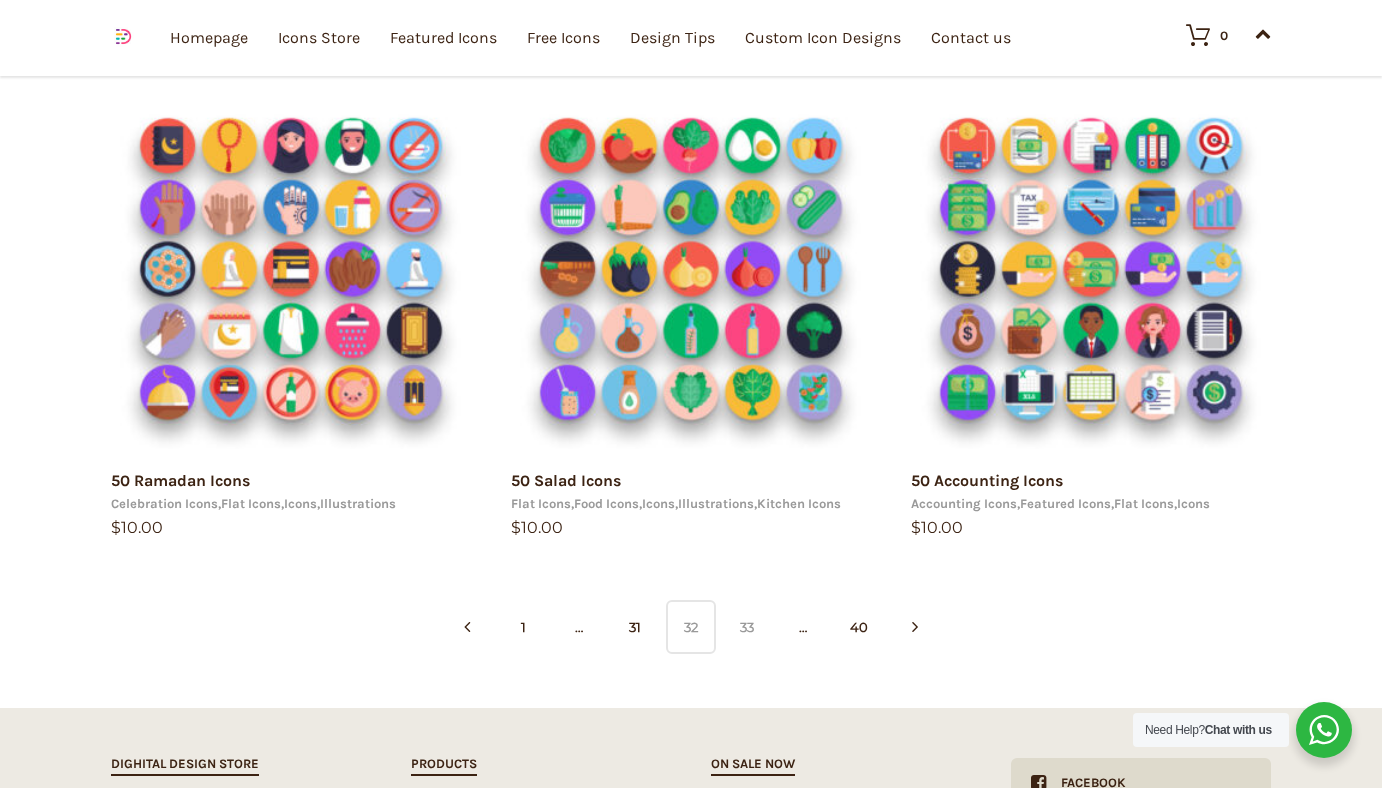 click on "33" at bounding box center [747, 627] 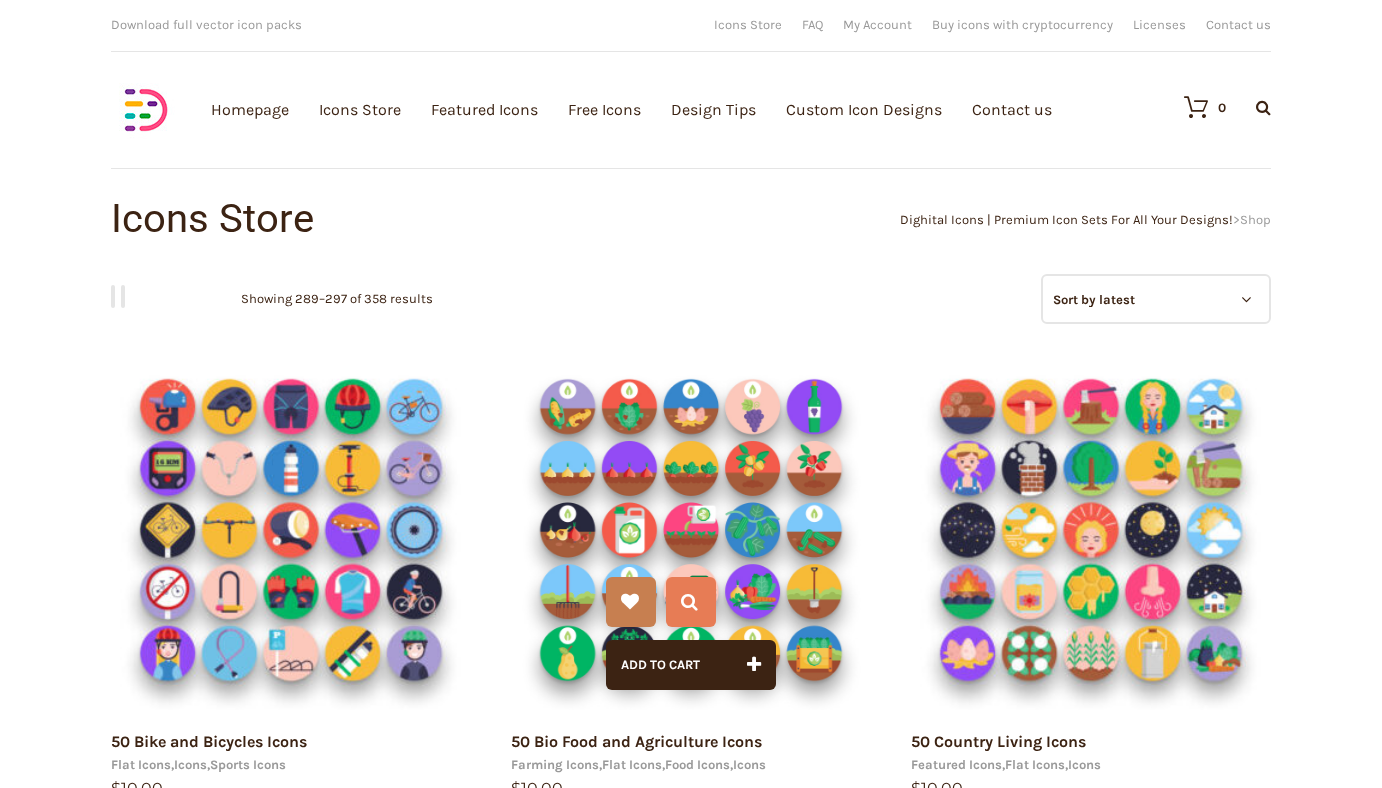 scroll, scrollTop: 0, scrollLeft: 0, axis: both 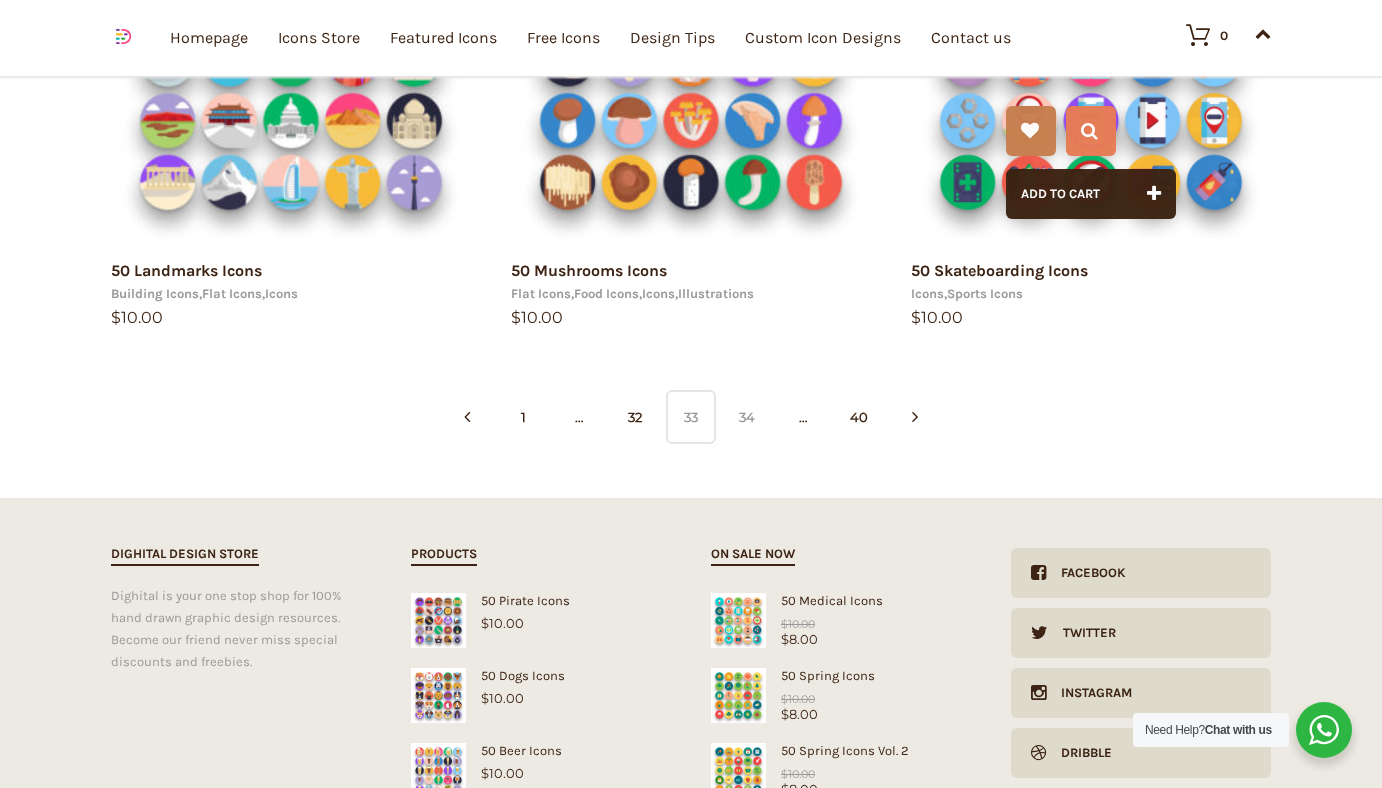click on "34" at bounding box center [747, 417] 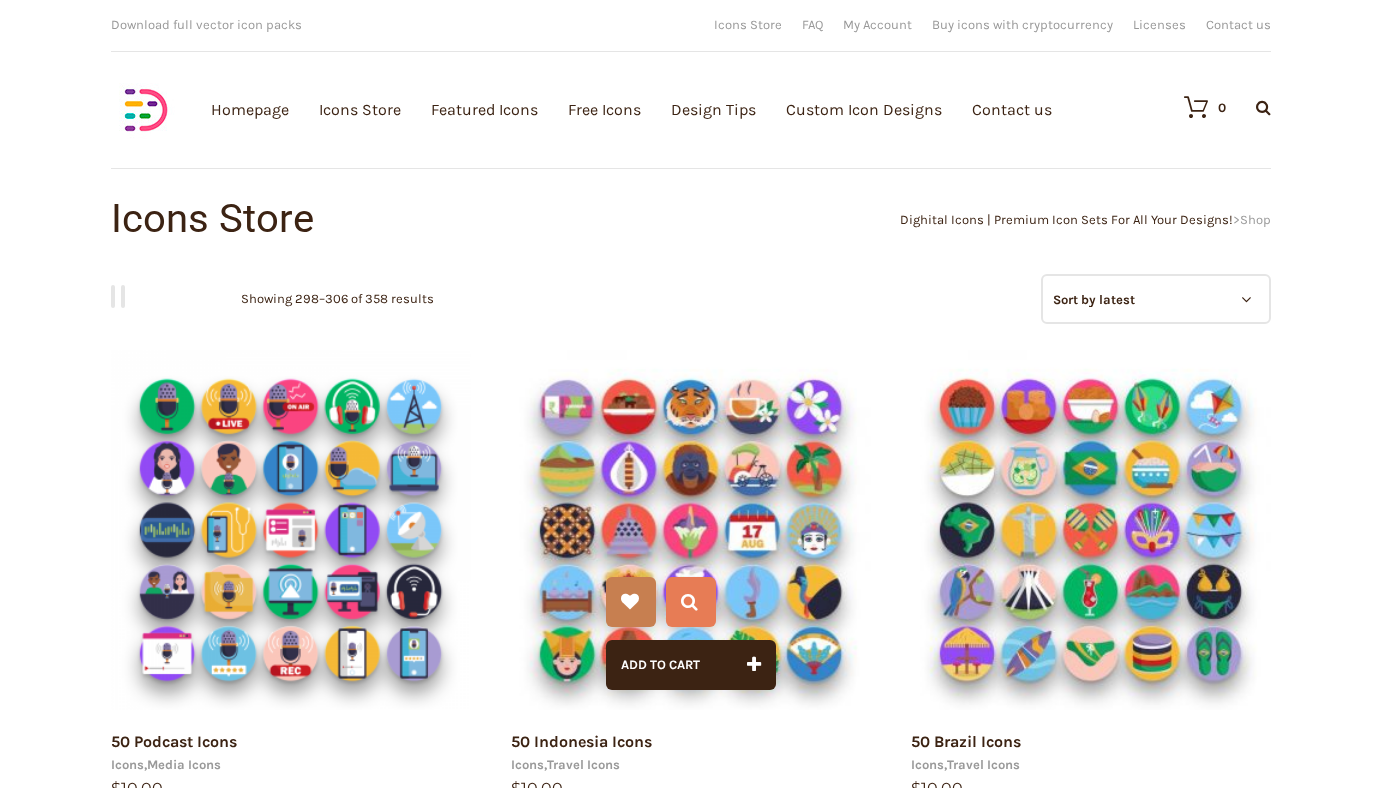 scroll, scrollTop: 45, scrollLeft: 0, axis: vertical 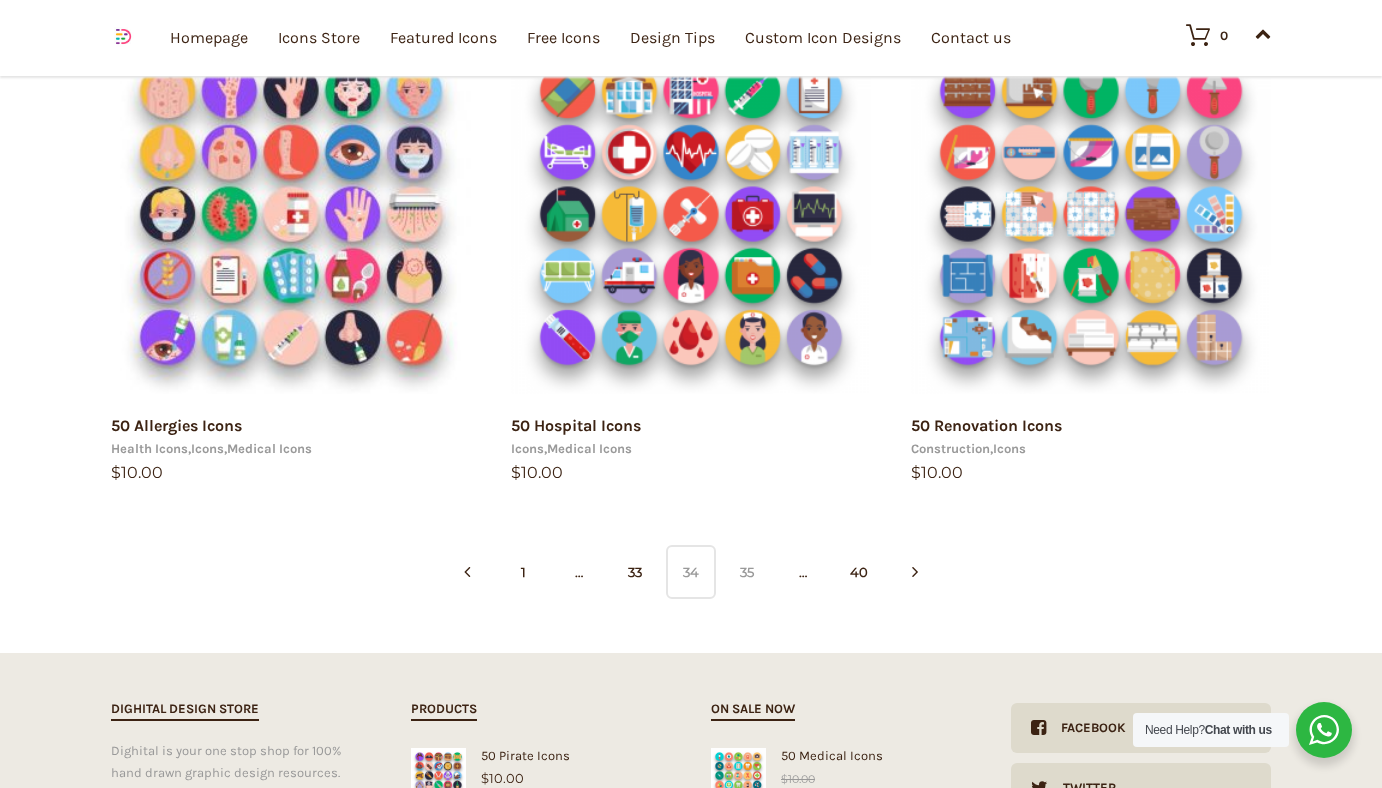 click on "35" at bounding box center [747, 572] 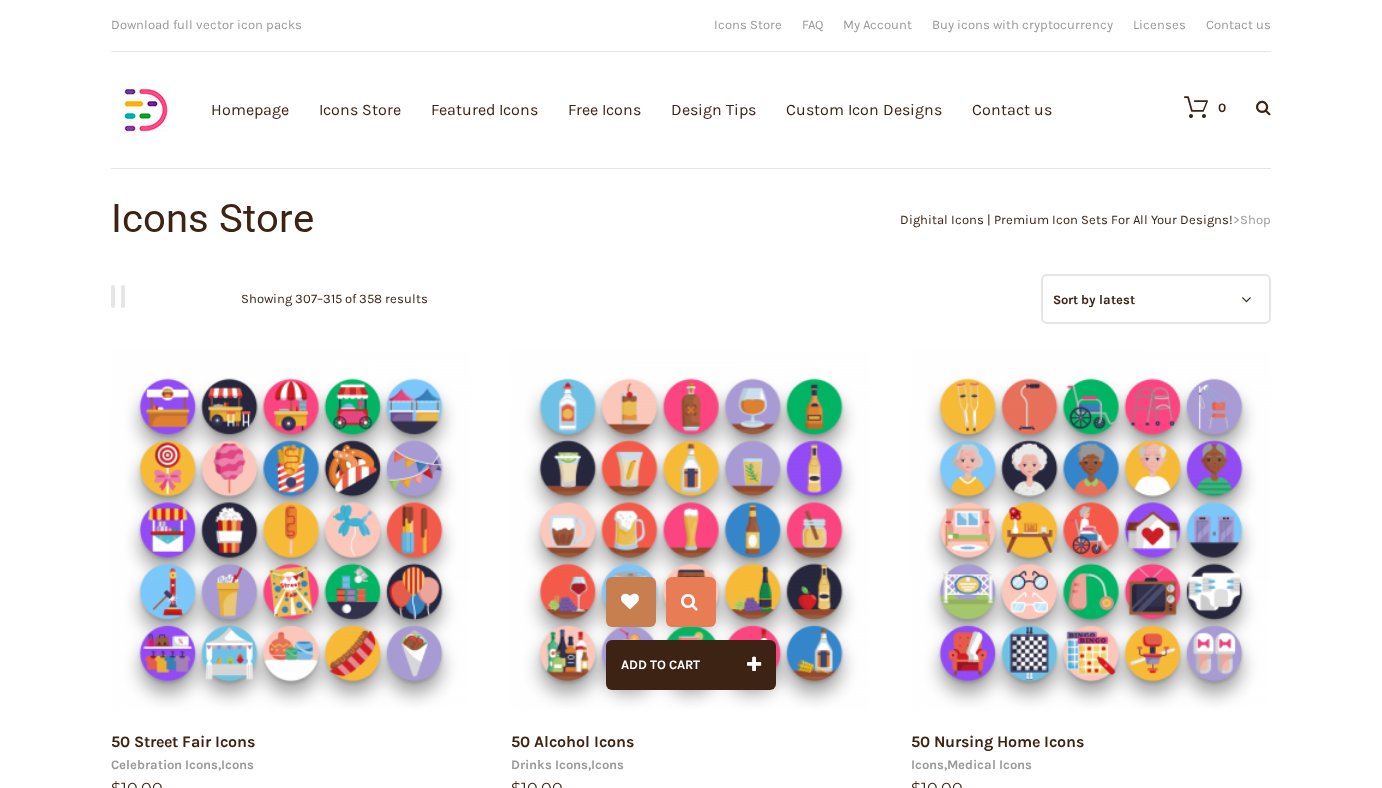 scroll, scrollTop: 0, scrollLeft: 0, axis: both 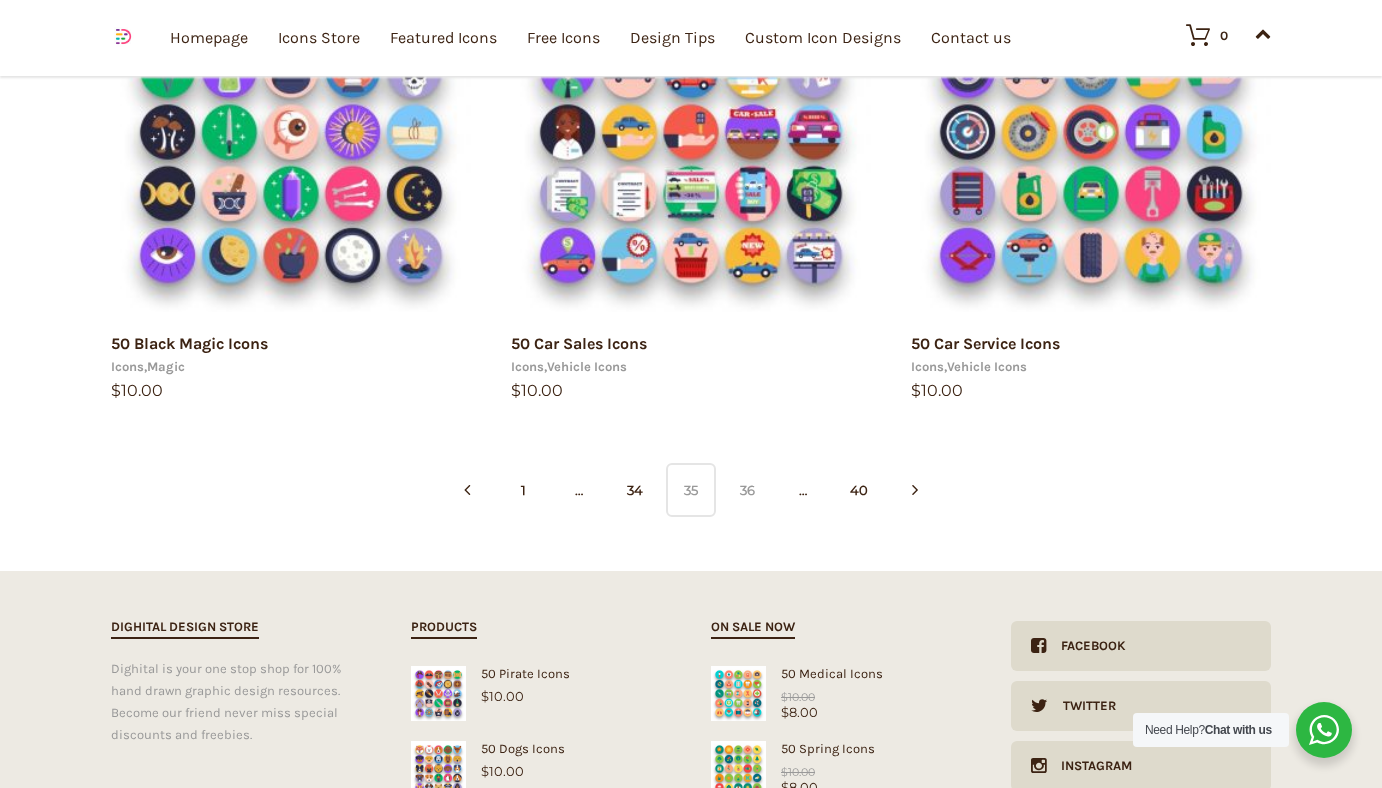 click on "36" at bounding box center (747, 490) 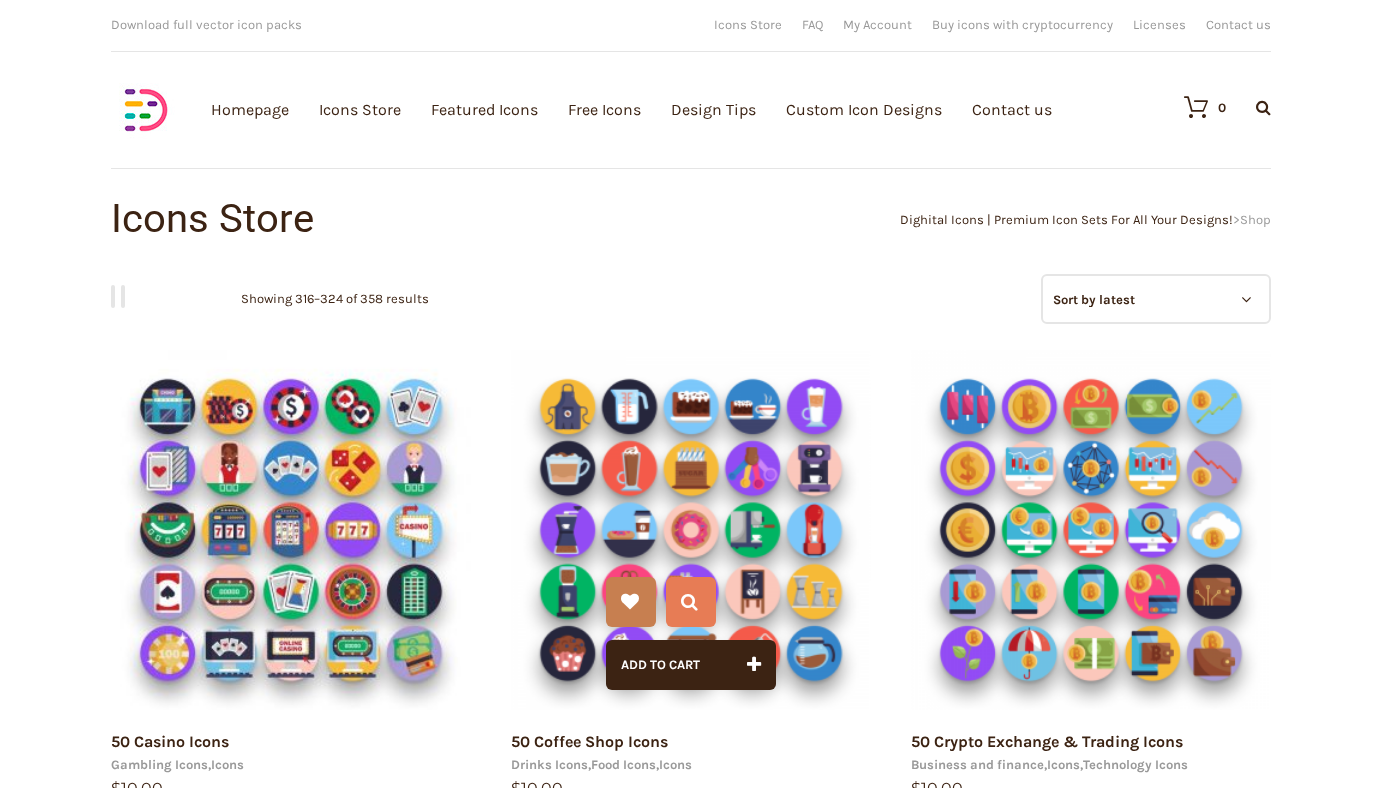 scroll, scrollTop: 0, scrollLeft: 0, axis: both 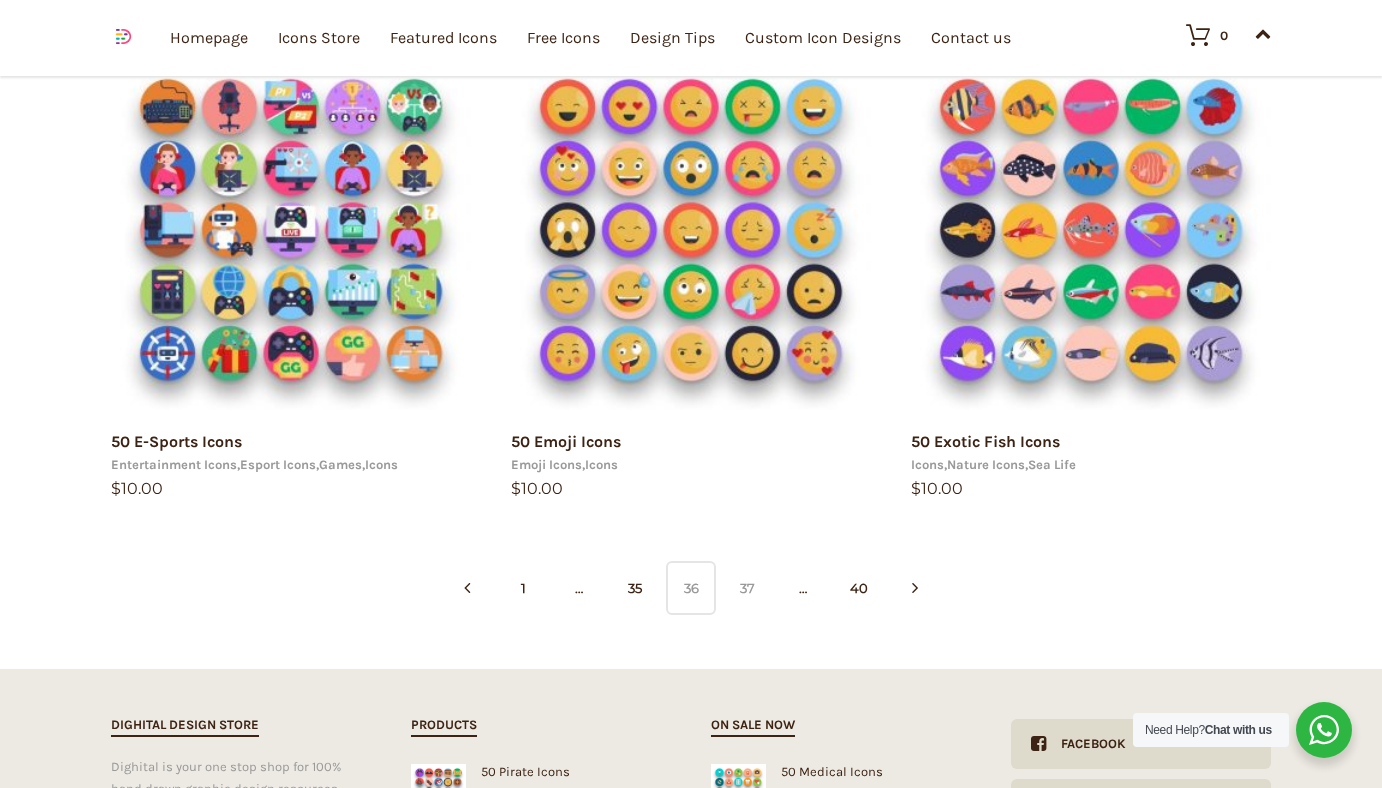 click on "37" at bounding box center [747, 588] 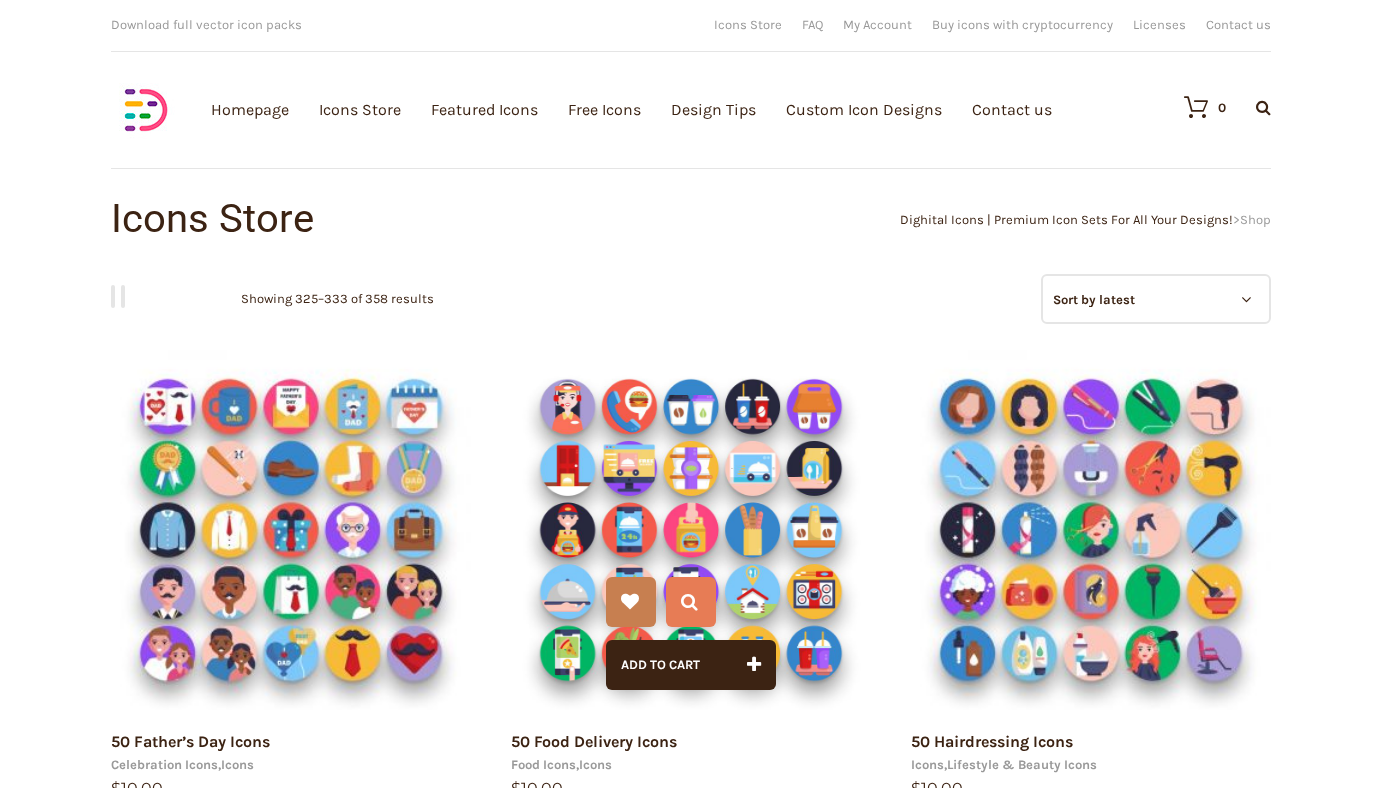 scroll, scrollTop: 158, scrollLeft: 0, axis: vertical 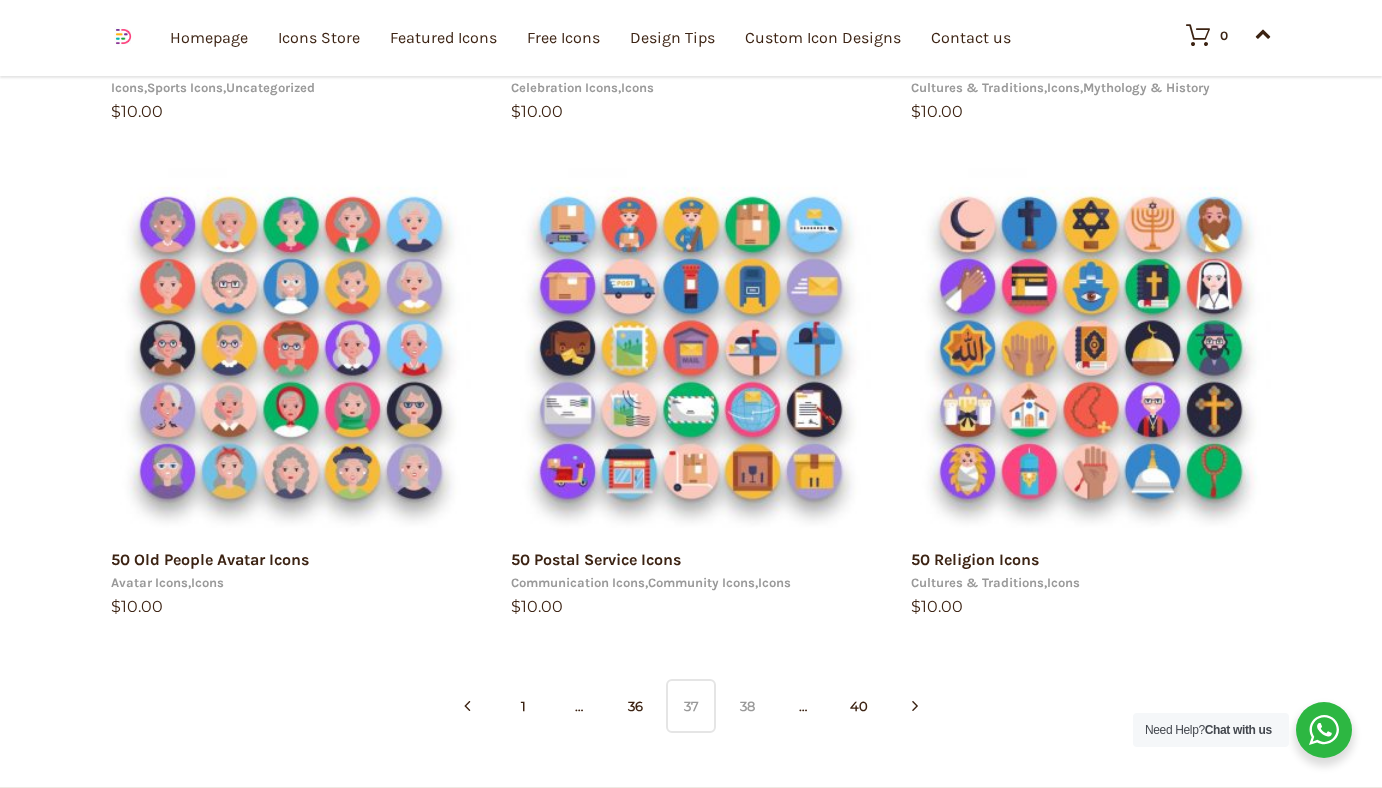 click on "38" at bounding box center (747, 706) 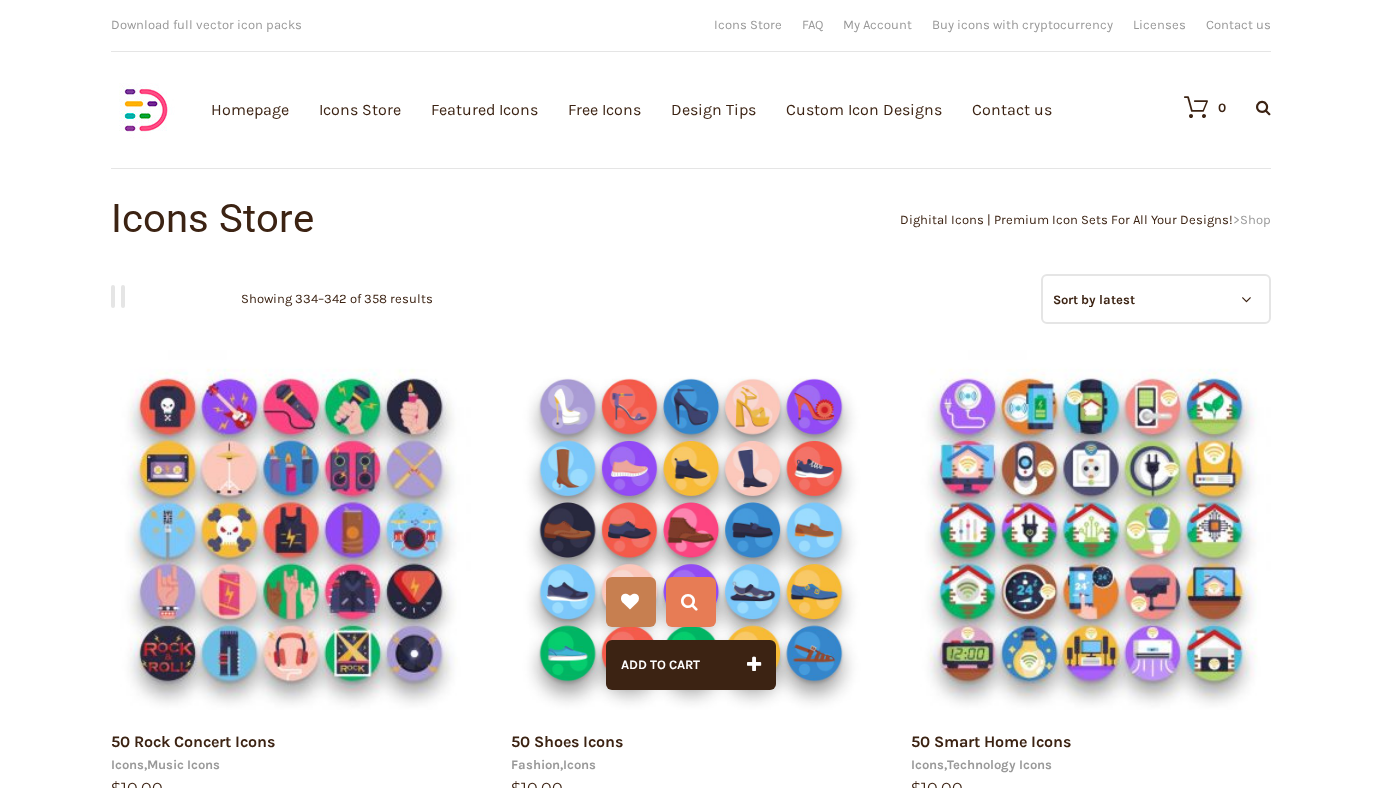 scroll, scrollTop: 0, scrollLeft: 0, axis: both 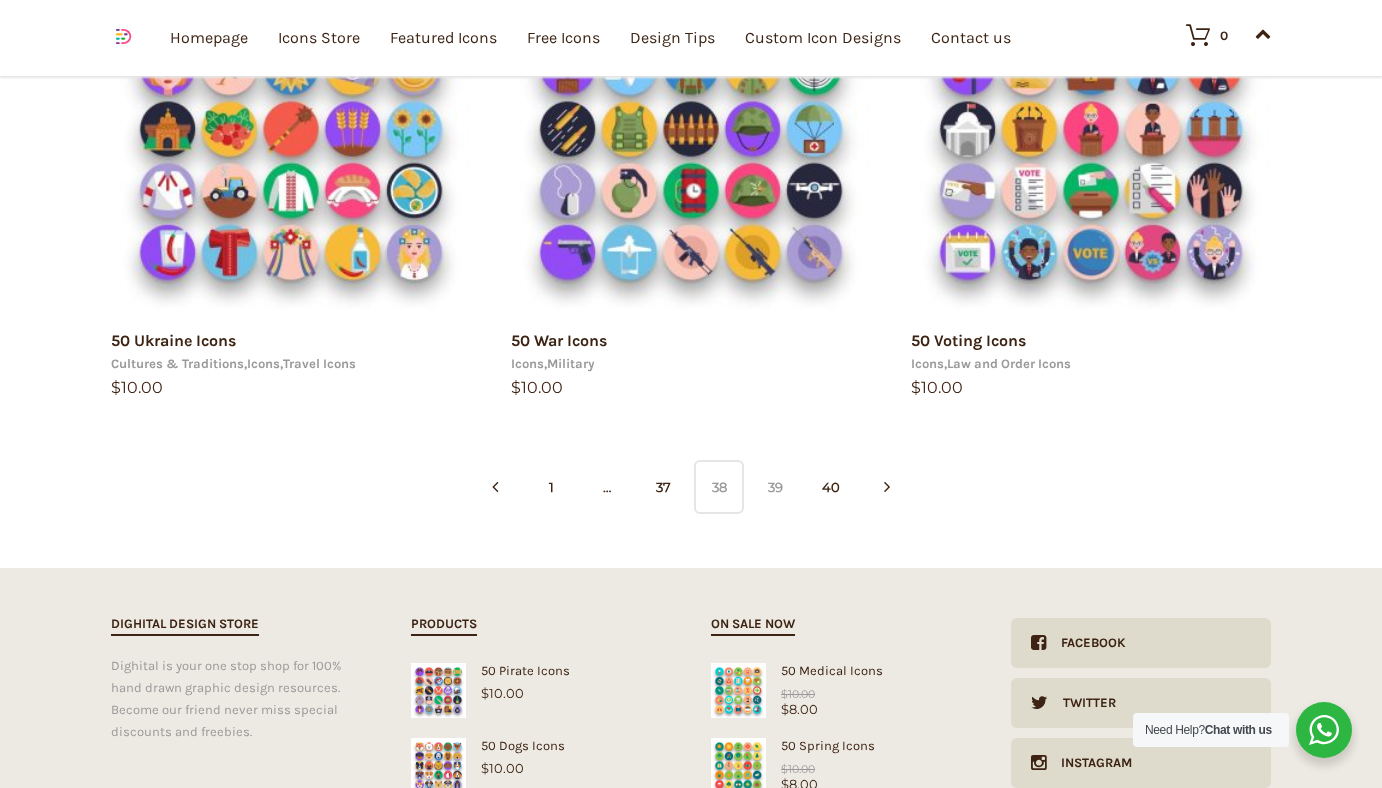 click on "39" at bounding box center (775, 487) 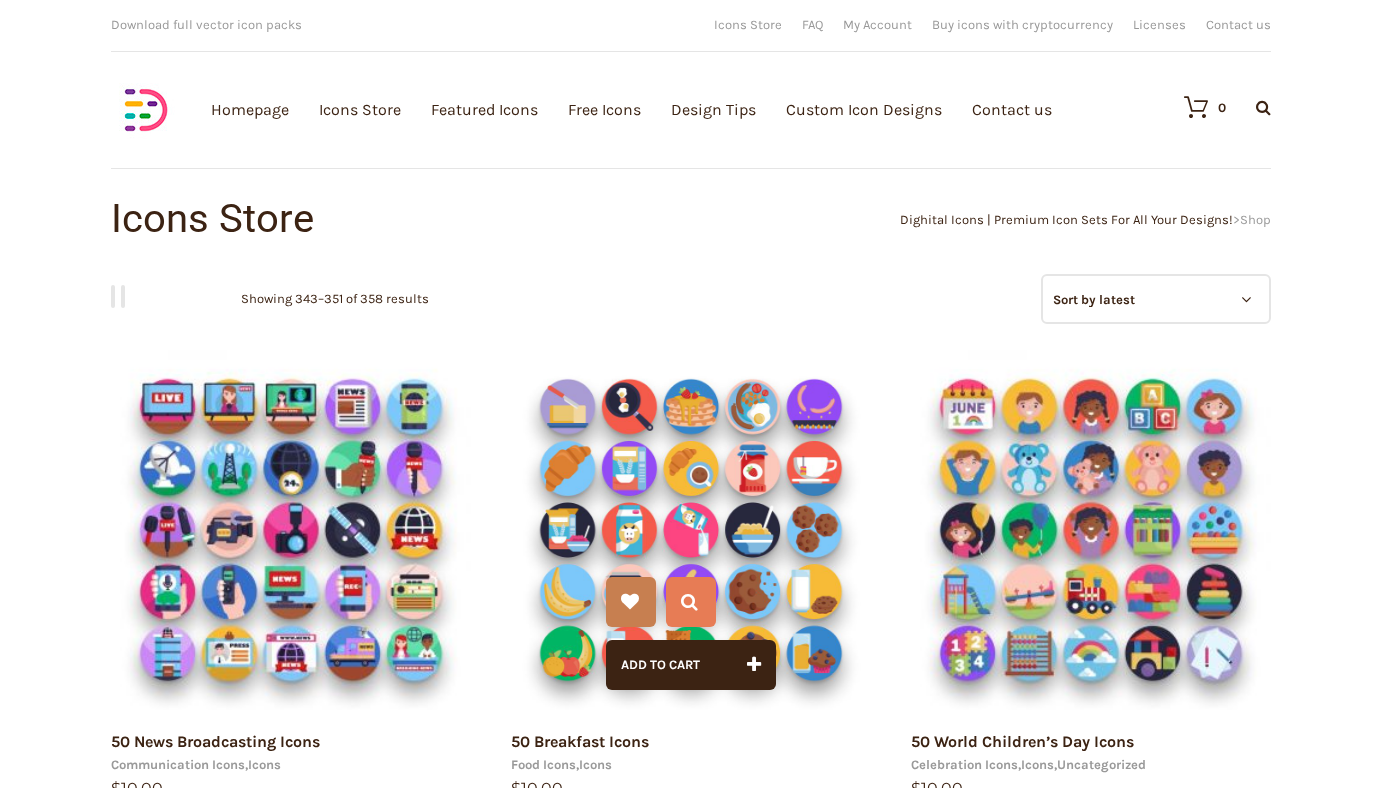 scroll, scrollTop: 0, scrollLeft: 0, axis: both 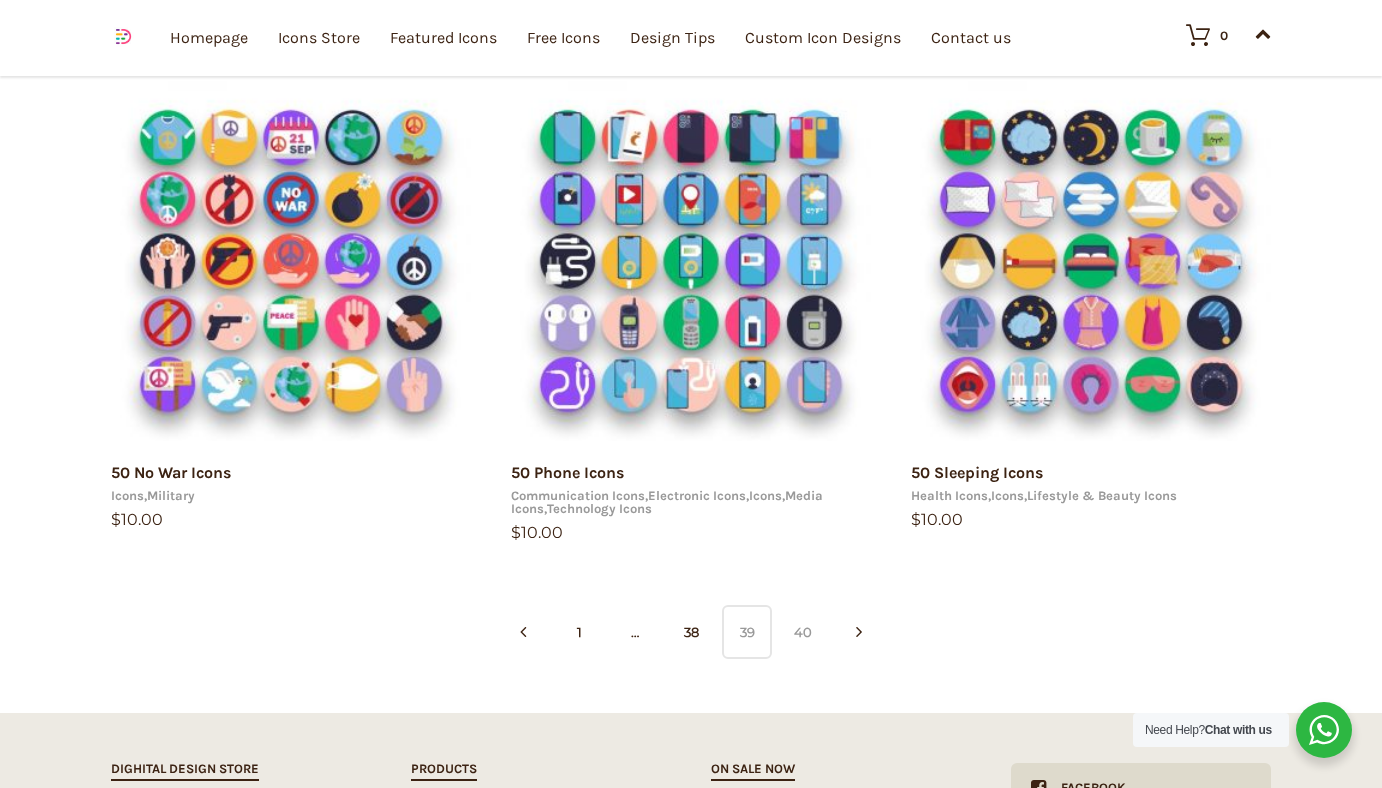 click on "40" at bounding box center [803, 632] 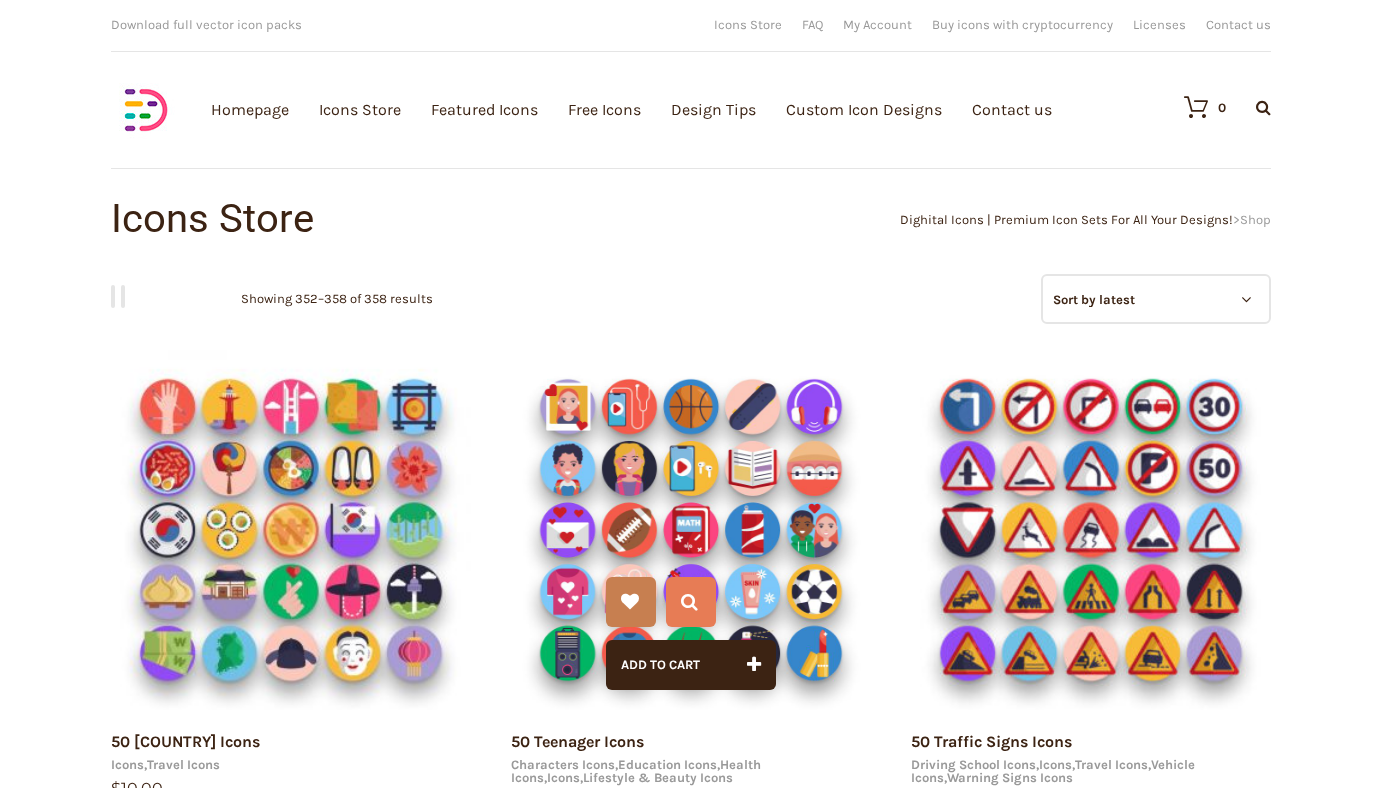 scroll, scrollTop: 166, scrollLeft: 0, axis: vertical 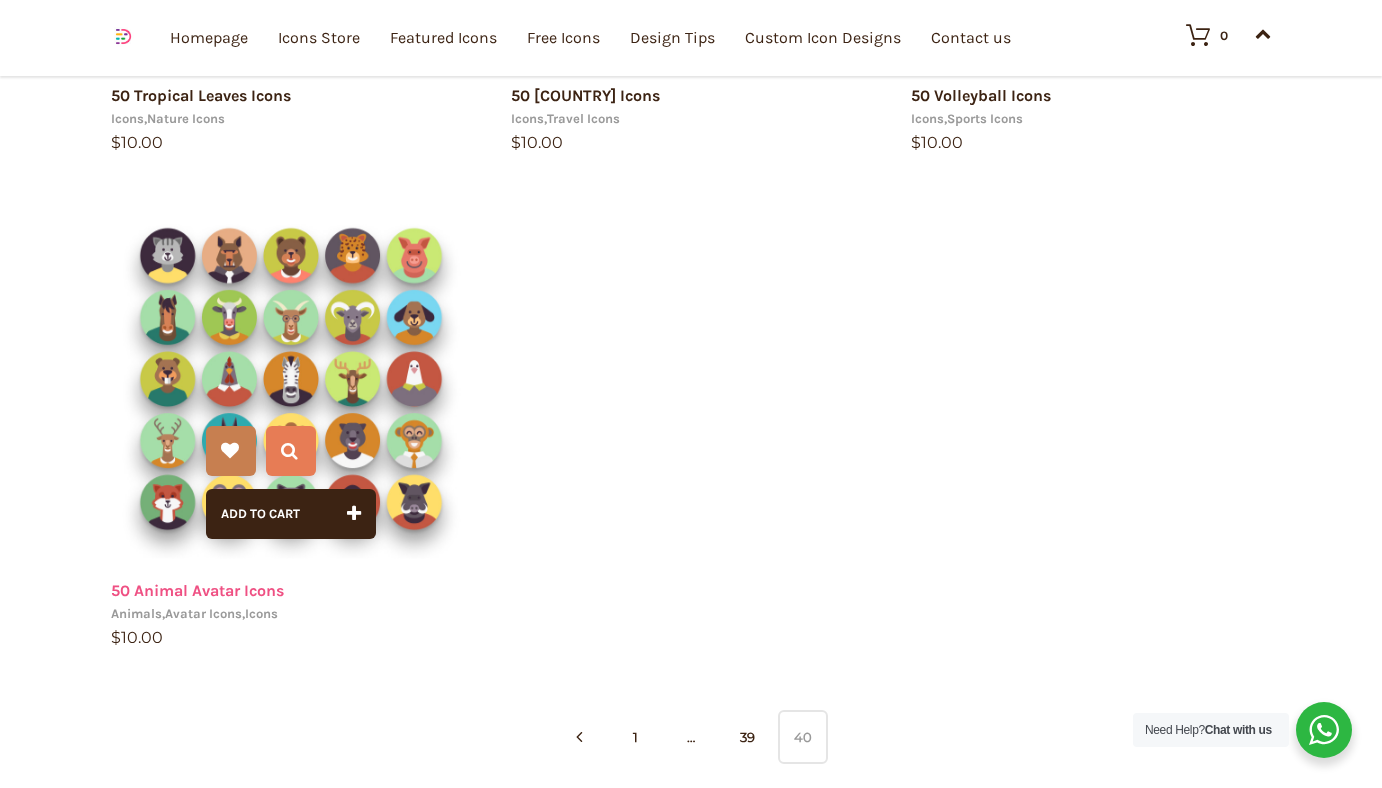 click on "50 Animal Avatar Icons" at bounding box center (197, 590) 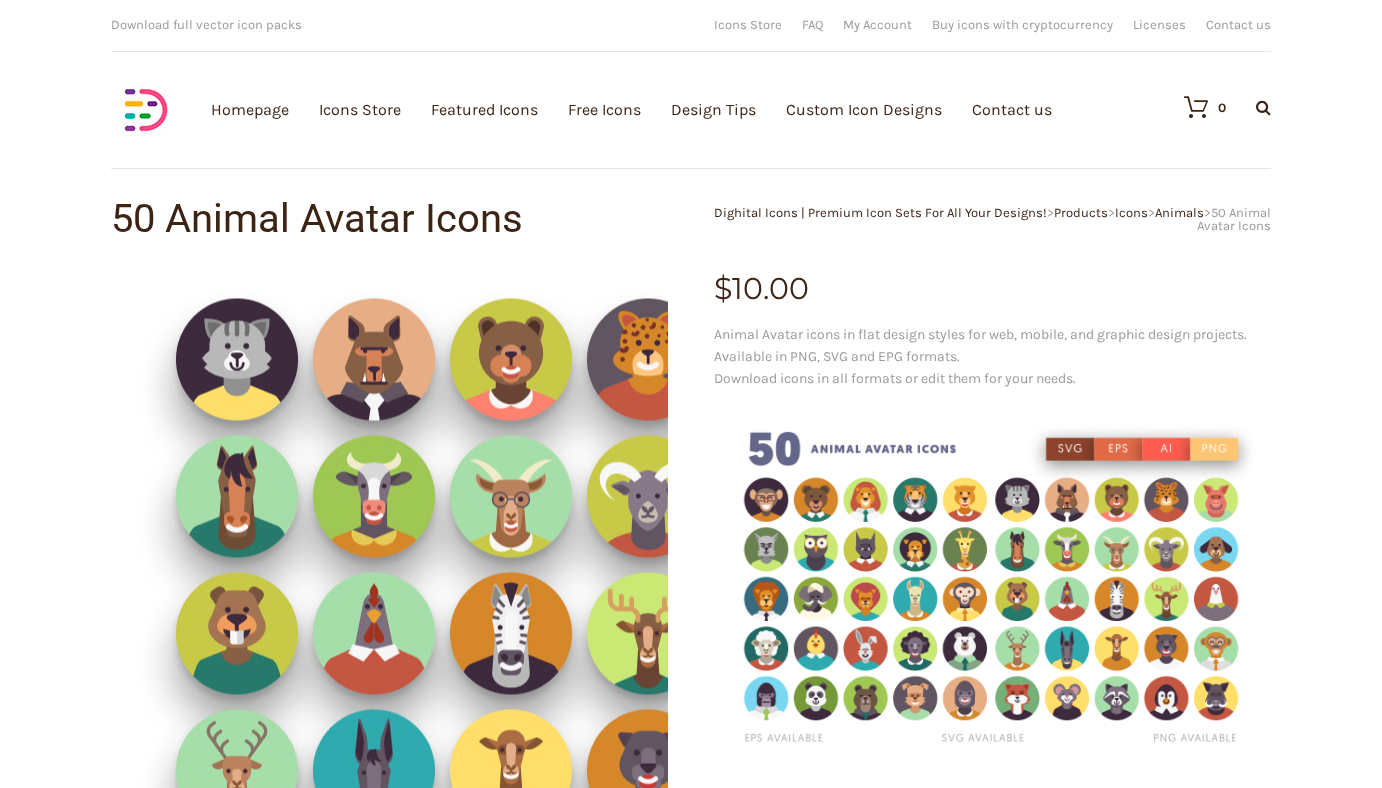 scroll, scrollTop: 0, scrollLeft: 0, axis: both 